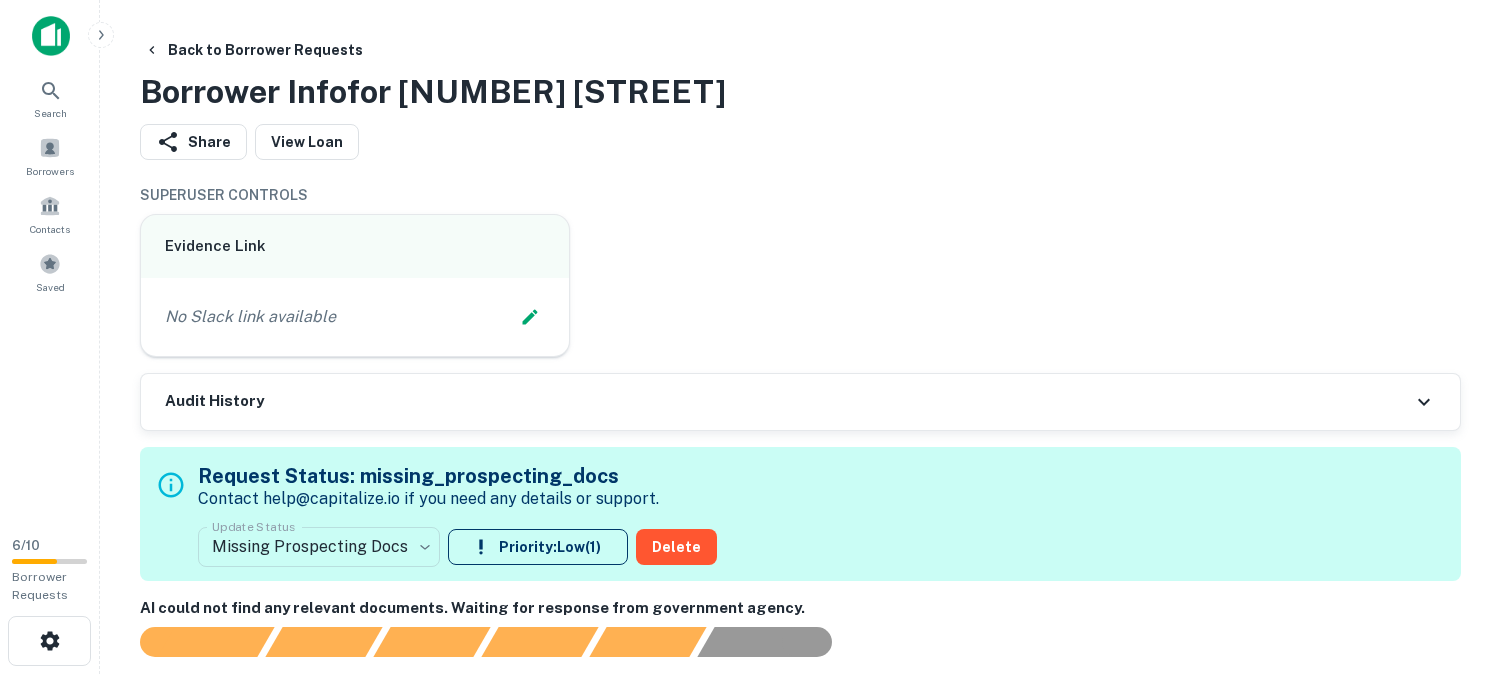 scroll, scrollTop: 0, scrollLeft: 0, axis: both 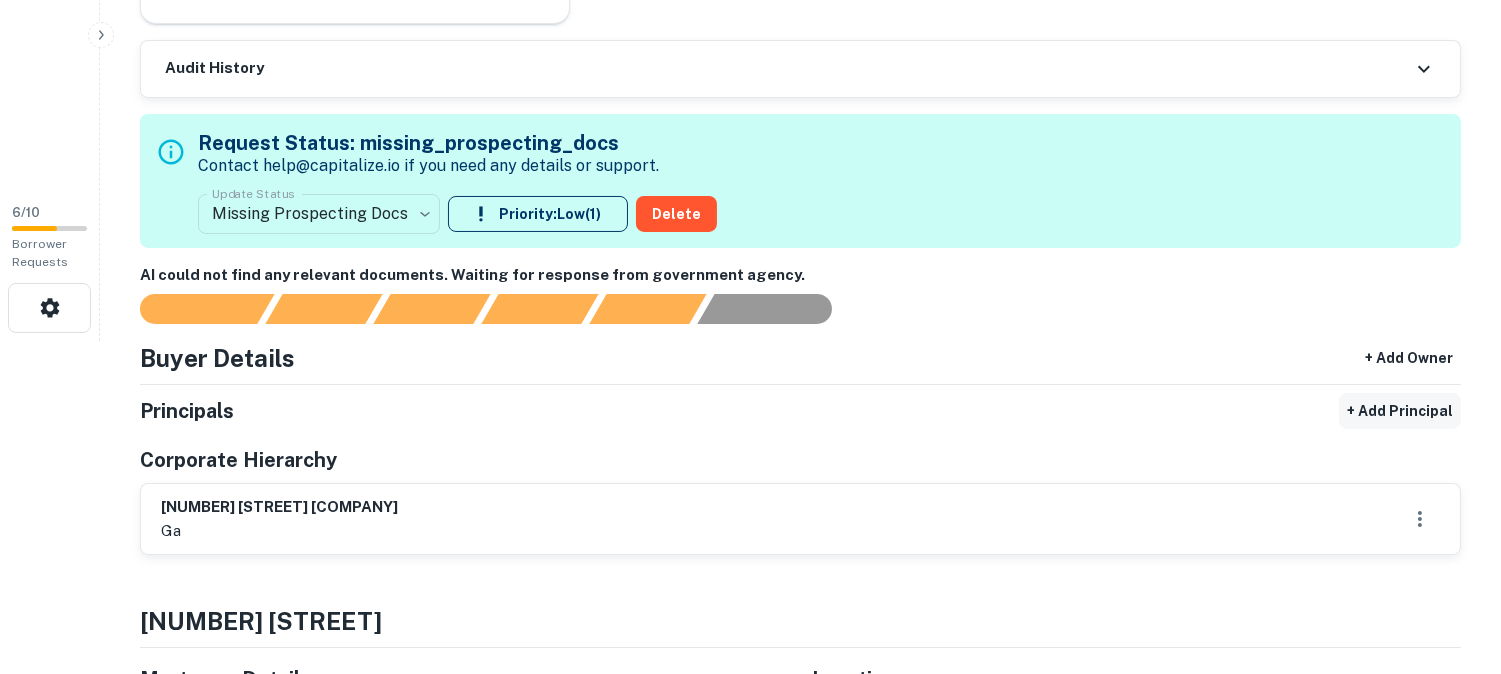 click on "+ Add Principal" at bounding box center [1400, 411] 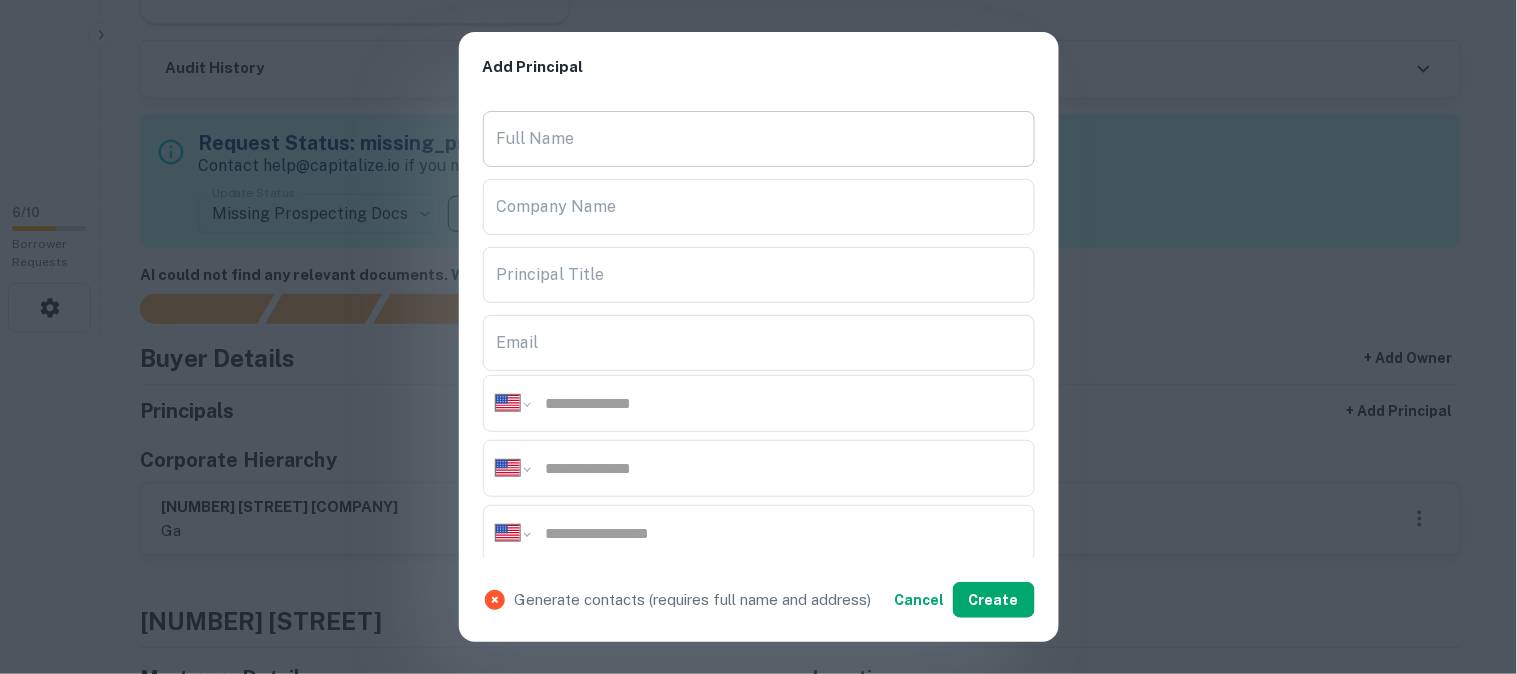 click on "Full Name" at bounding box center (759, 139) 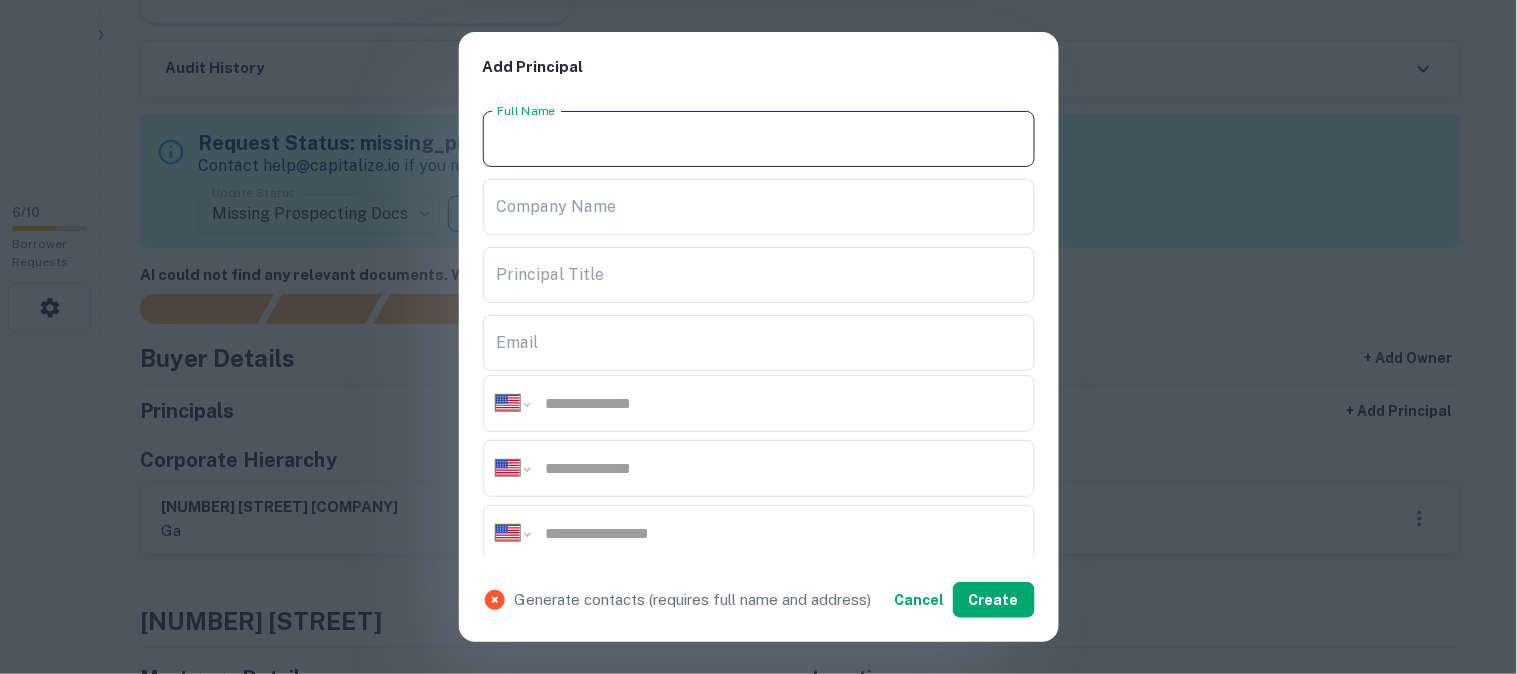 paste on "**********" 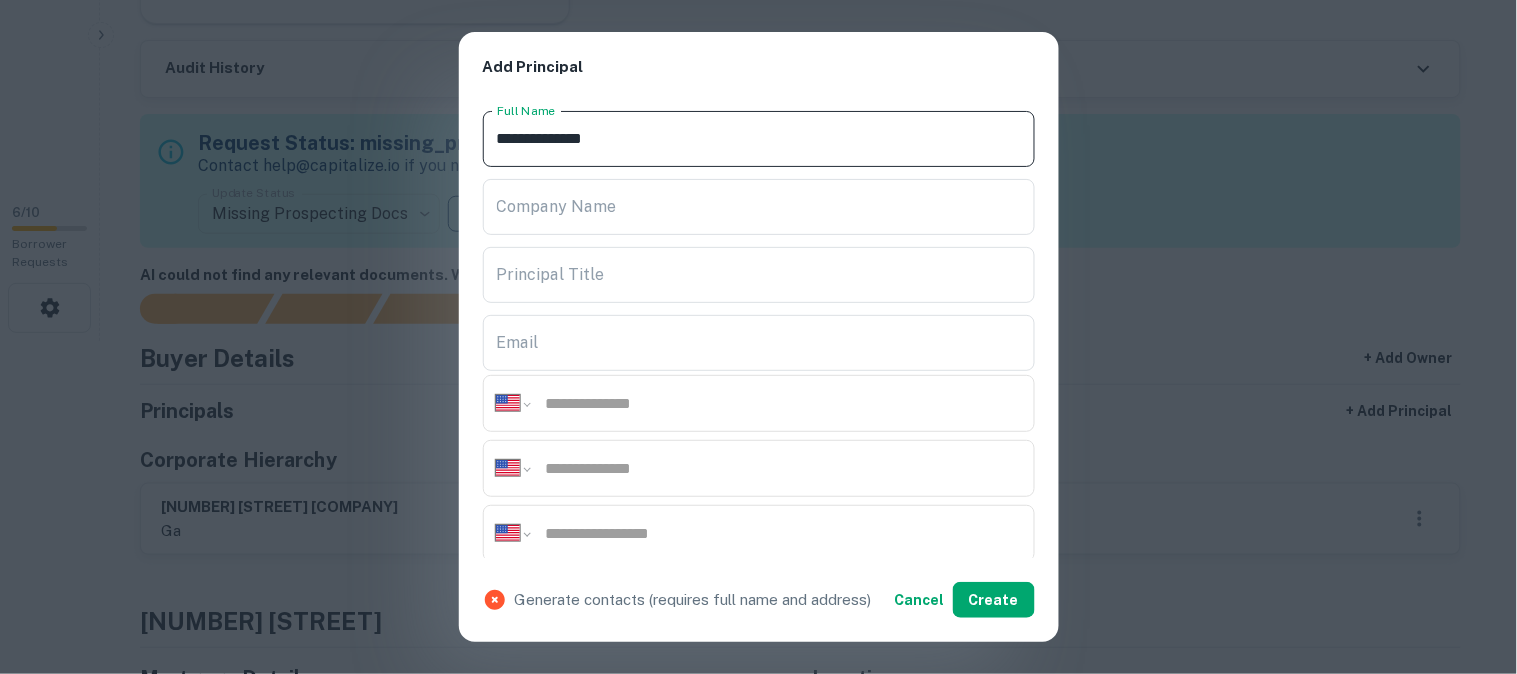 type on "**********" 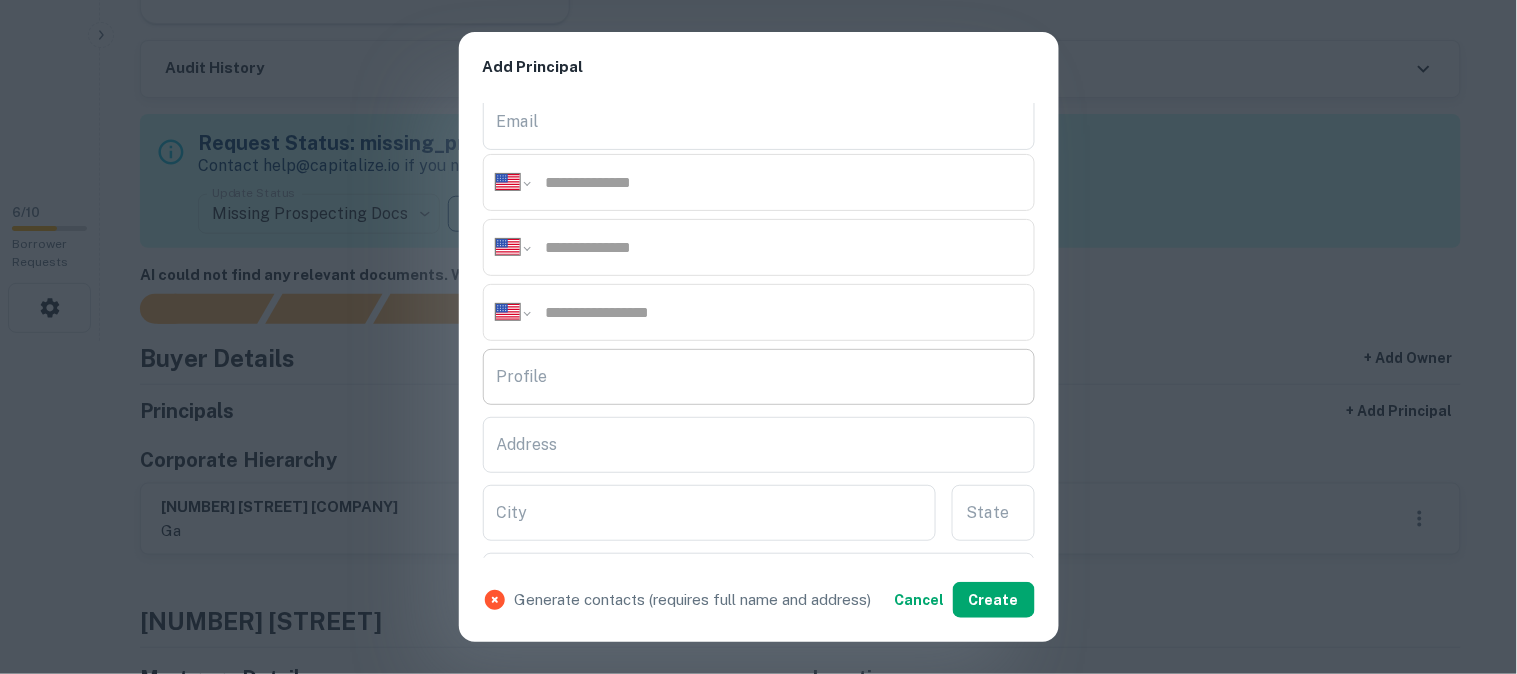 scroll, scrollTop: 222, scrollLeft: 0, axis: vertical 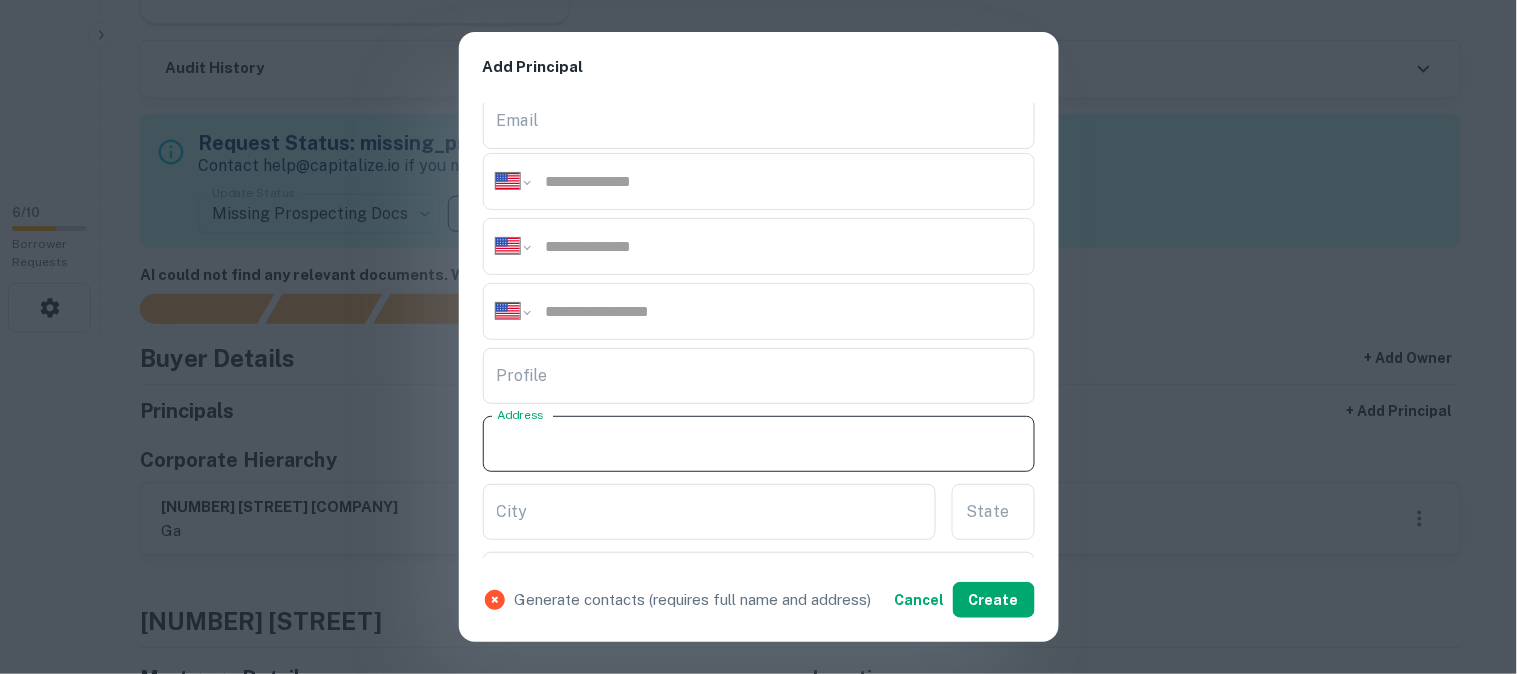 click on "Address" at bounding box center [759, 444] 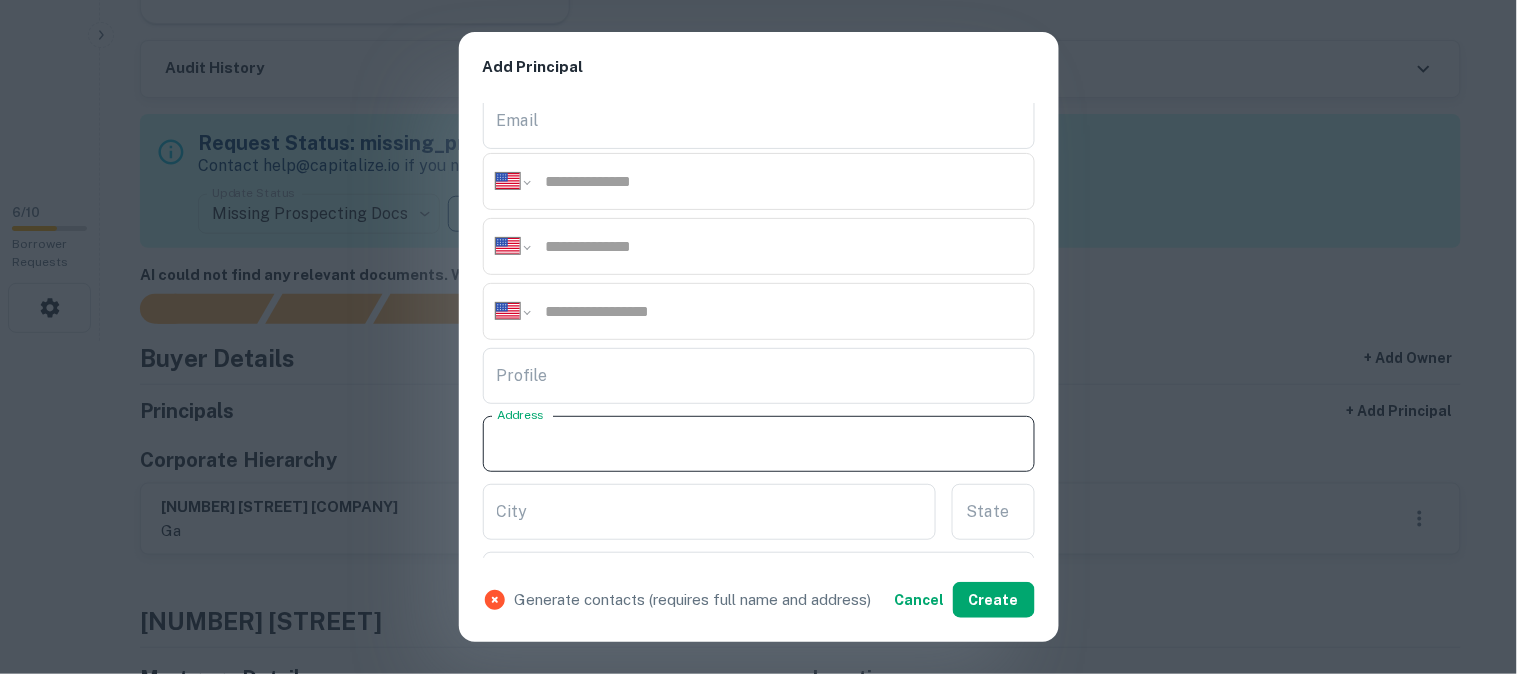 paste on "**********" 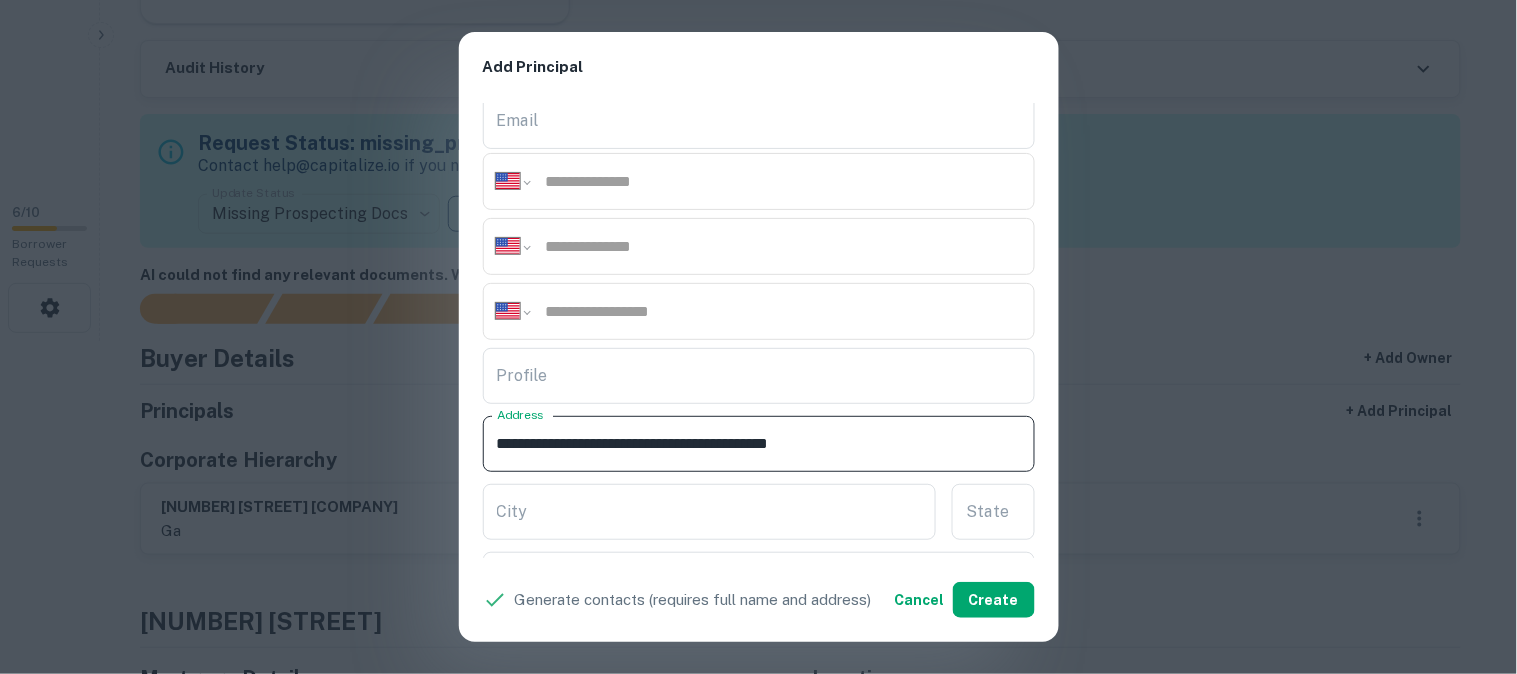 drag, startPoint x: 706, startPoint y: 443, endPoint x: 767, endPoint y: 470, distance: 66.70832 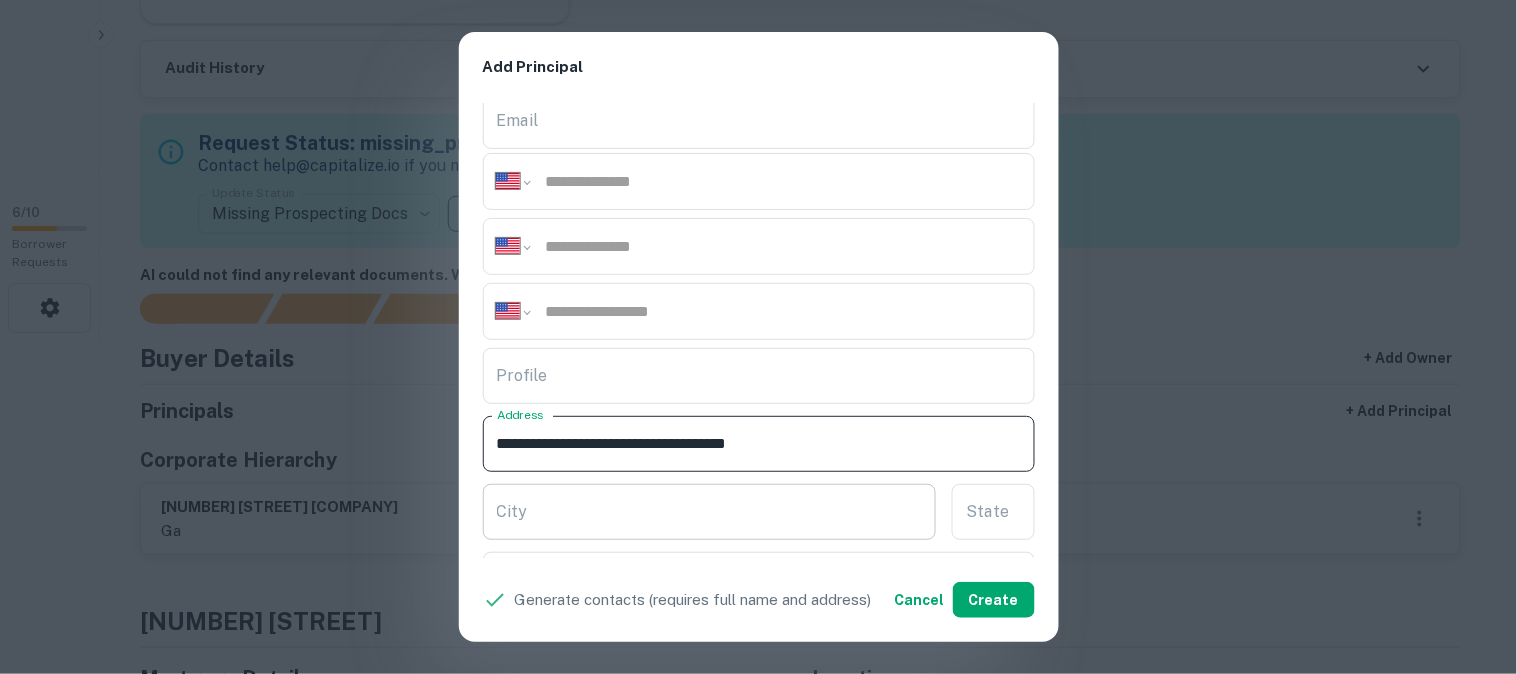 type on "**********" 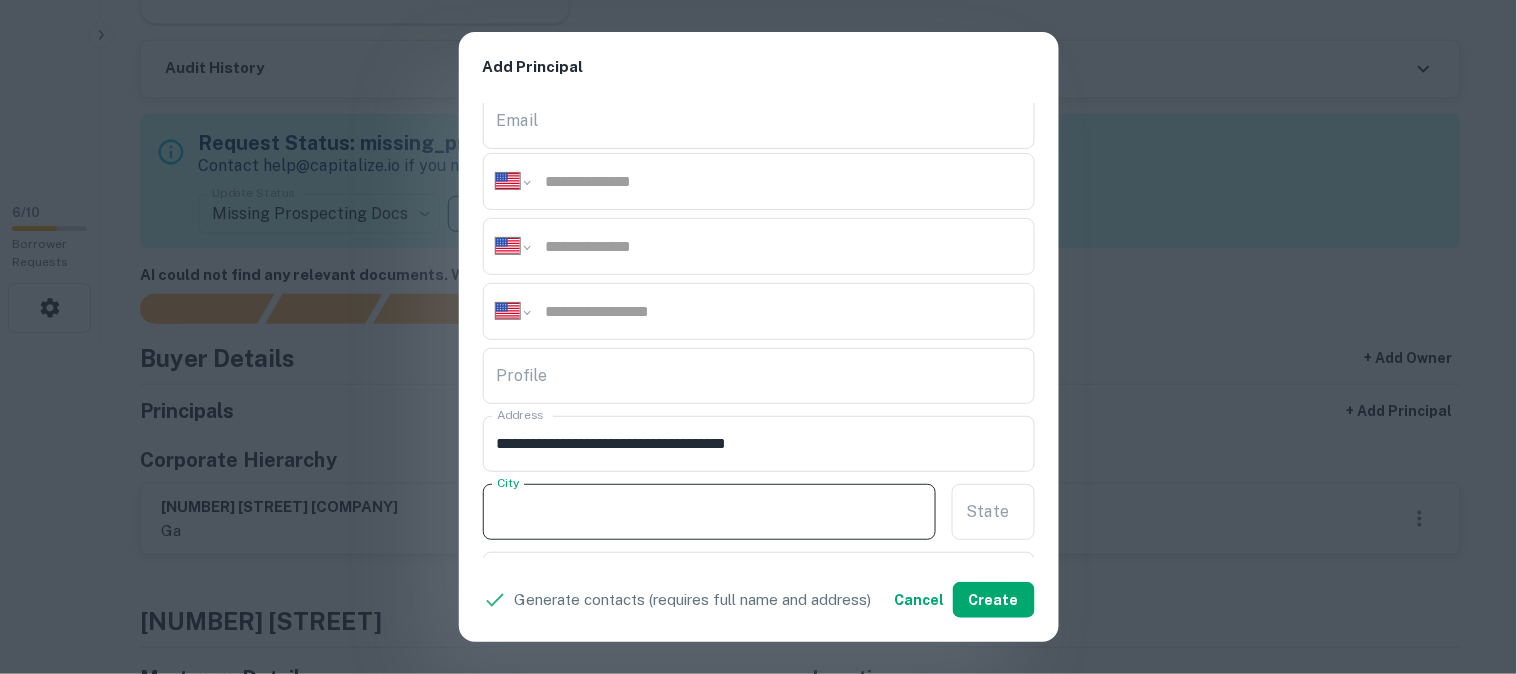 paste on "*******" 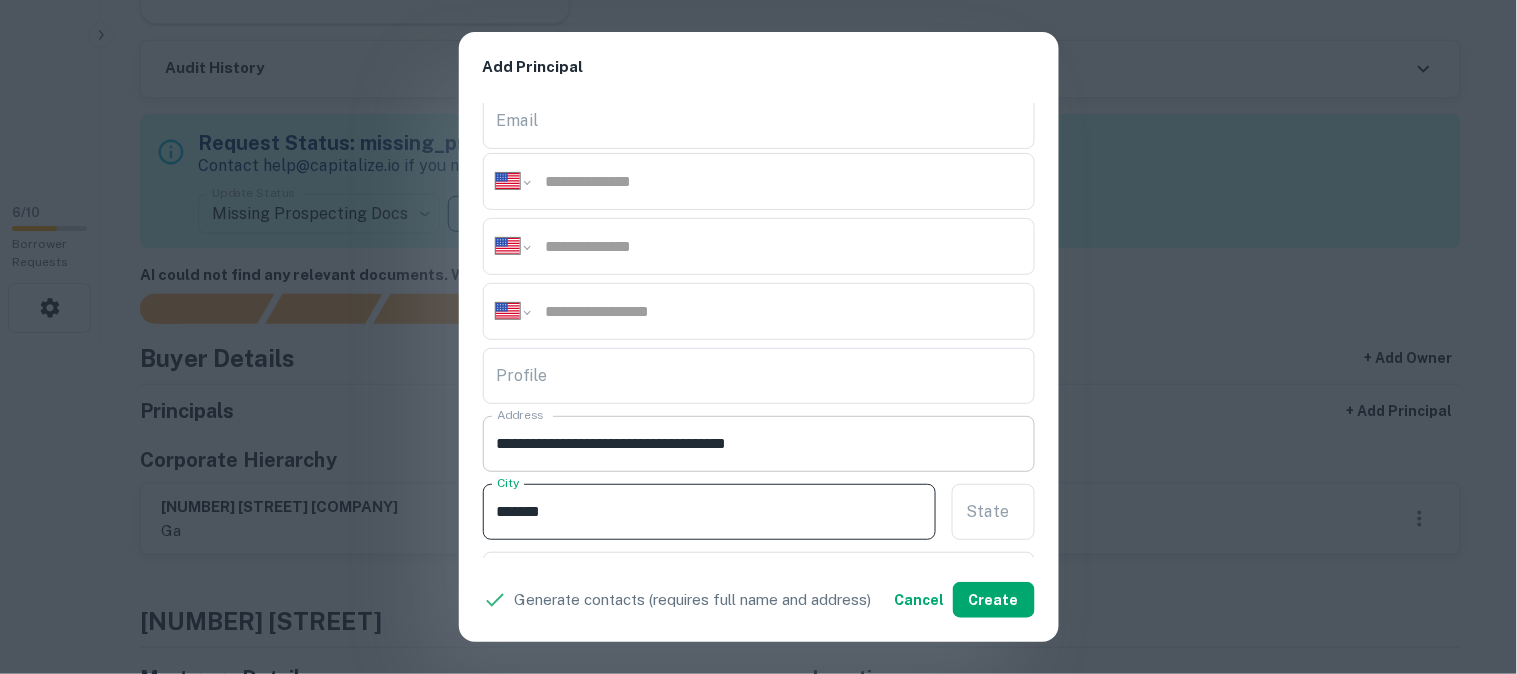 type on "*******" 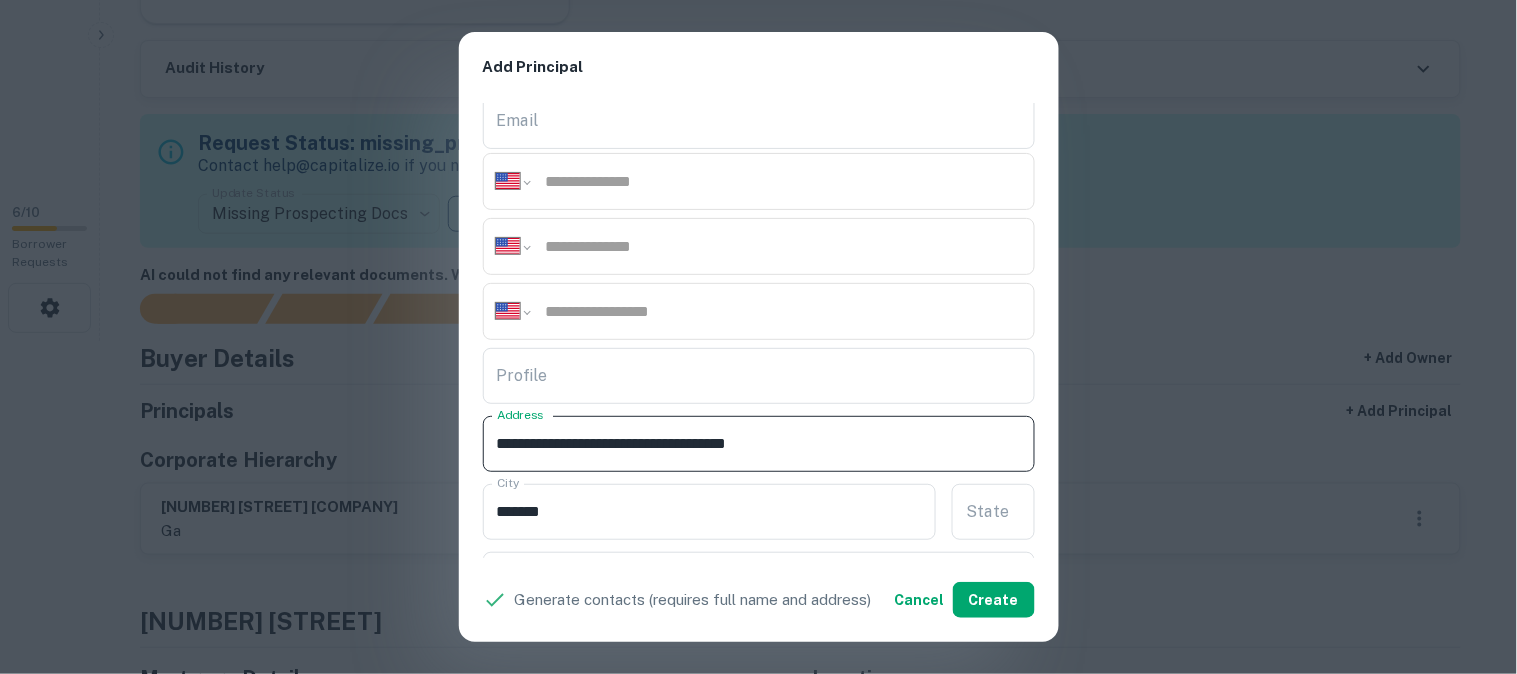 drag, startPoint x: 716, startPoint y: 441, endPoint x: 735, endPoint y: 461, distance: 27.58623 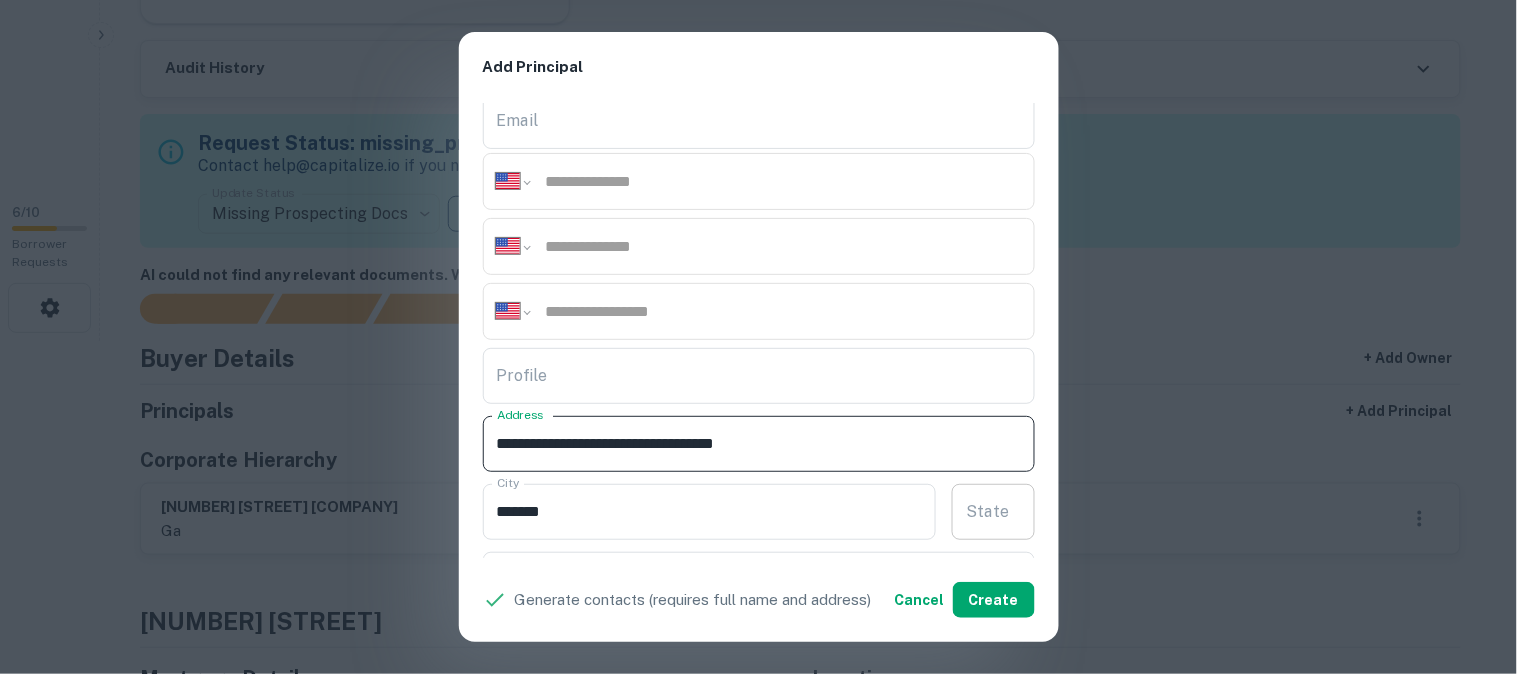 type on "**********" 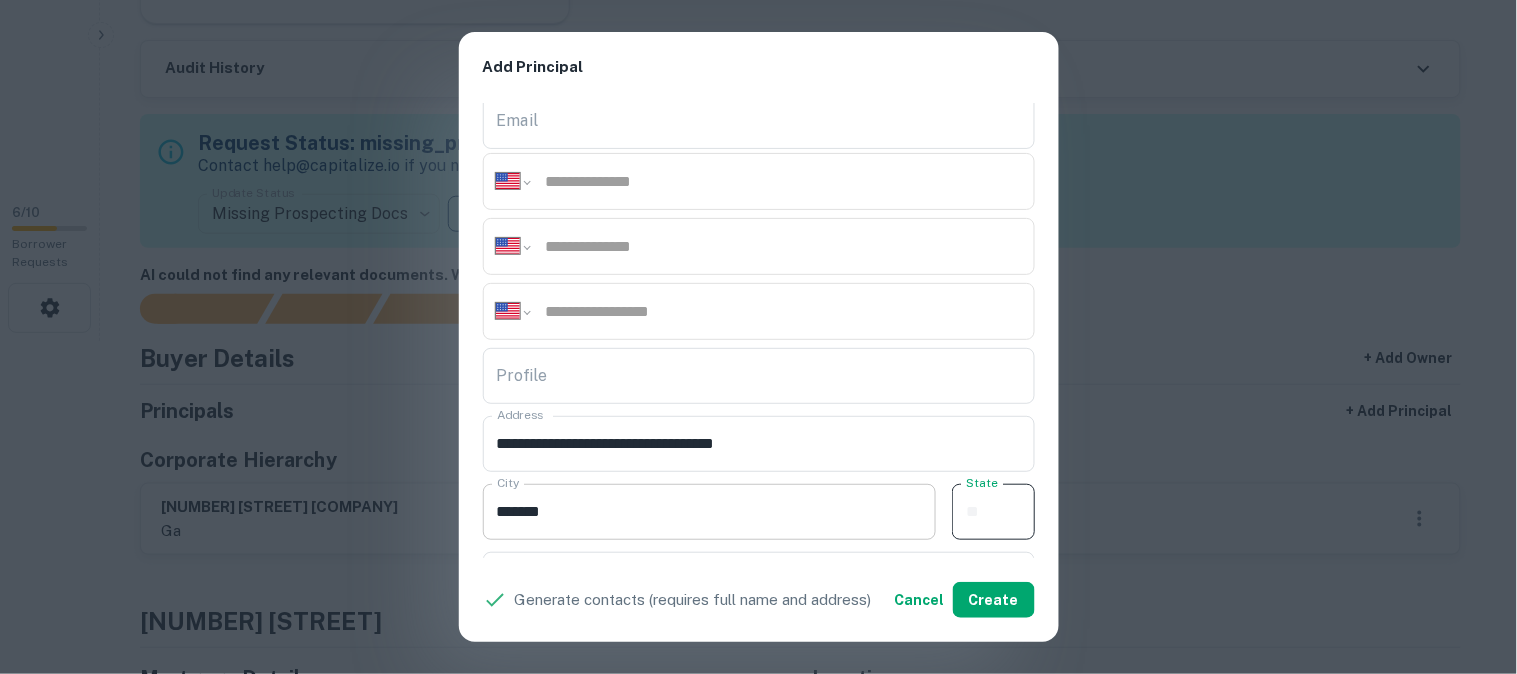 paste on "**" 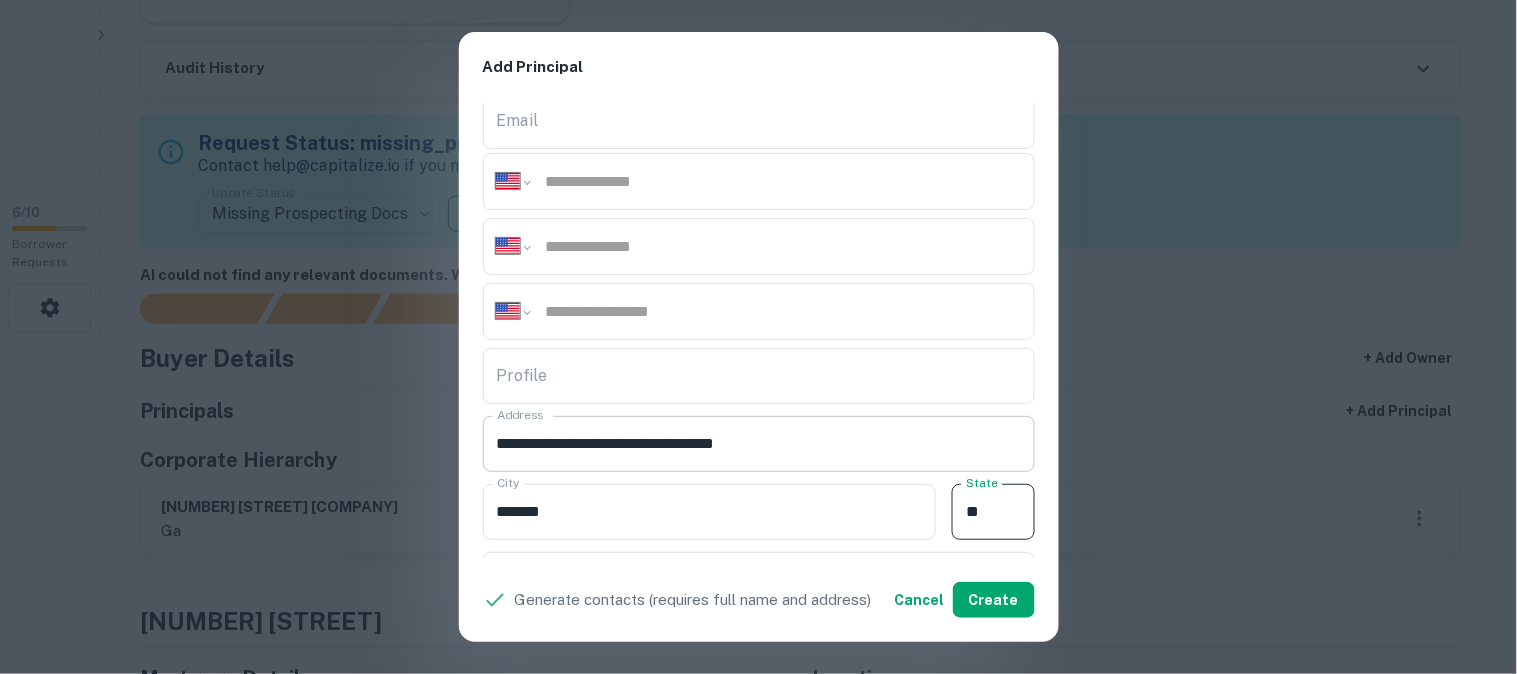 type on "**" 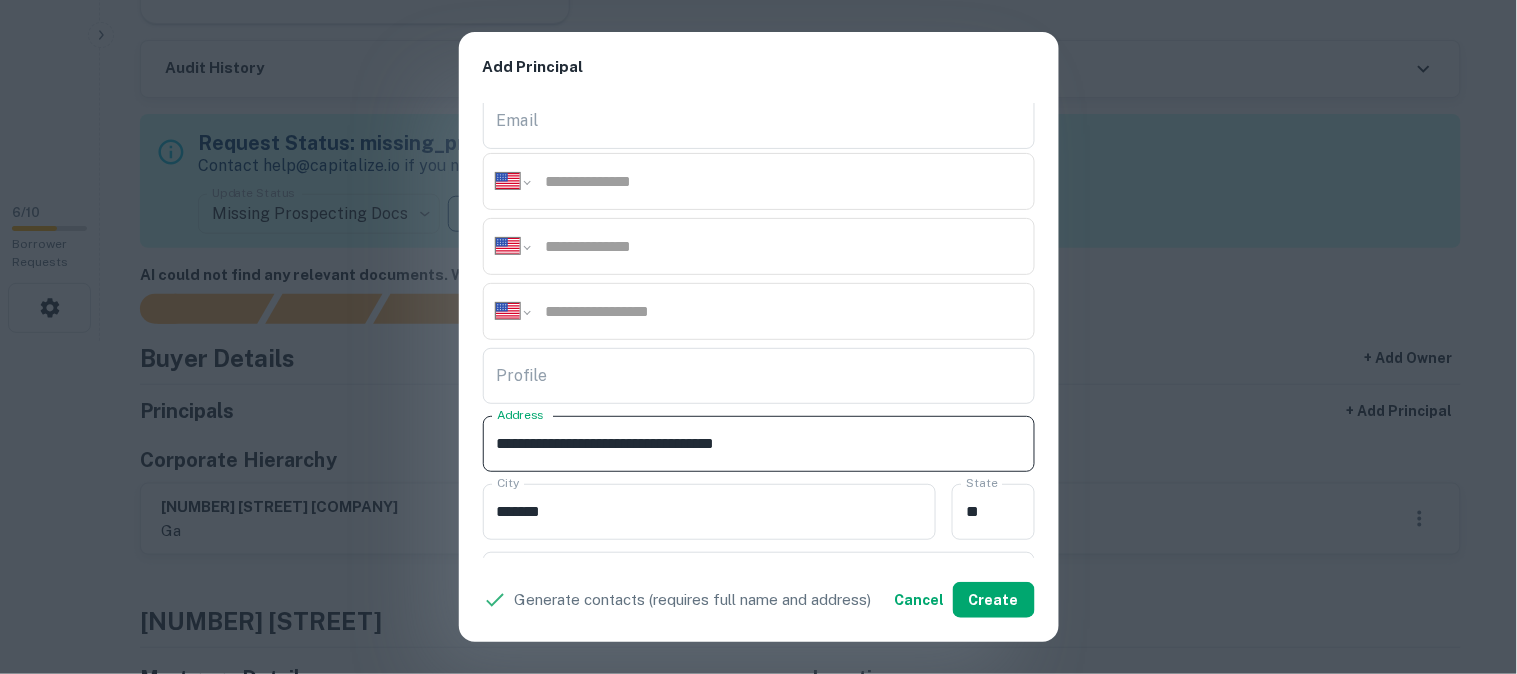drag, startPoint x: 775, startPoint y: 461, endPoint x: 797, endPoint y: 466, distance: 22.561028 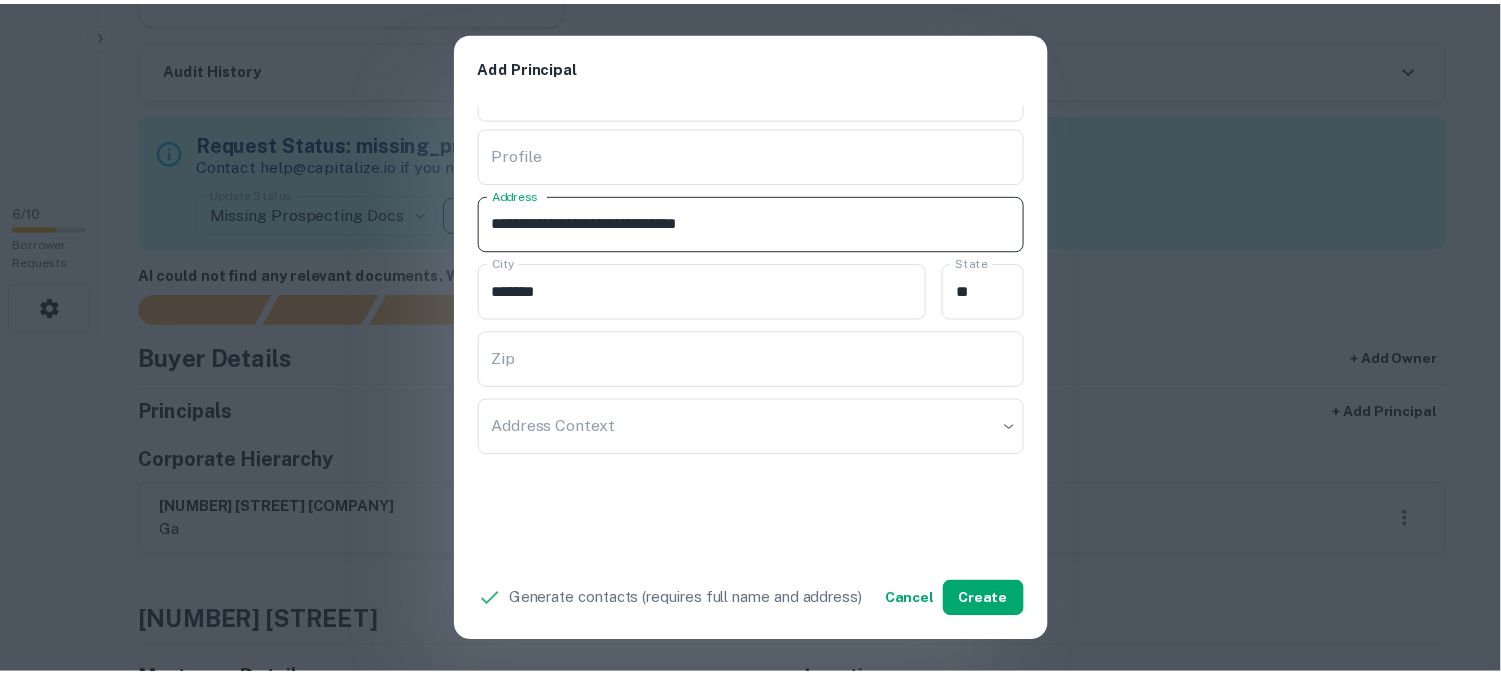 scroll, scrollTop: 444, scrollLeft: 0, axis: vertical 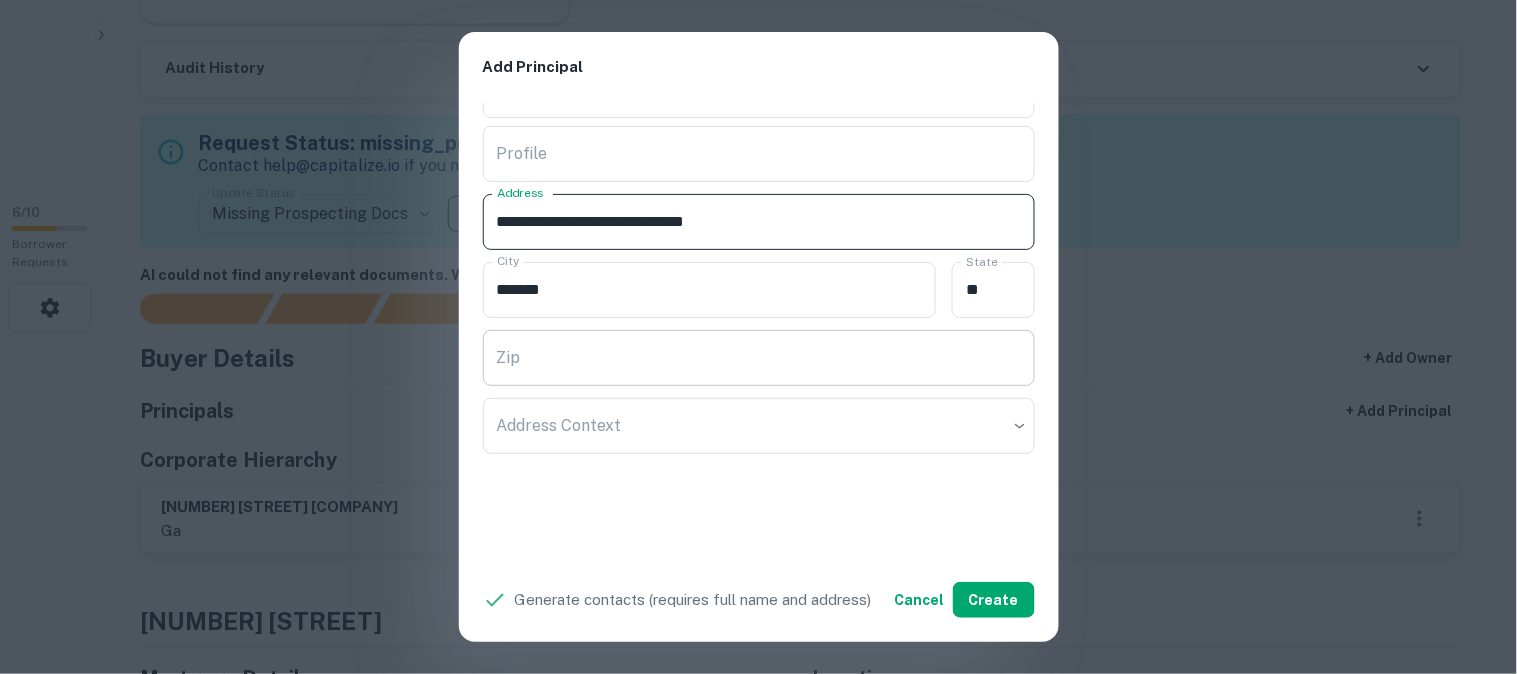 type on "**********" 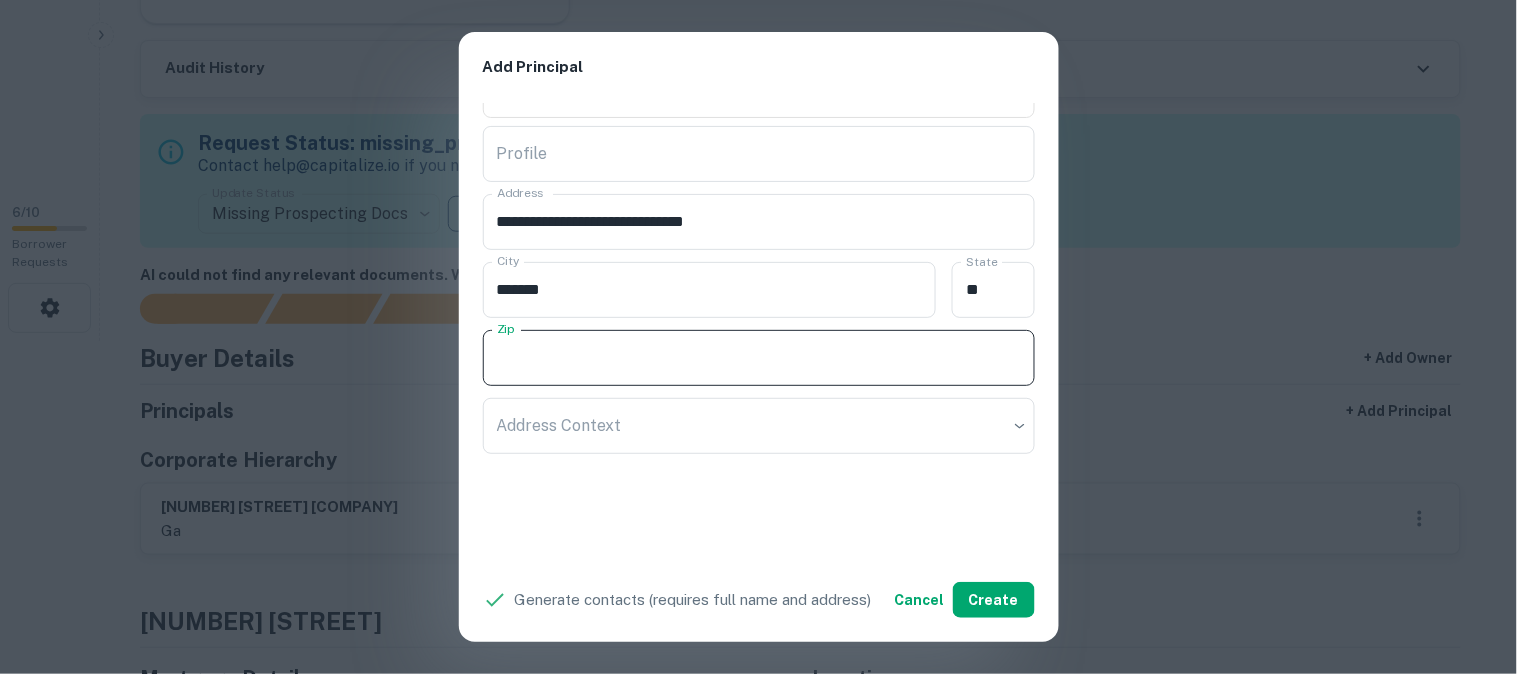 click on "Zip" at bounding box center (759, 358) 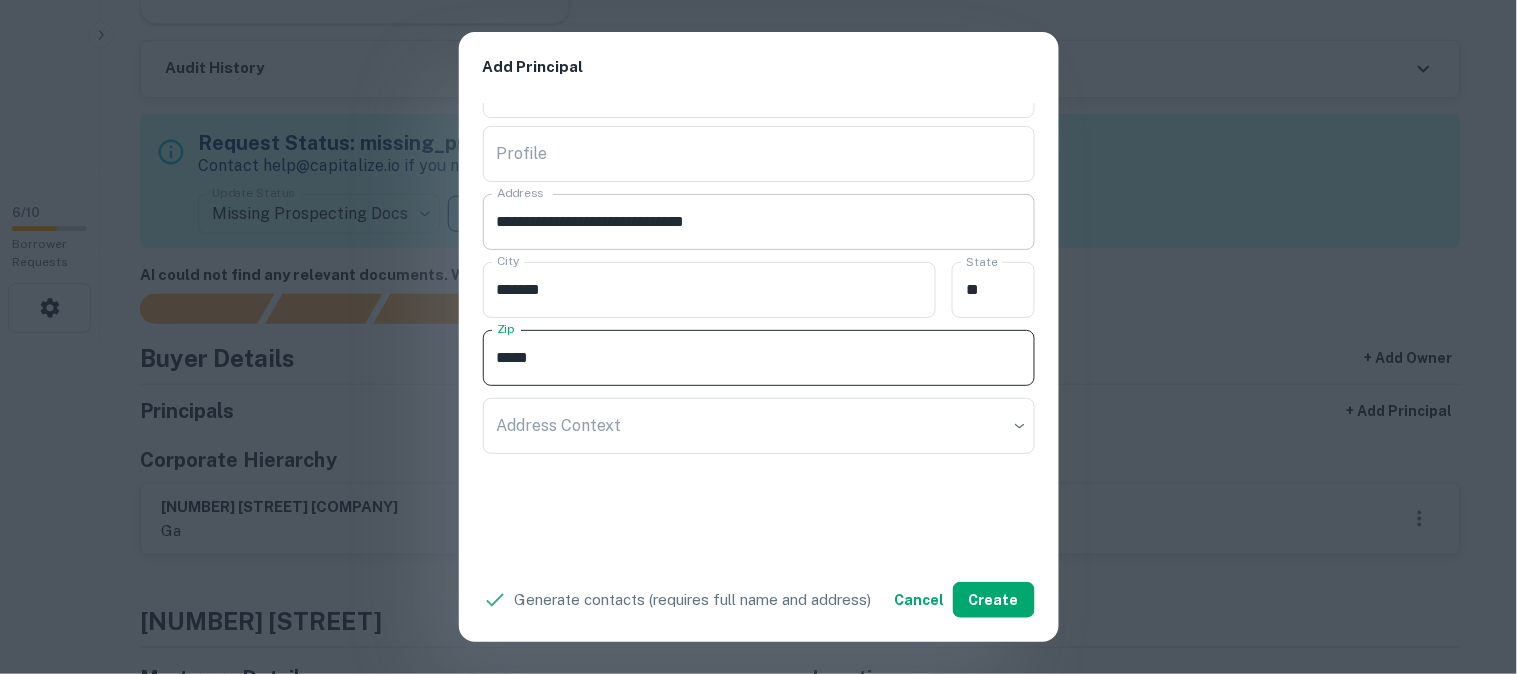 type on "*****" 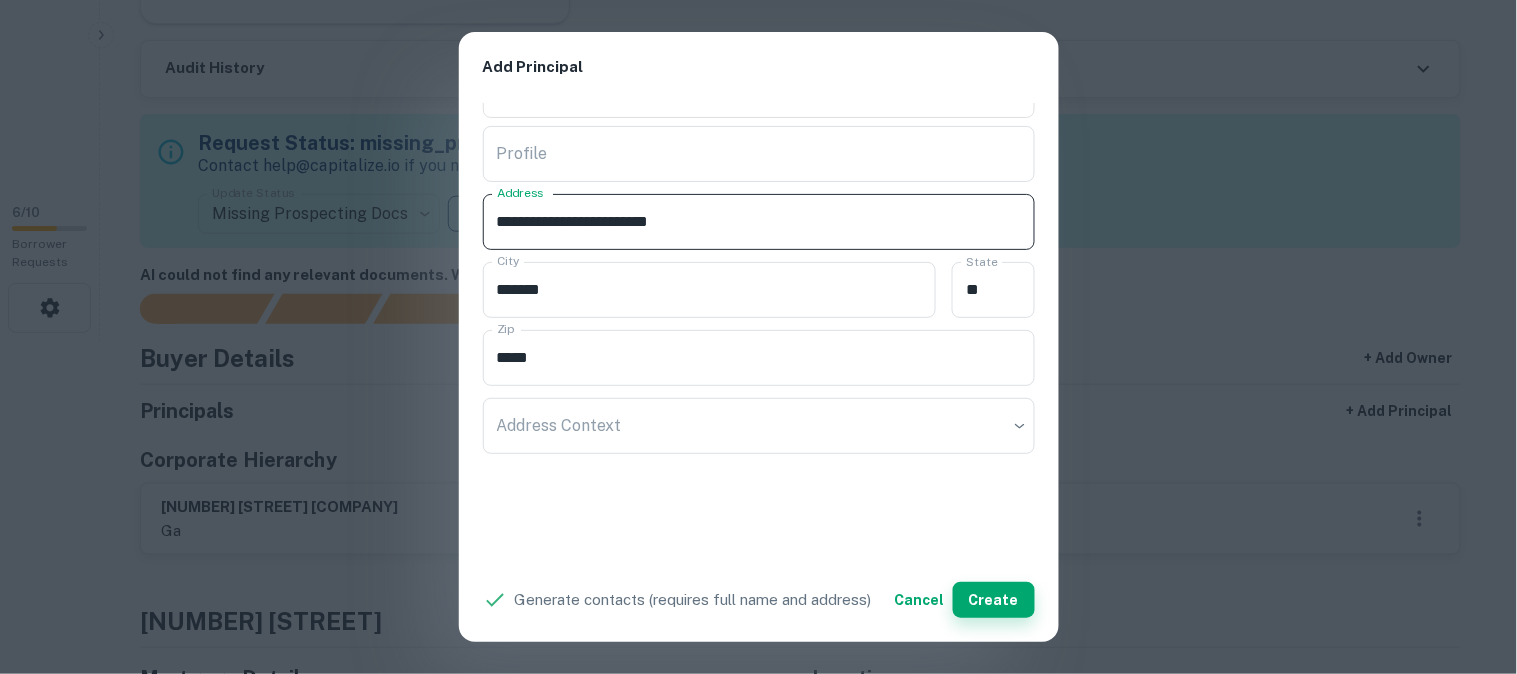 type on "**********" 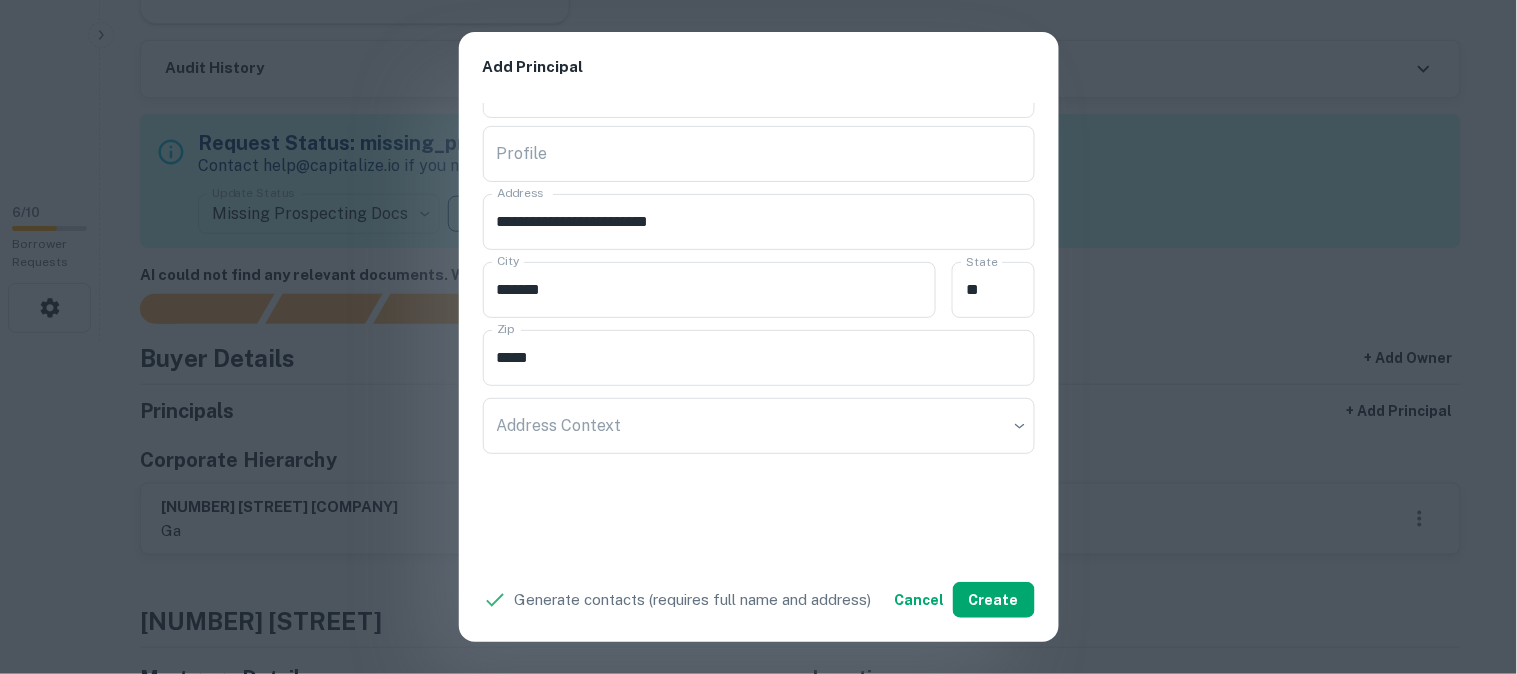 click on "**********" at bounding box center (758, 337) 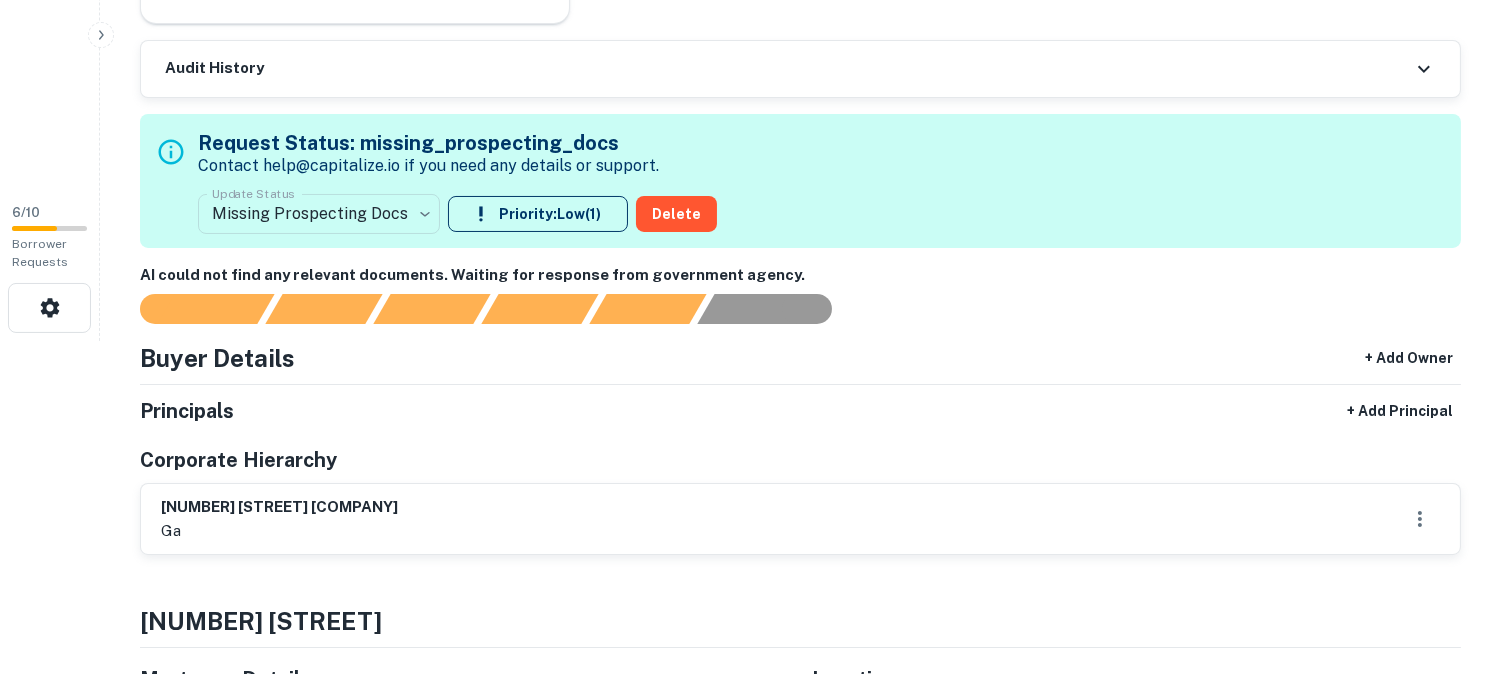 click on "**********" at bounding box center [750, 4] 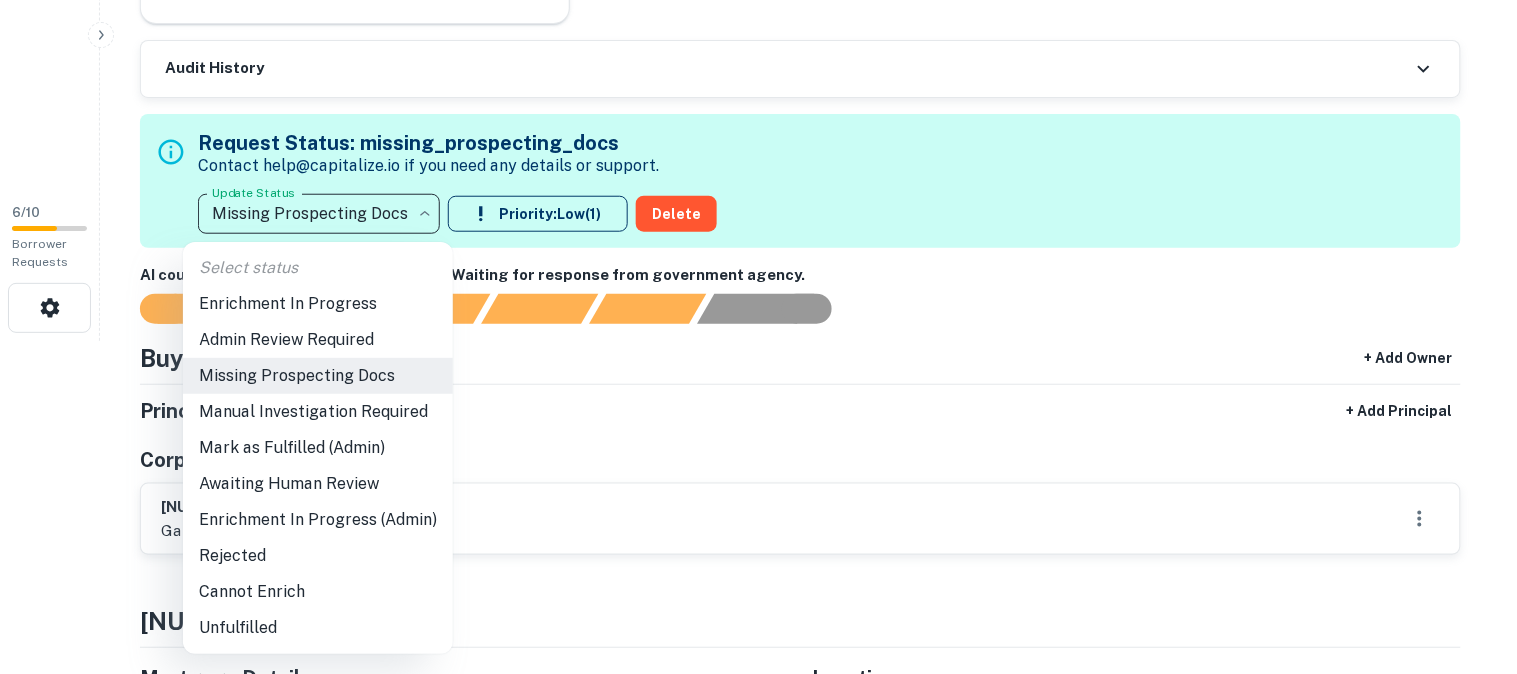 click on "Admin Review Required" at bounding box center [318, 340] 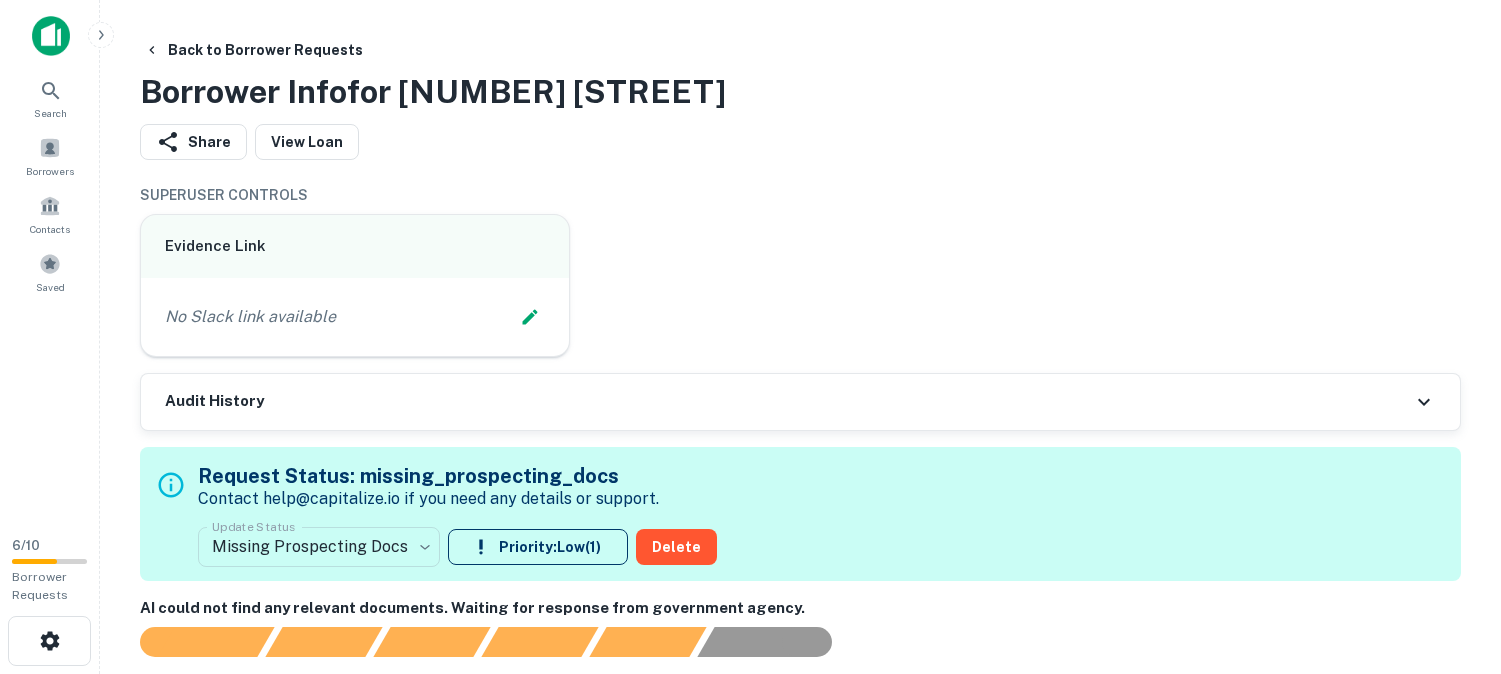 scroll, scrollTop: 0, scrollLeft: 0, axis: both 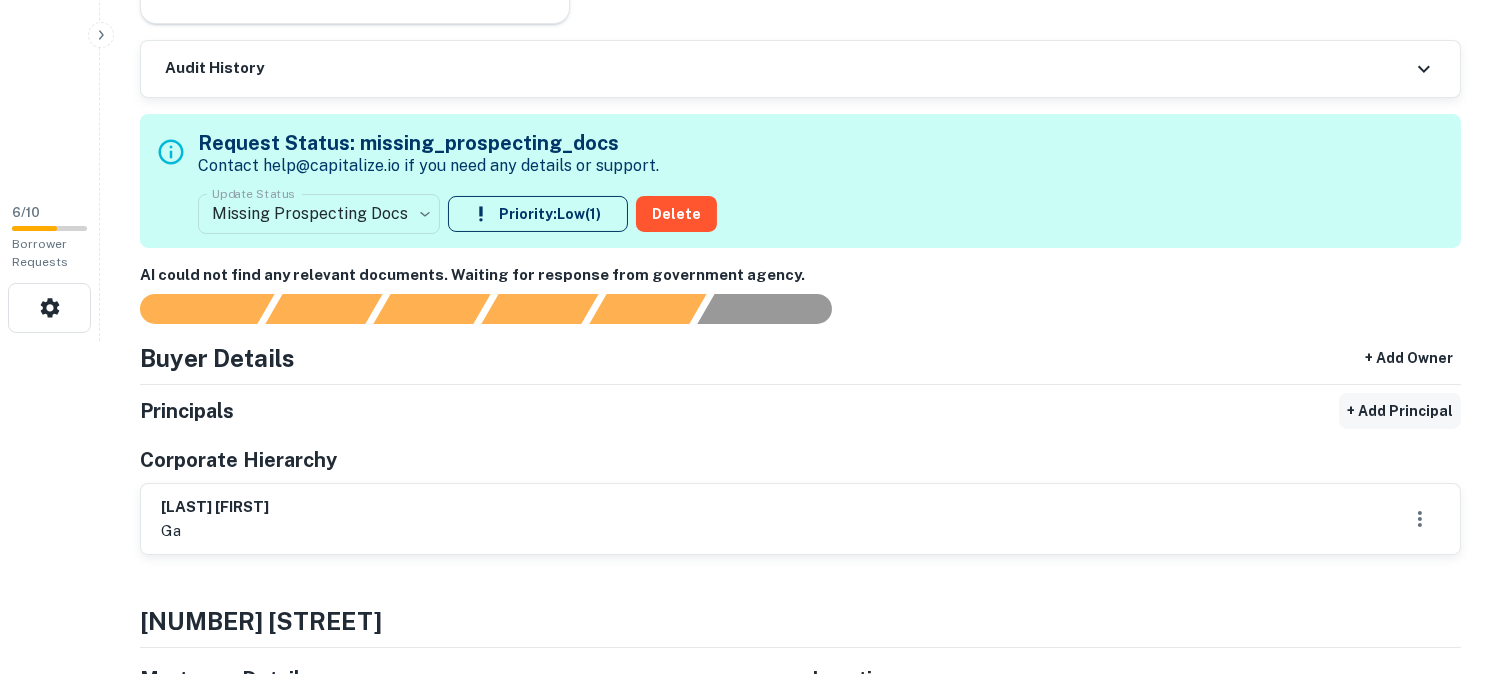 click on "+ Add Principal" at bounding box center [1400, 411] 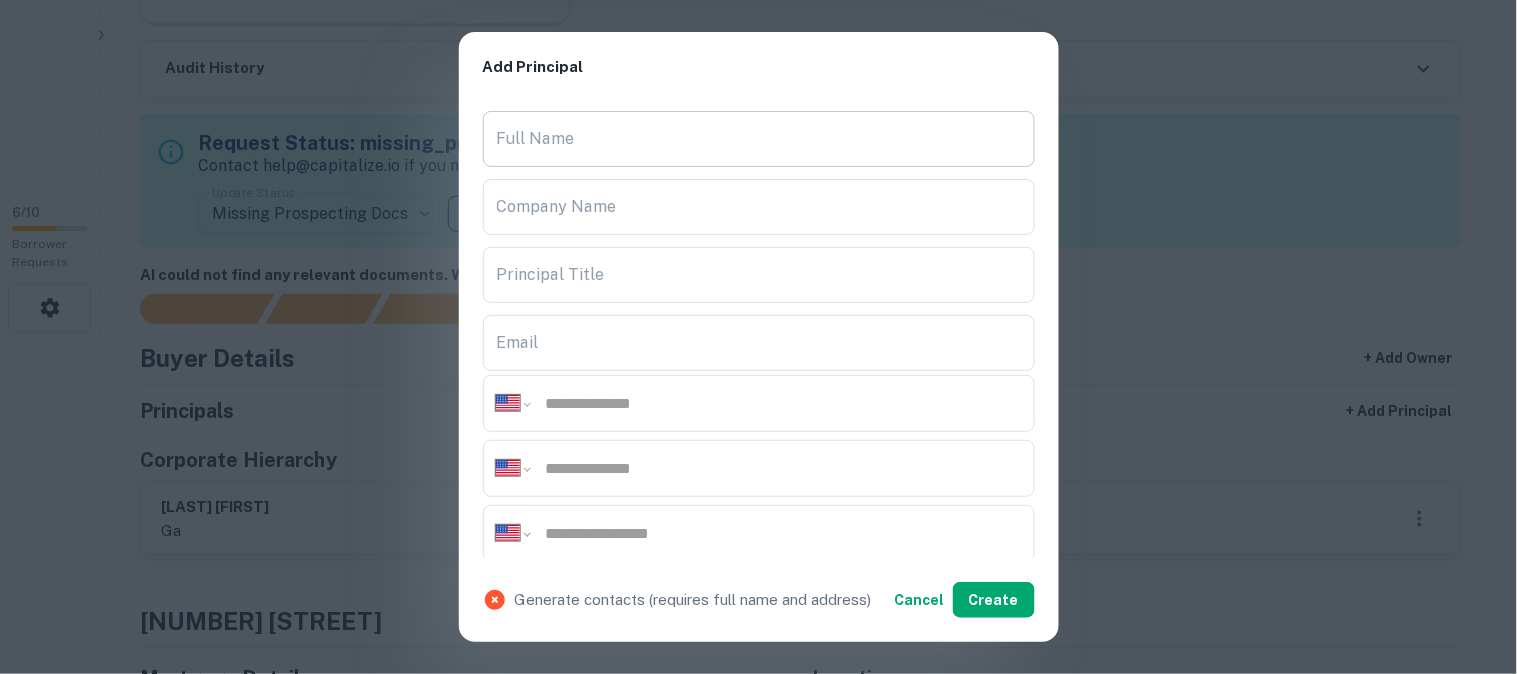 click on "Full Name" at bounding box center [759, 139] 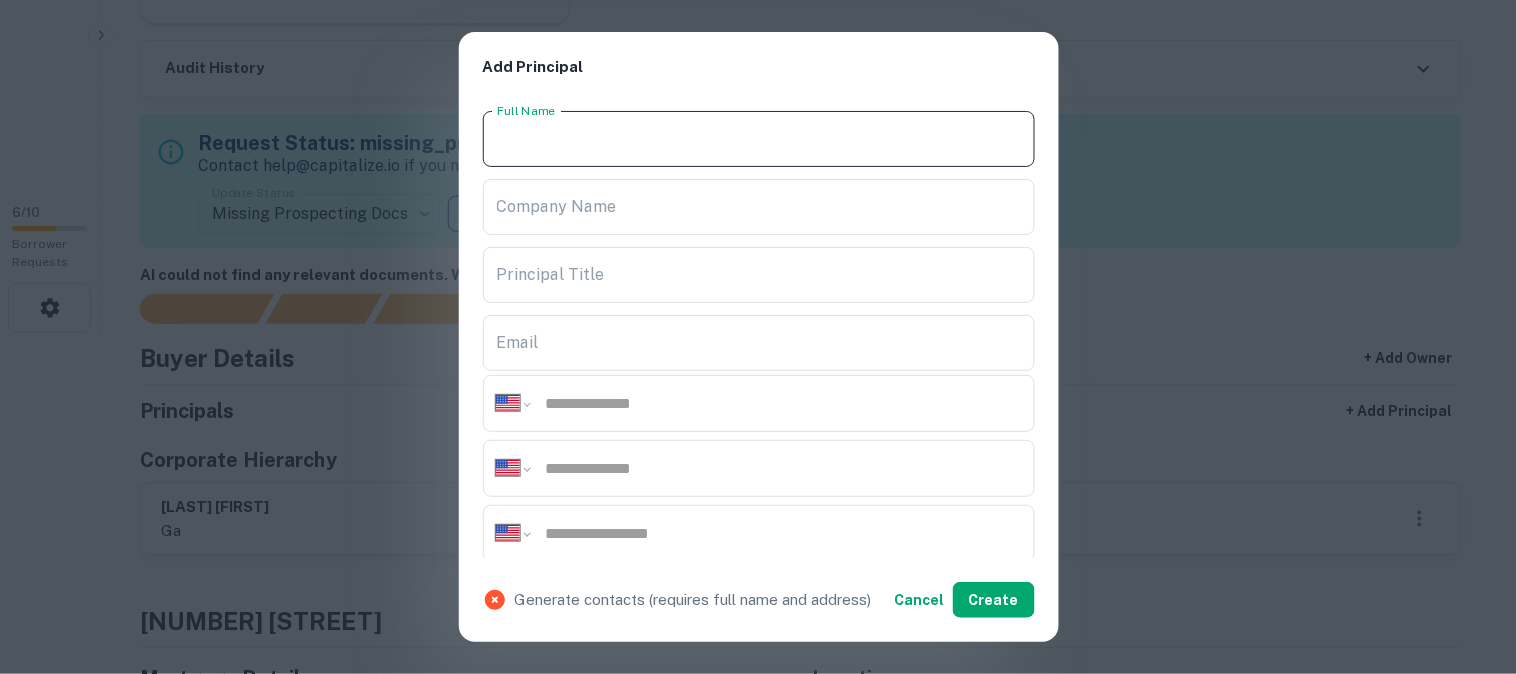 paste on "**********" 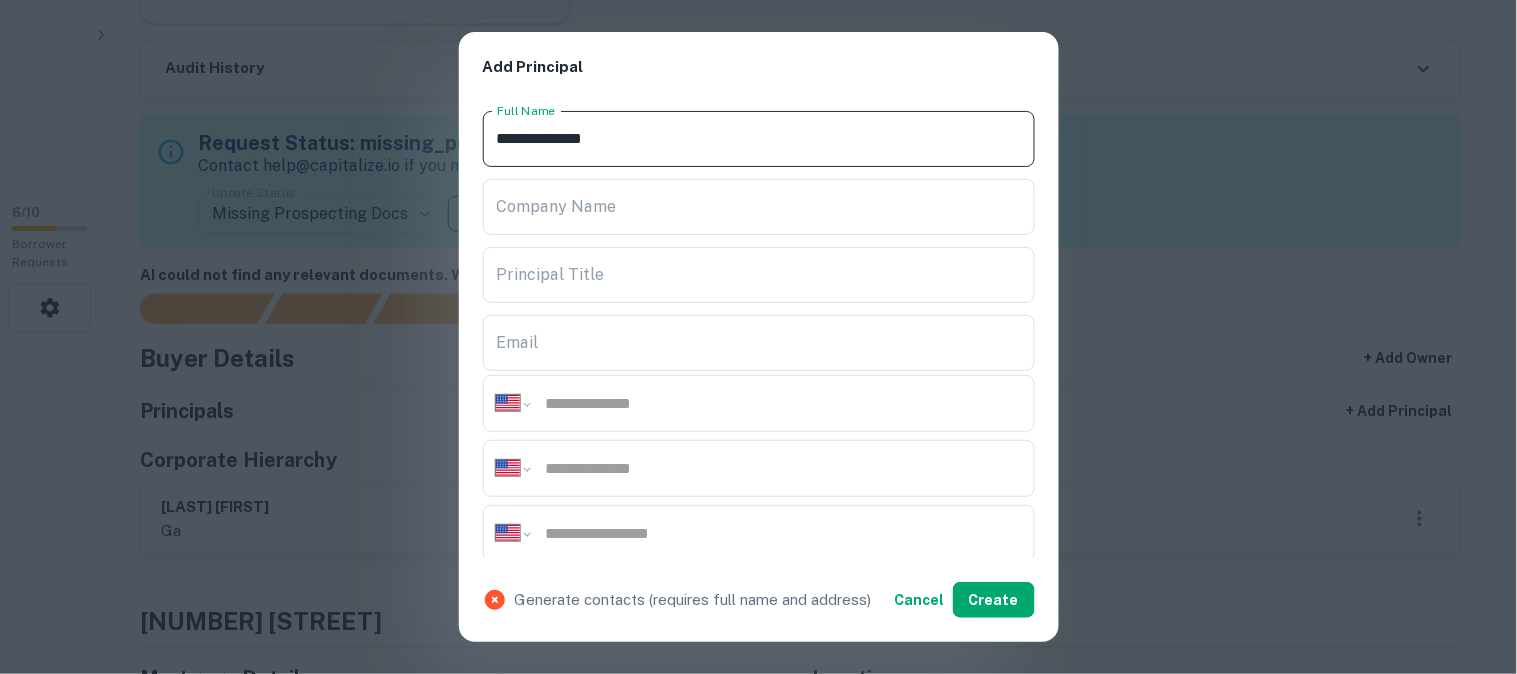 type on "**********" 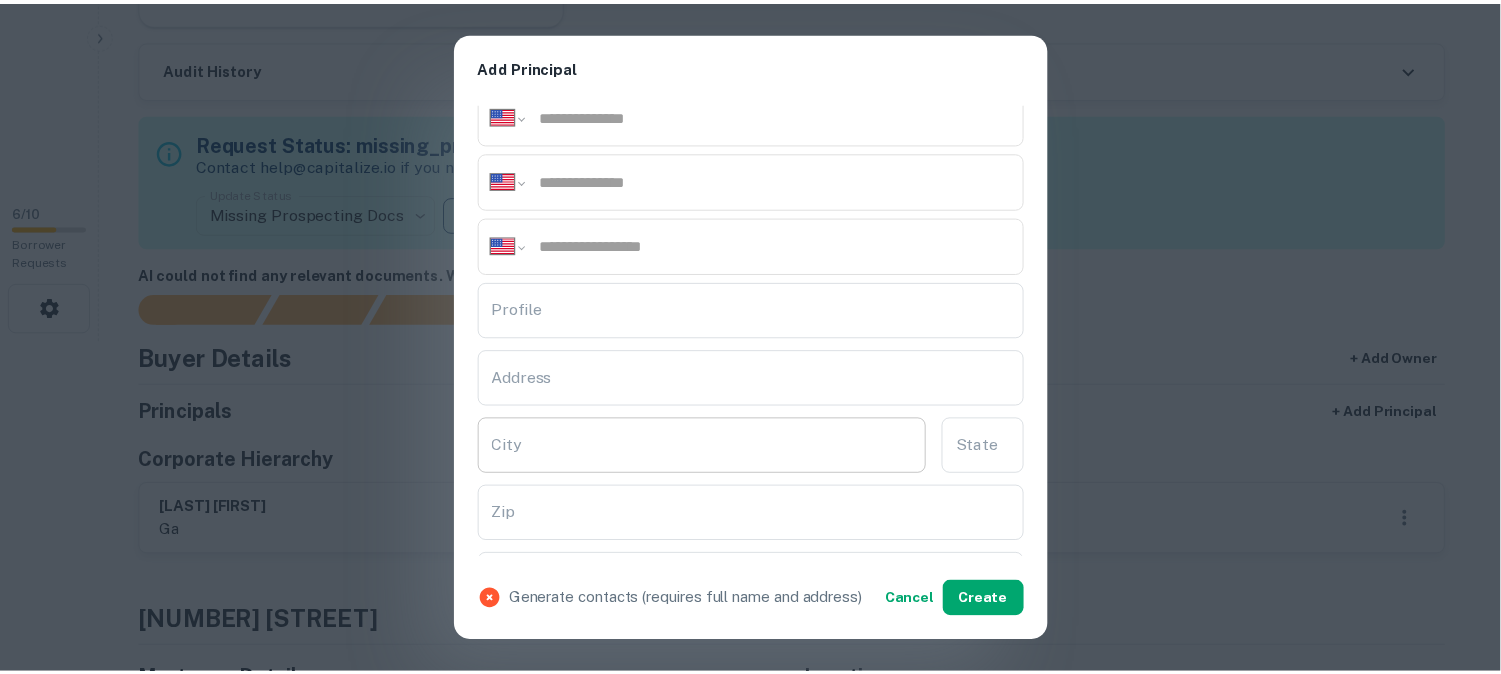 scroll, scrollTop: 333, scrollLeft: 0, axis: vertical 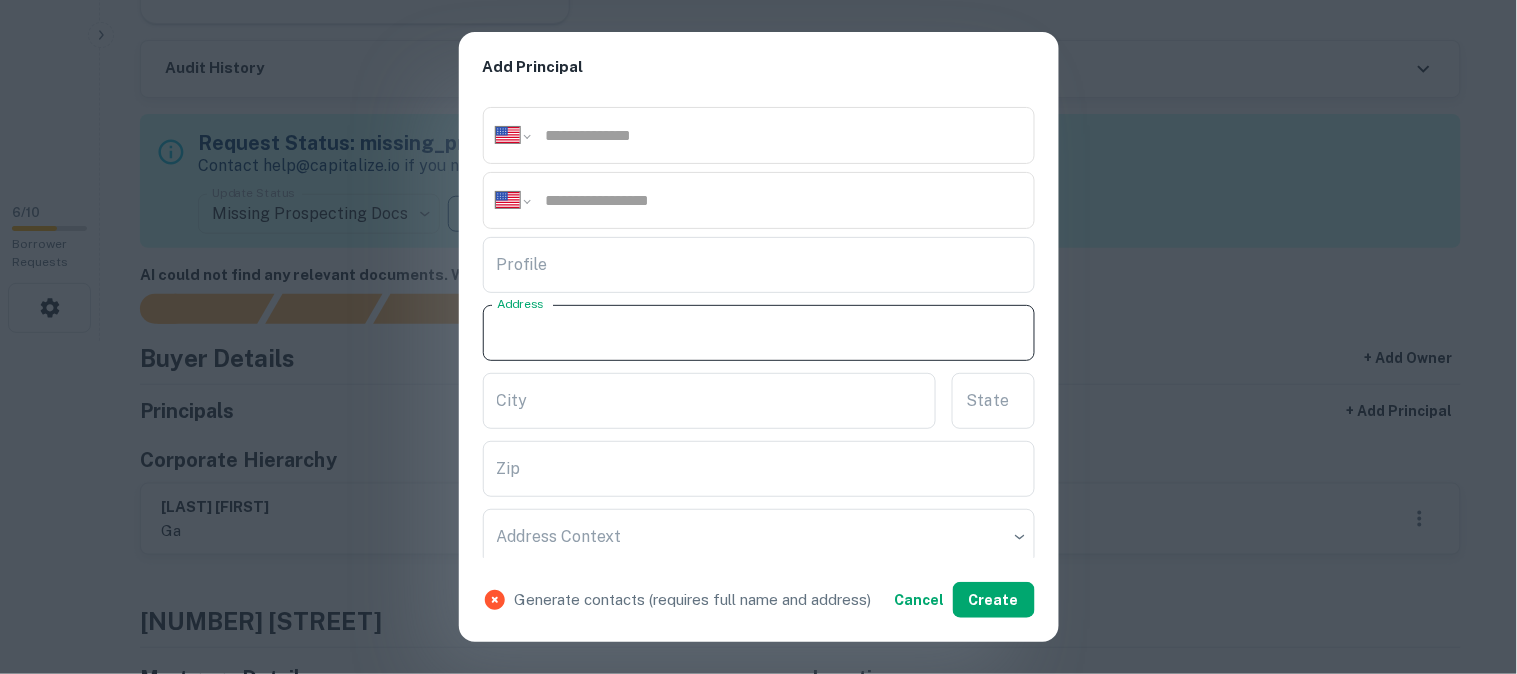 click on "Address" at bounding box center [759, 333] 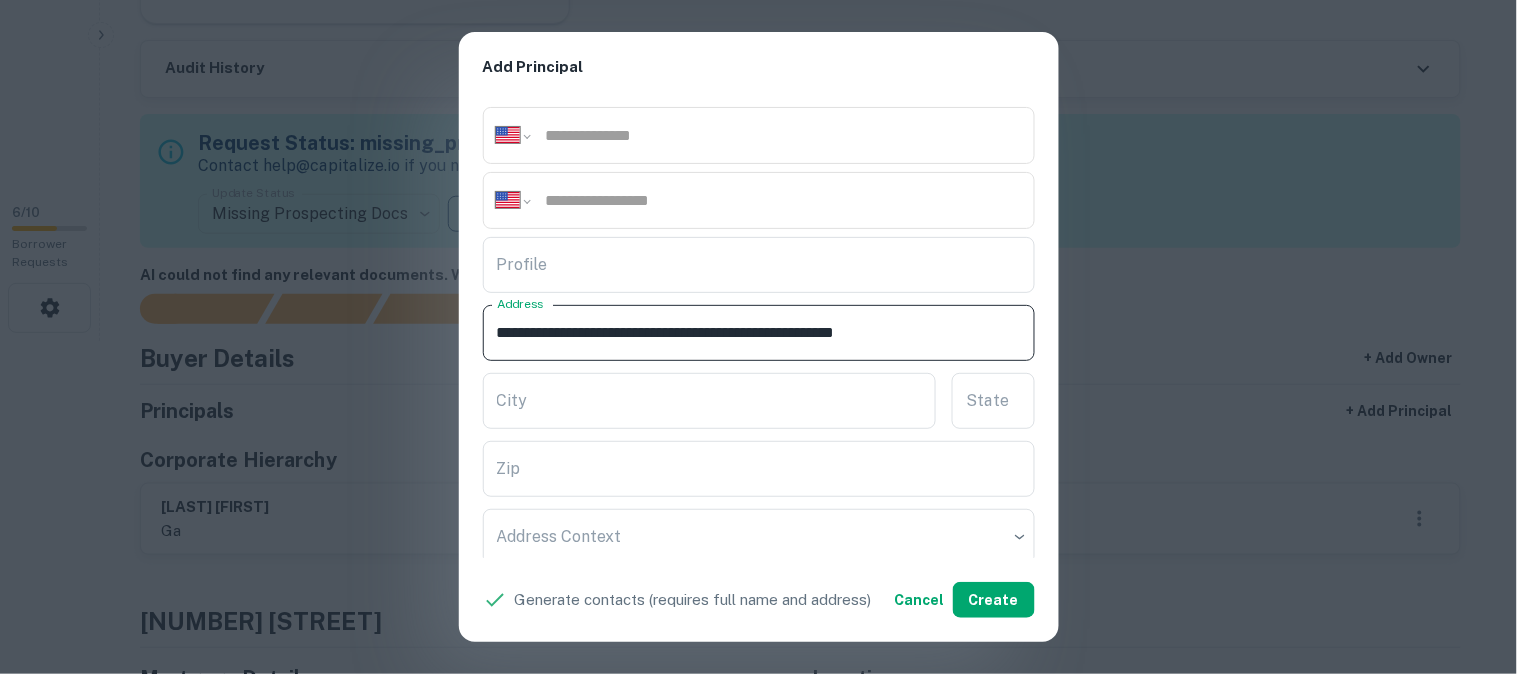 drag, startPoint x: 781, startPoint y: 328, endPoint x: 832, endPoint y: 363, distance: 61.854668 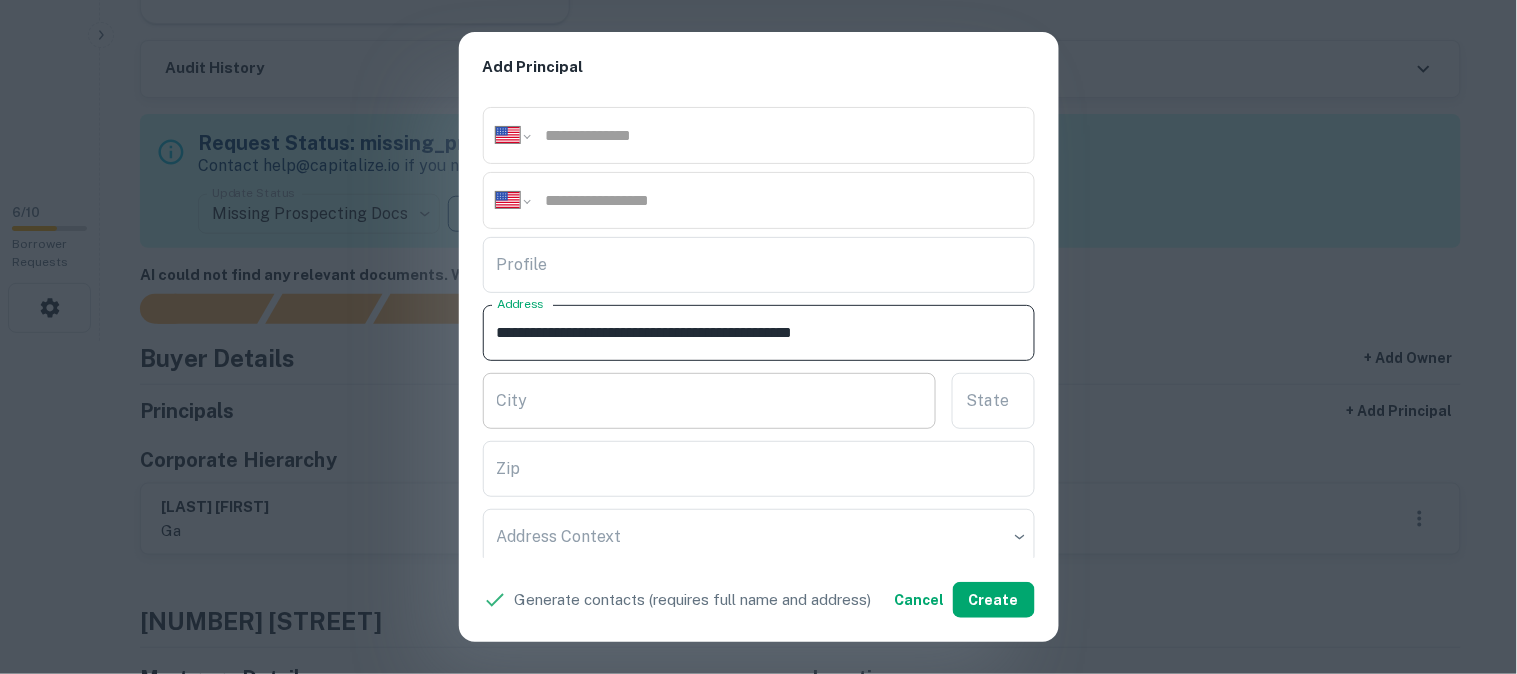 type on "**********" 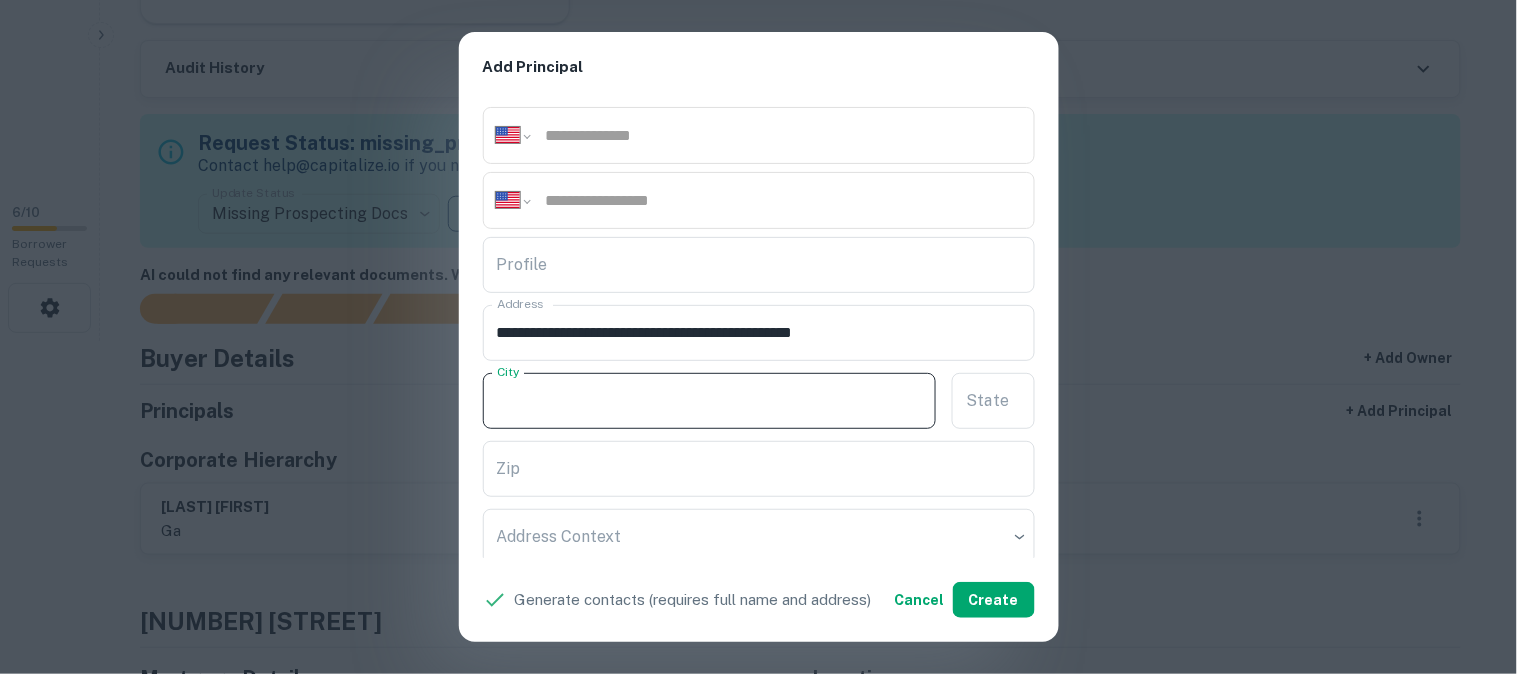 paste on "*******" 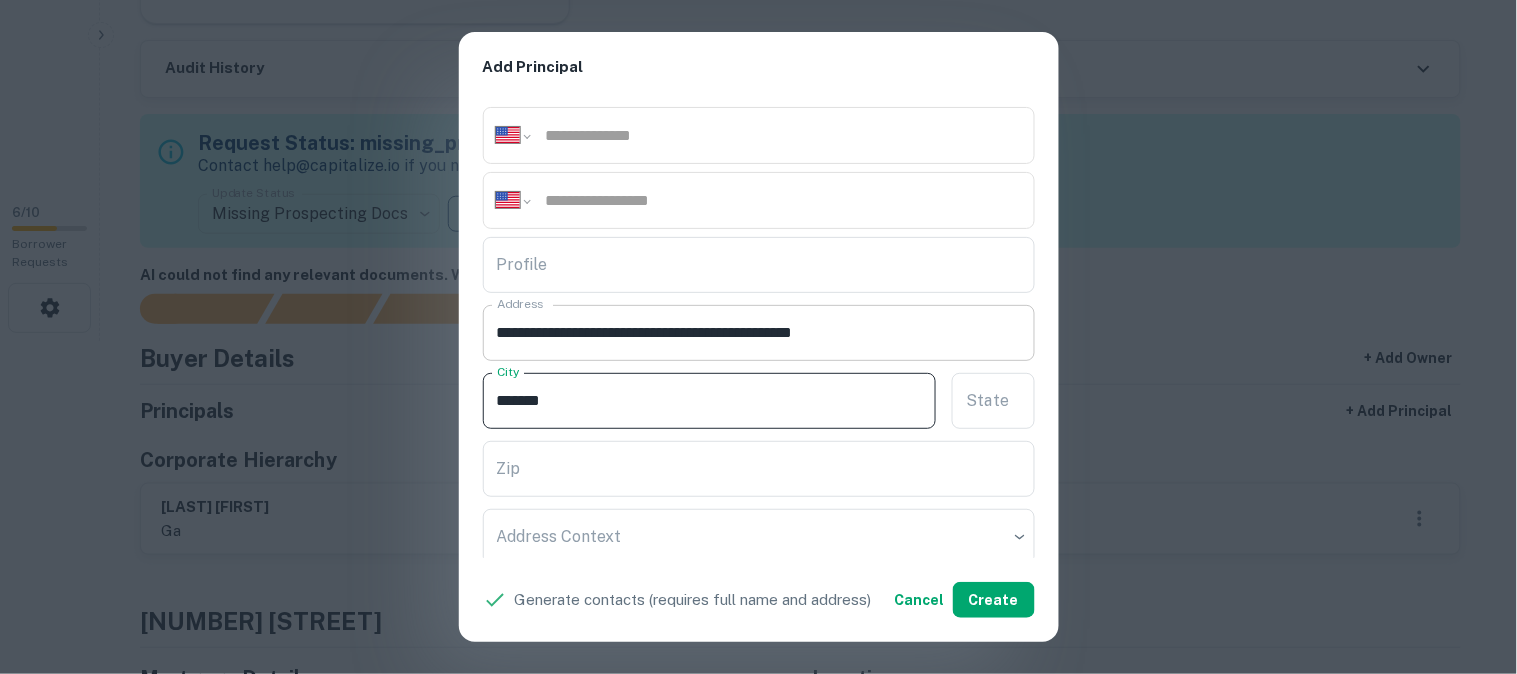 type on "*******" 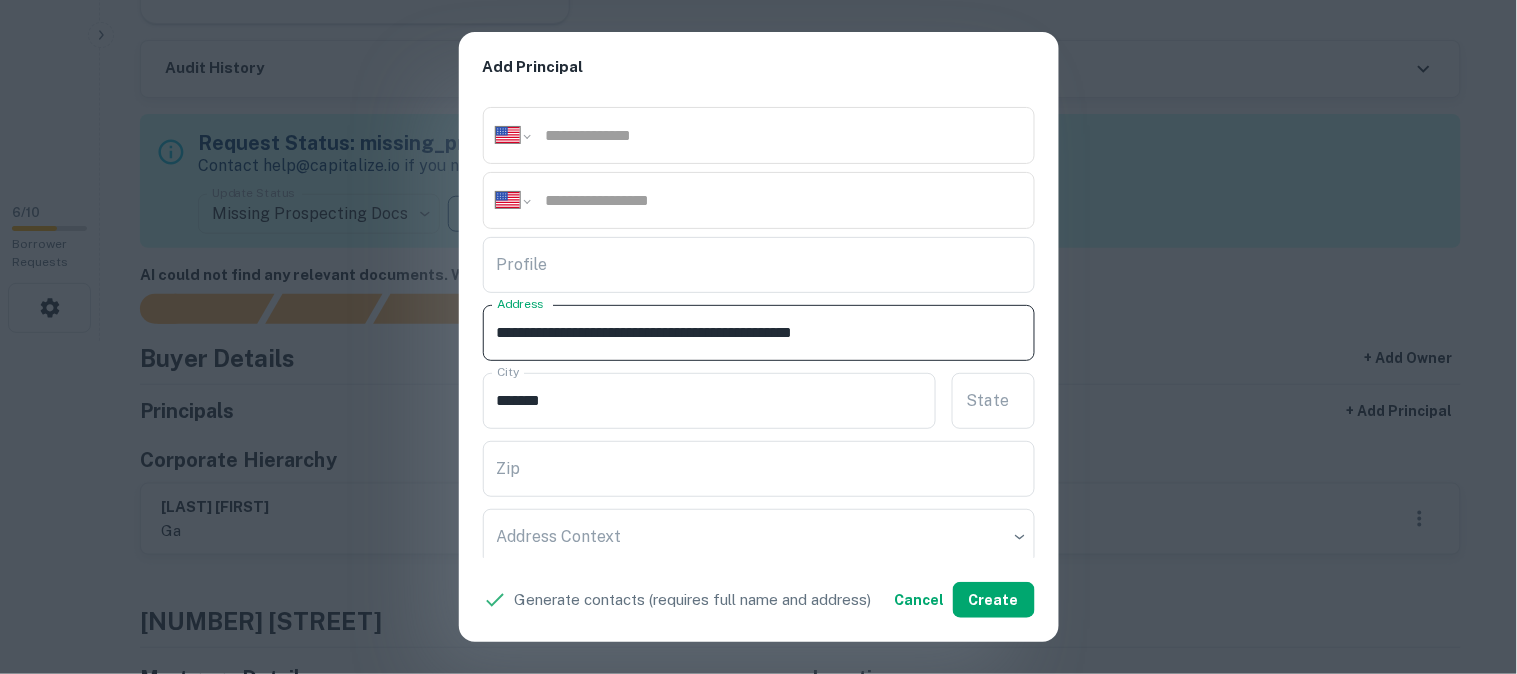 drag, startPoint x: 788, startPoint y: 325, endPoint x: 807, endPoint y: 351, distance: 32.202484 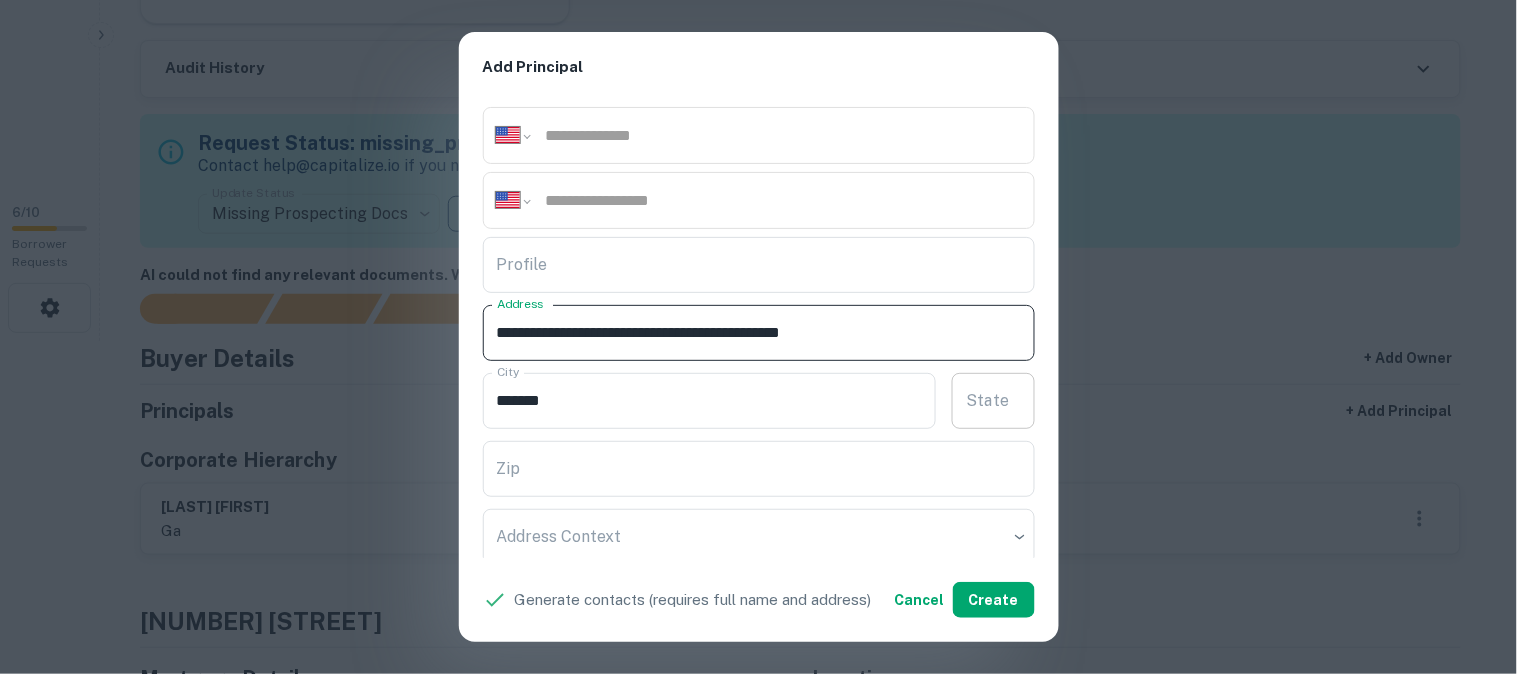 type on "**********" 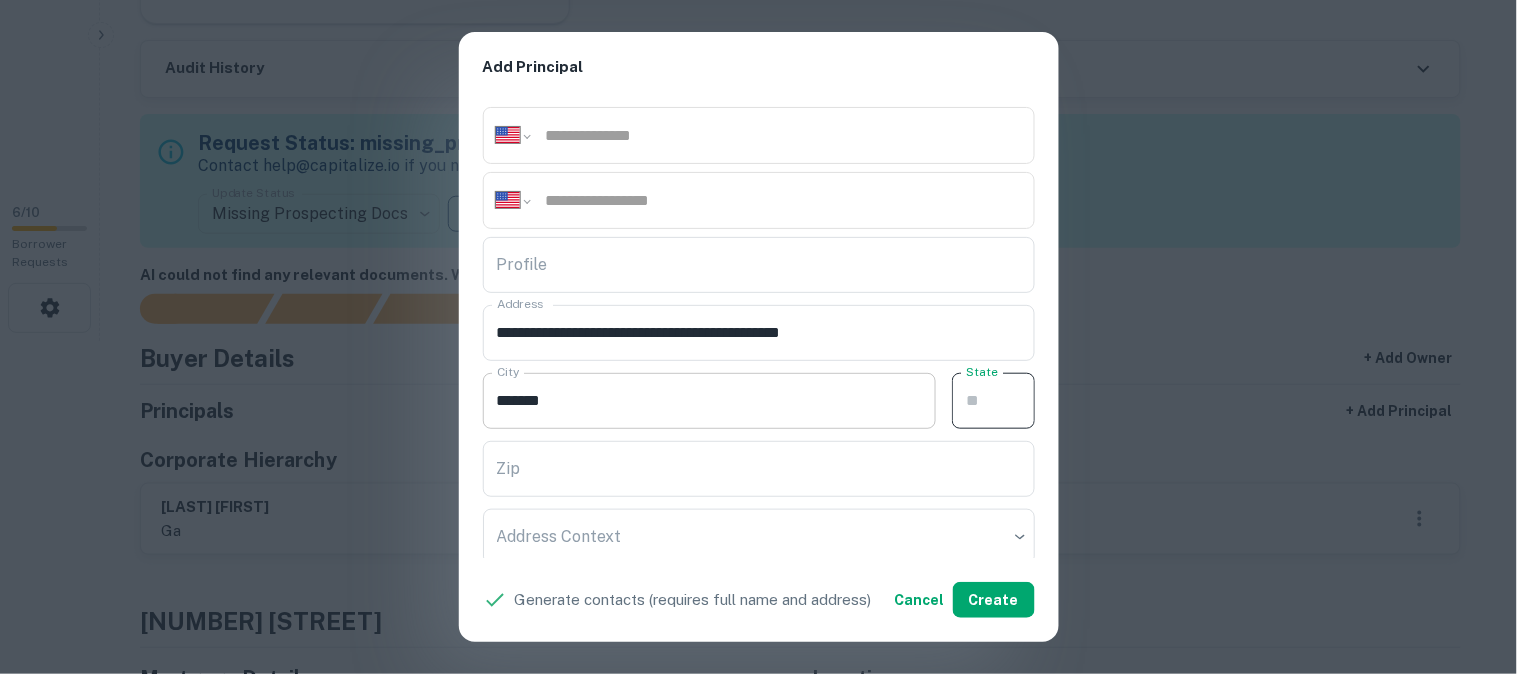 paste on "**" 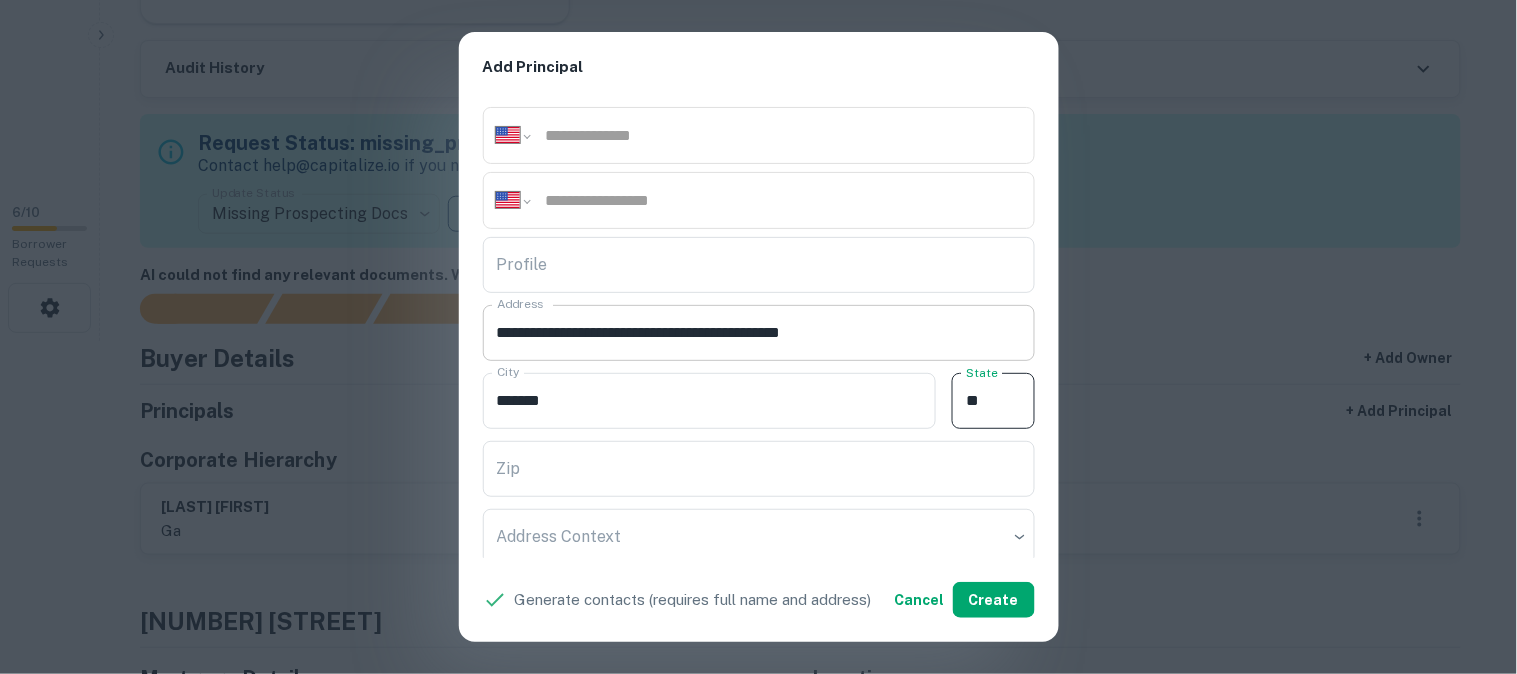 type on "**" 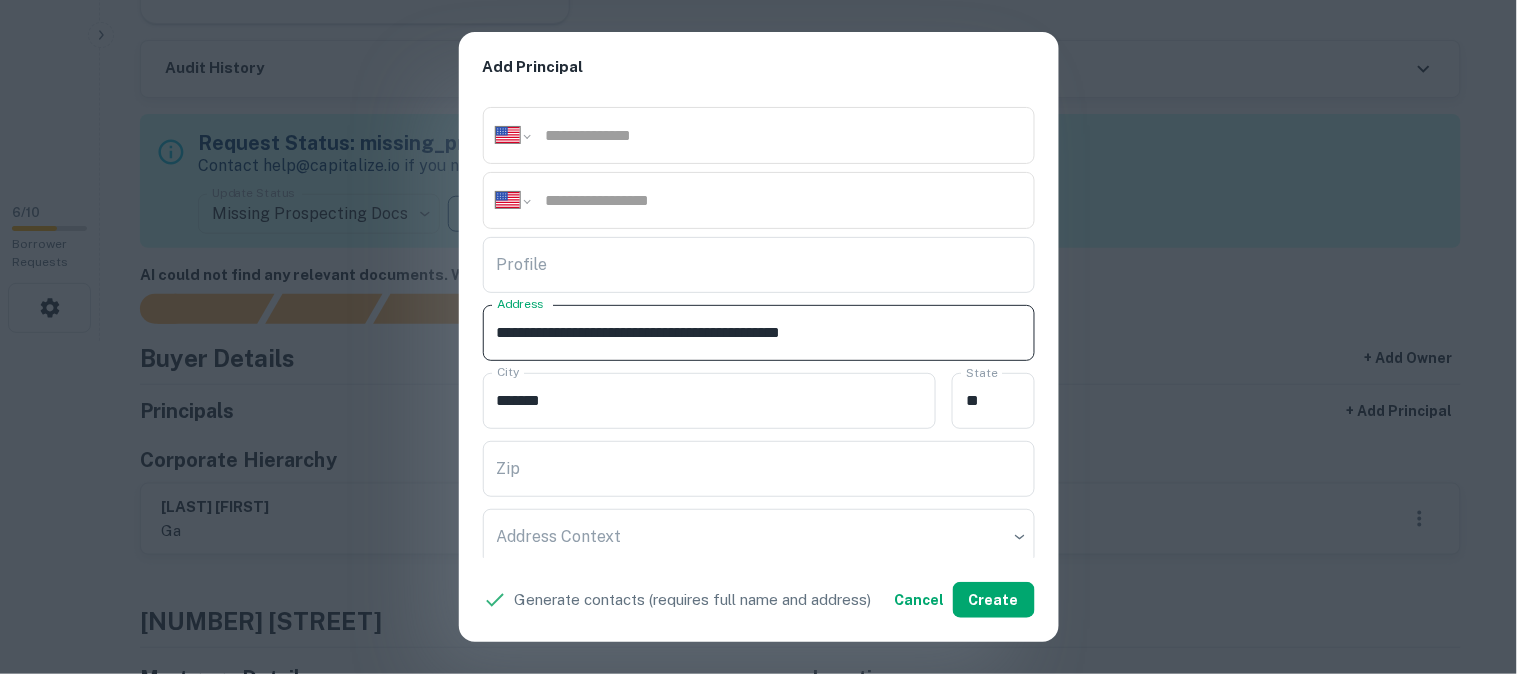 drag, startPoint x: 800, startPoint y: 326, endPoint x: 854, endPoint y: 353, distance: 60.373837 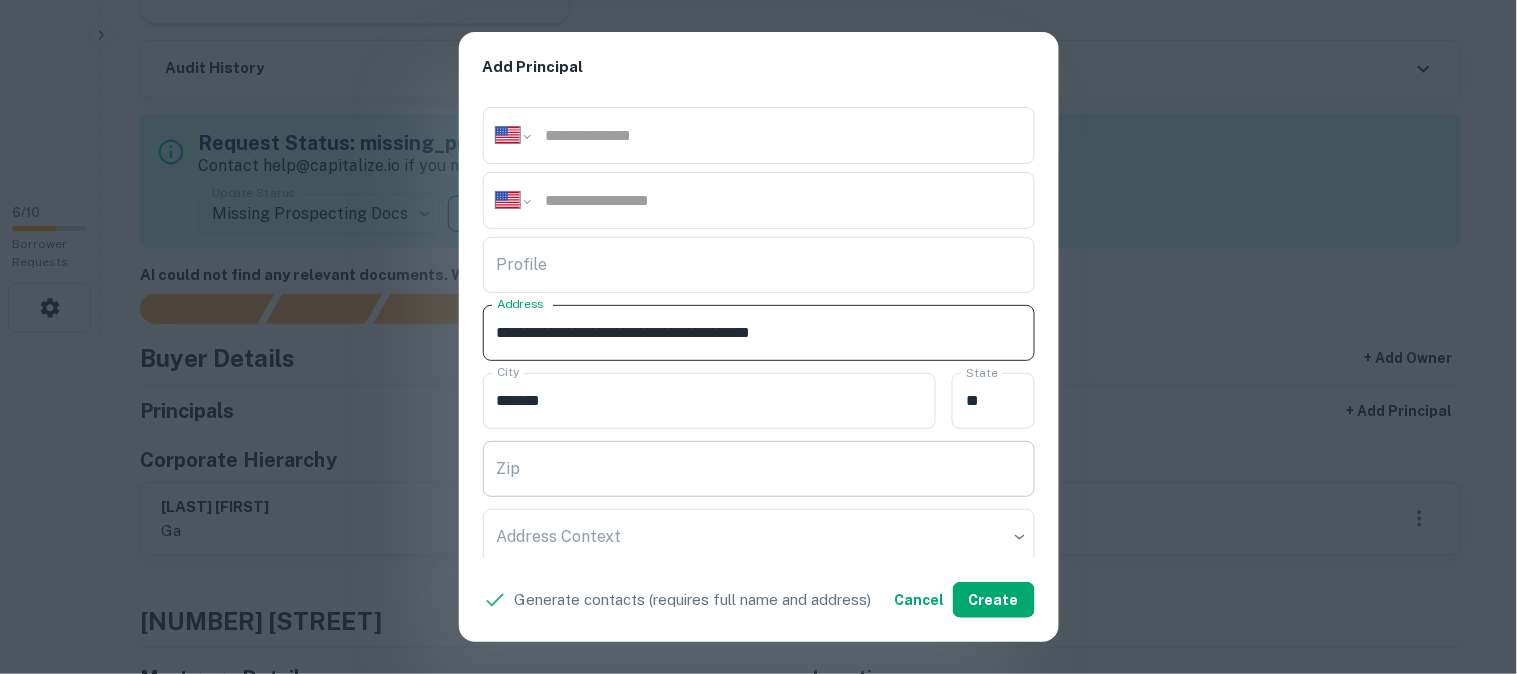 type on "**********" 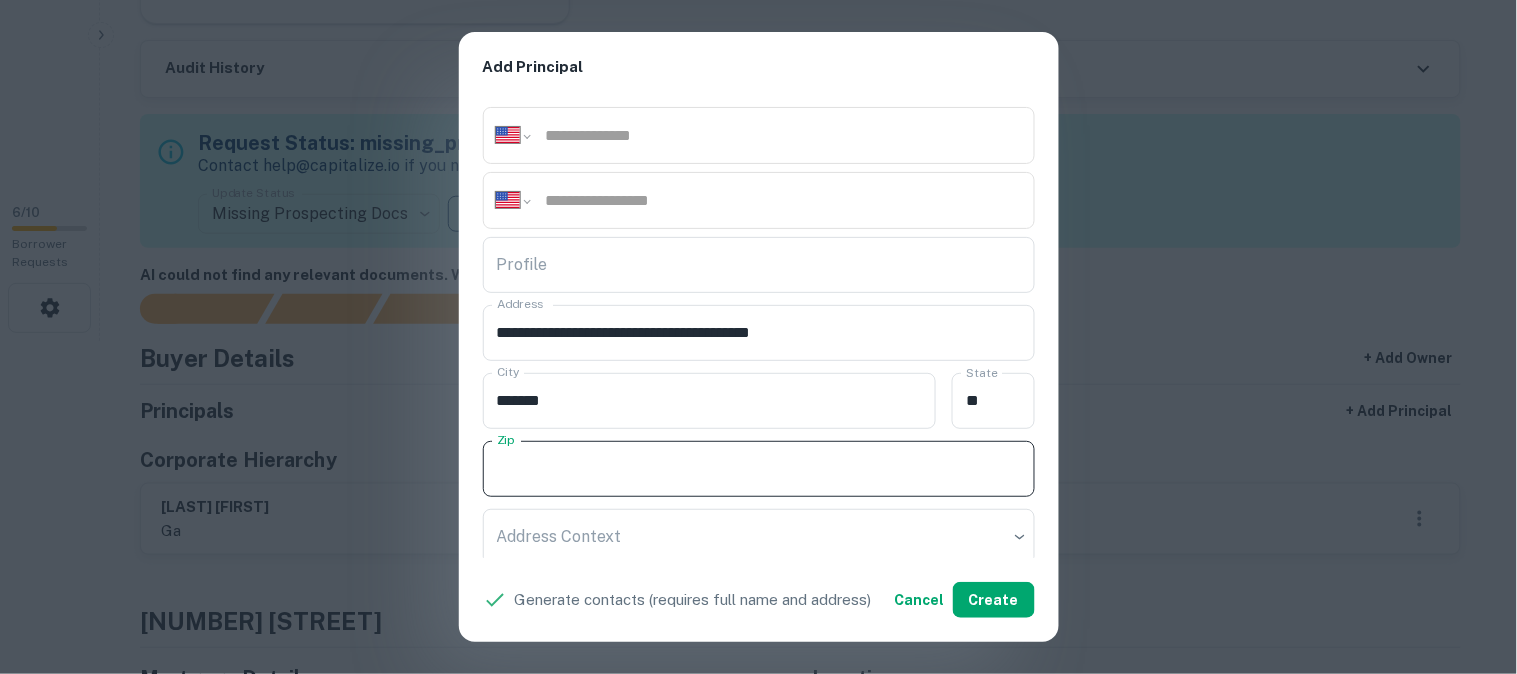 click on "Zip" at bounding box center [759, 469] 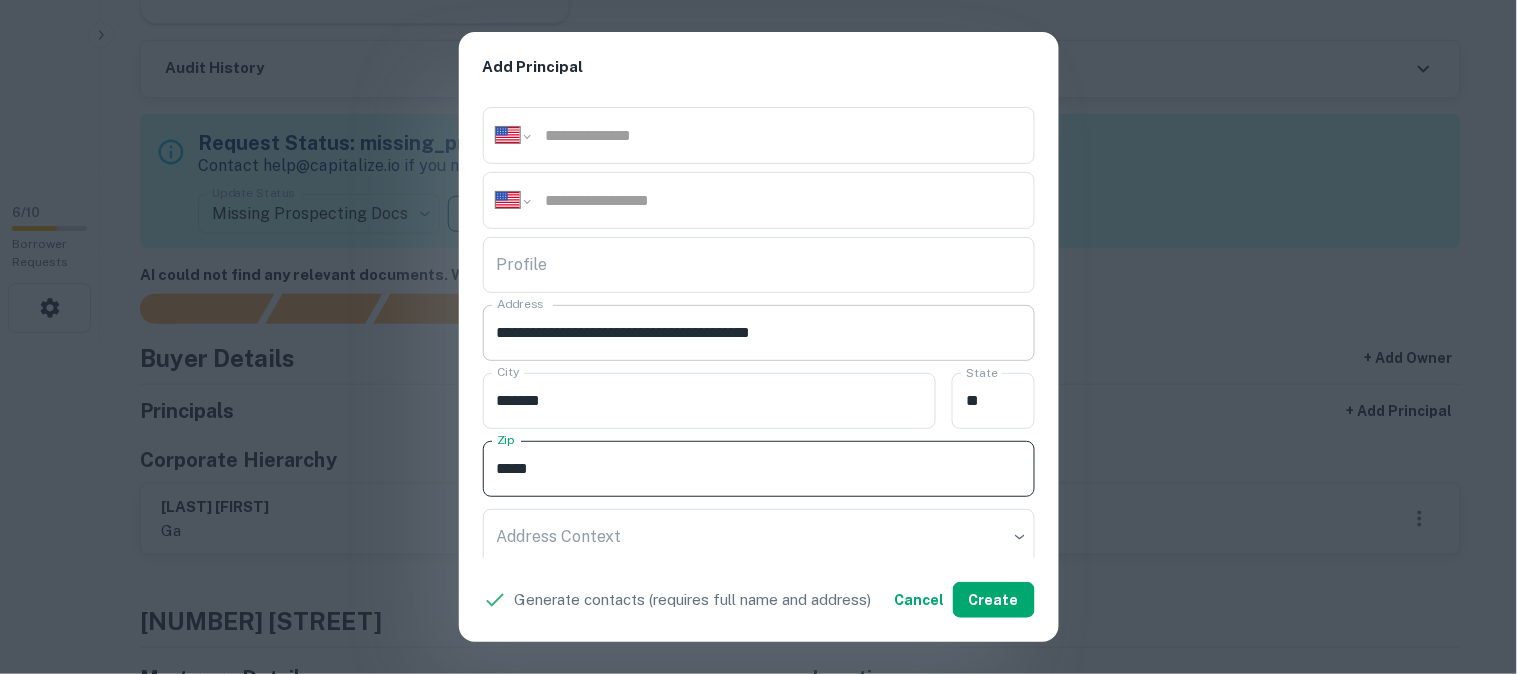 type on "*****" 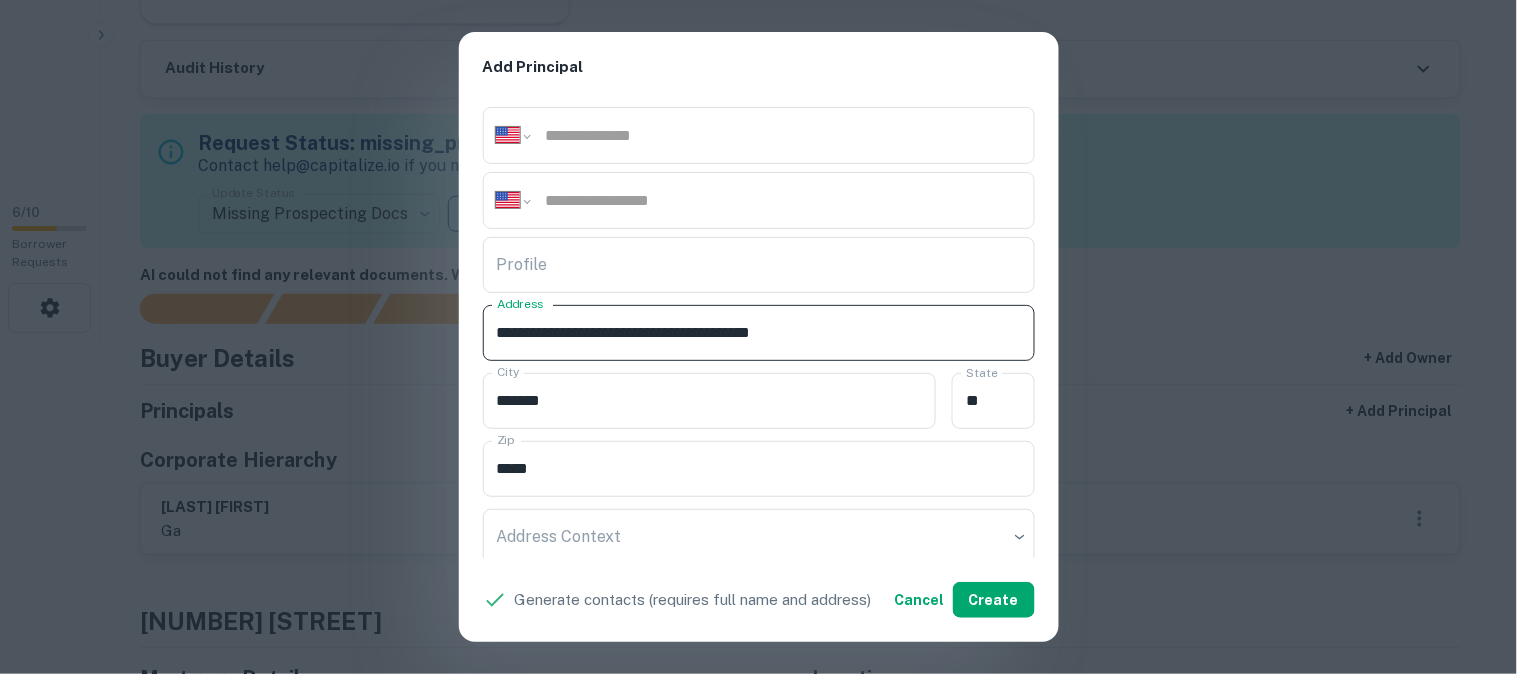 drag, startPoint x: 816, startPoint y: 336, endPoint x: 772, endPoint y: 335, distance: 44.011364 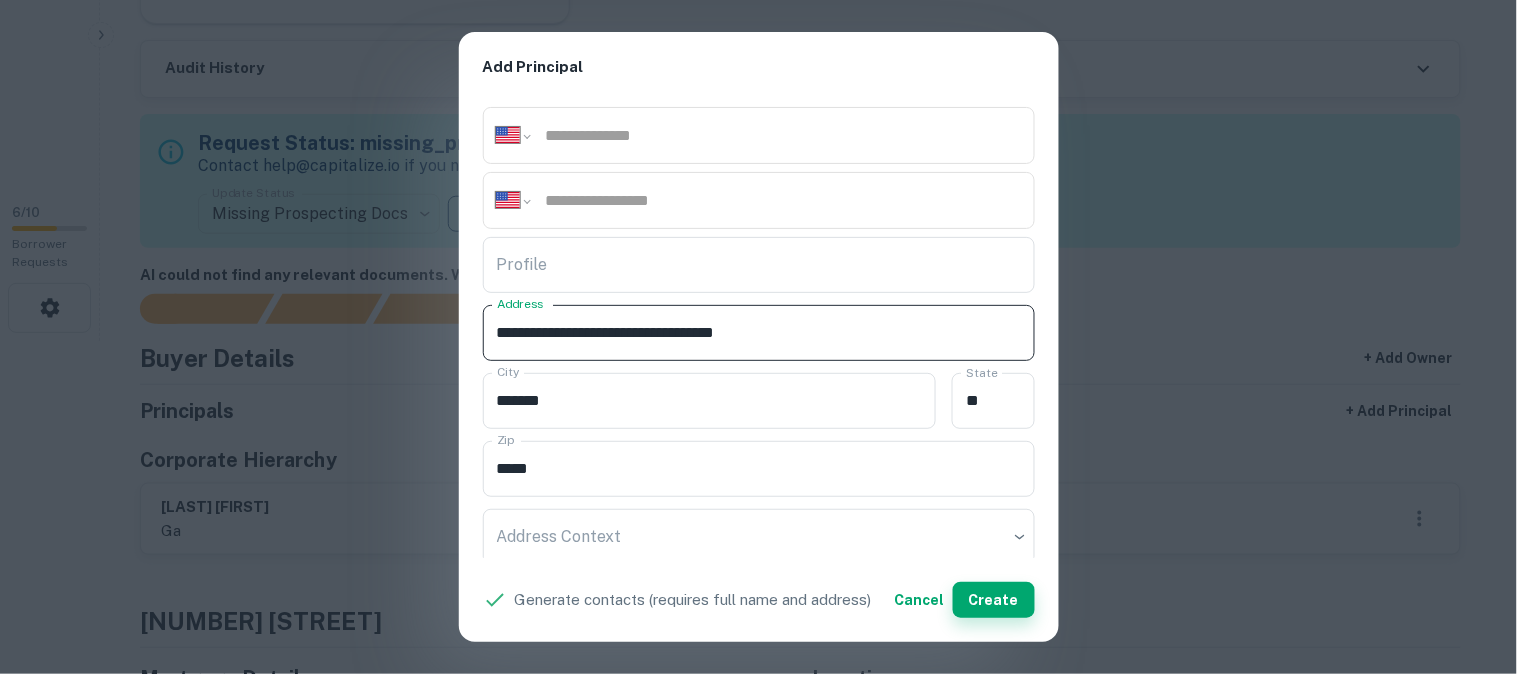 type on "**********" 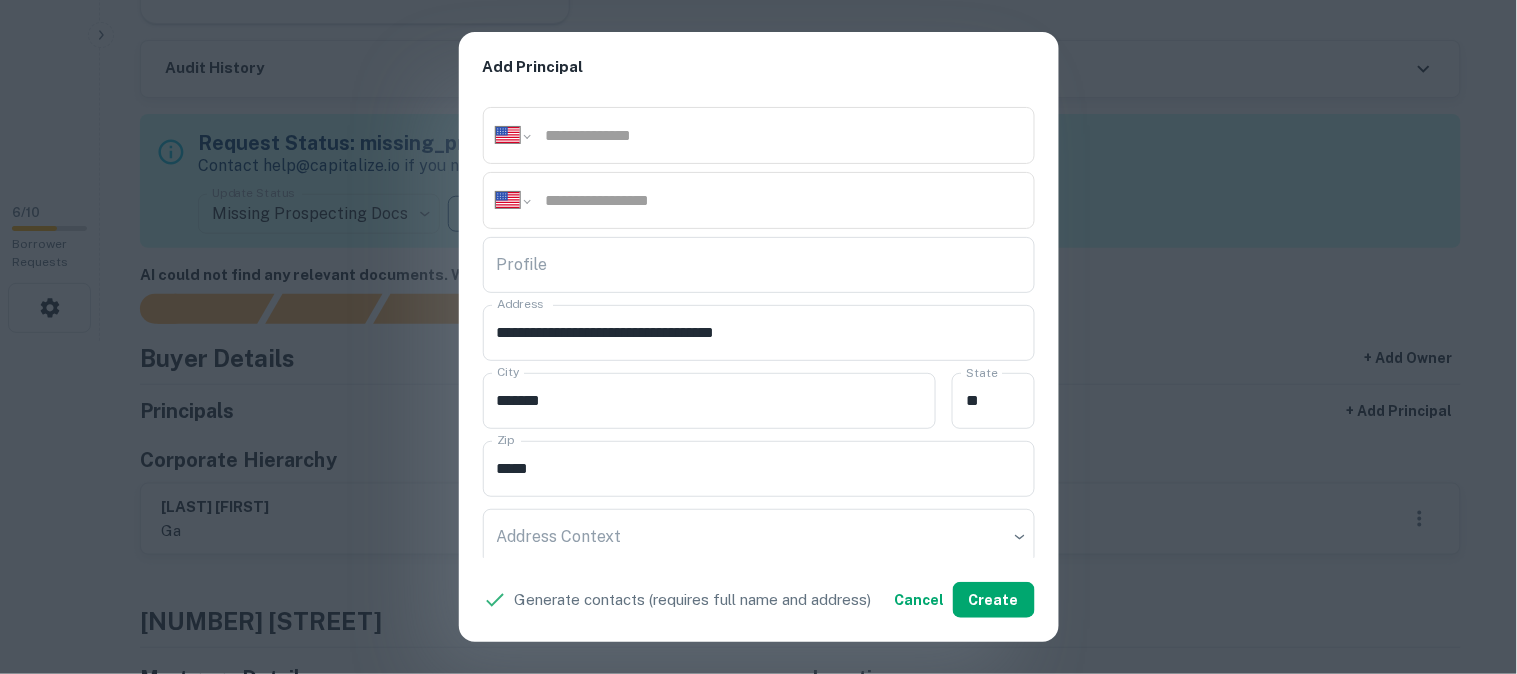click on "**********" at bounding box center (758, 337) 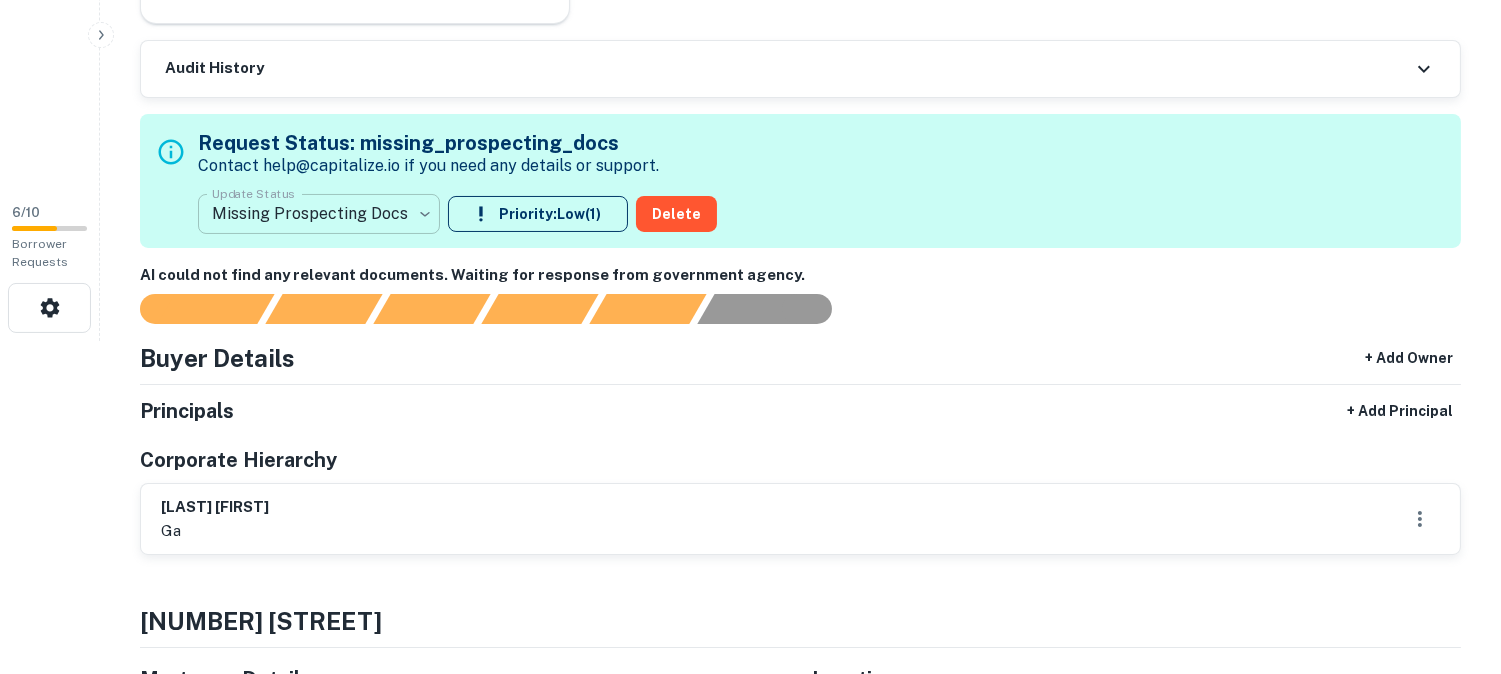 click on "**********" at bounding box center (750, 4) 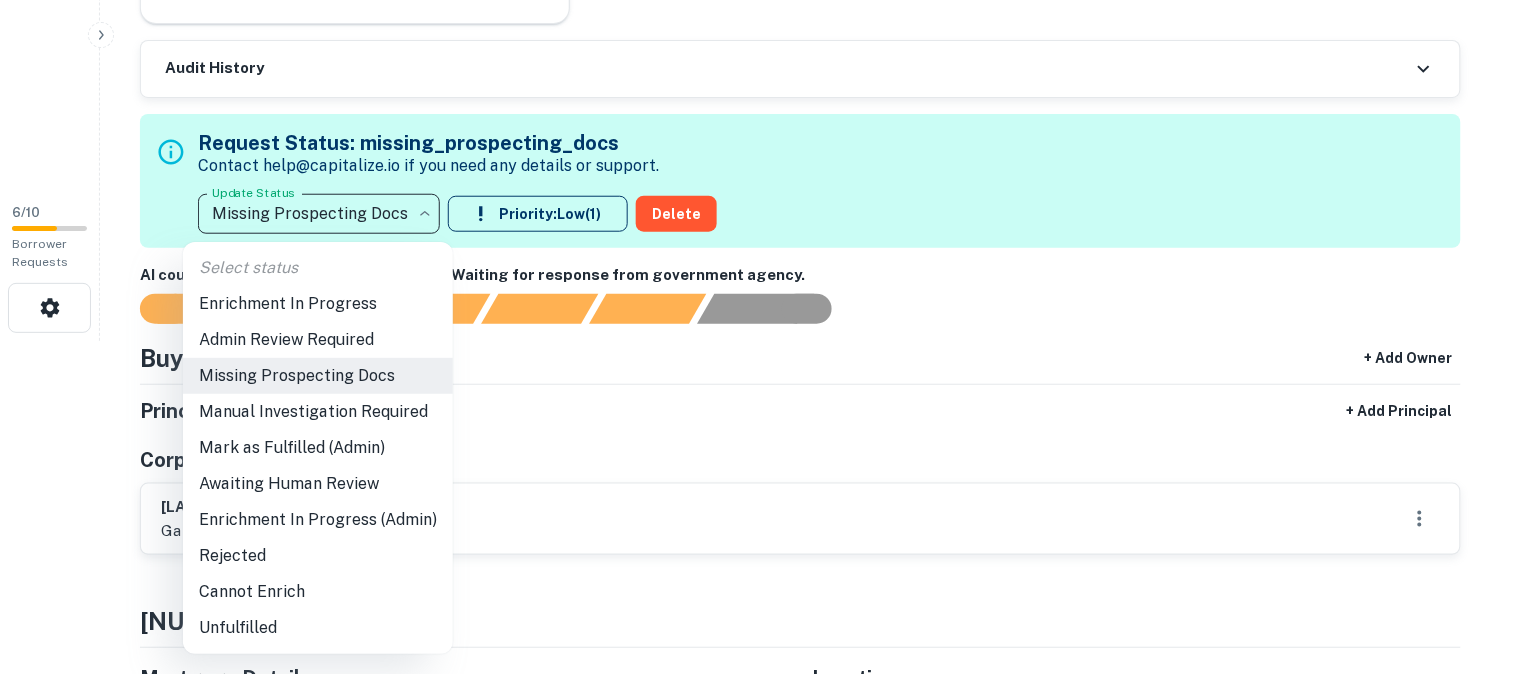 click on "Admin Review Required" at bounding box center [318, 340] 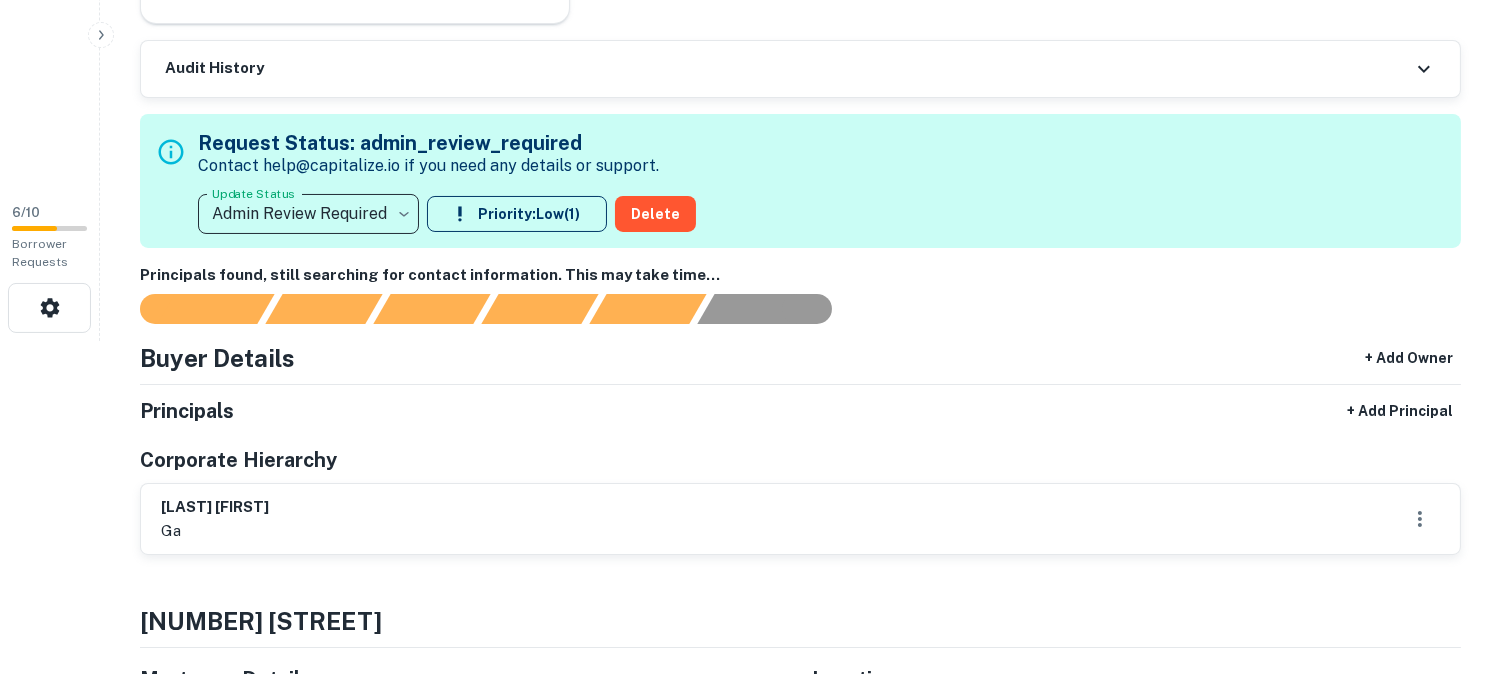 click on "**********" at bounding box center [800, 181] 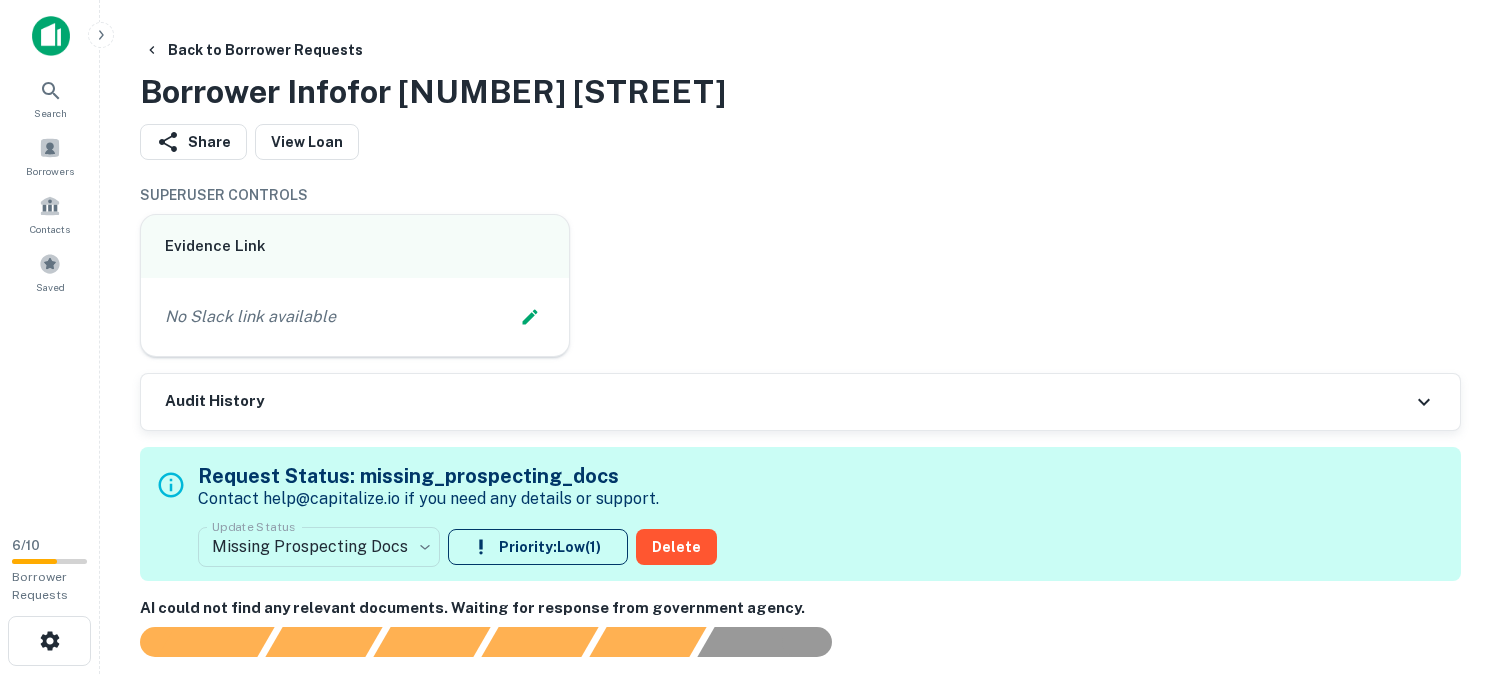 scroll, scrollTop: 0, scrollLeft: 0, axis: both 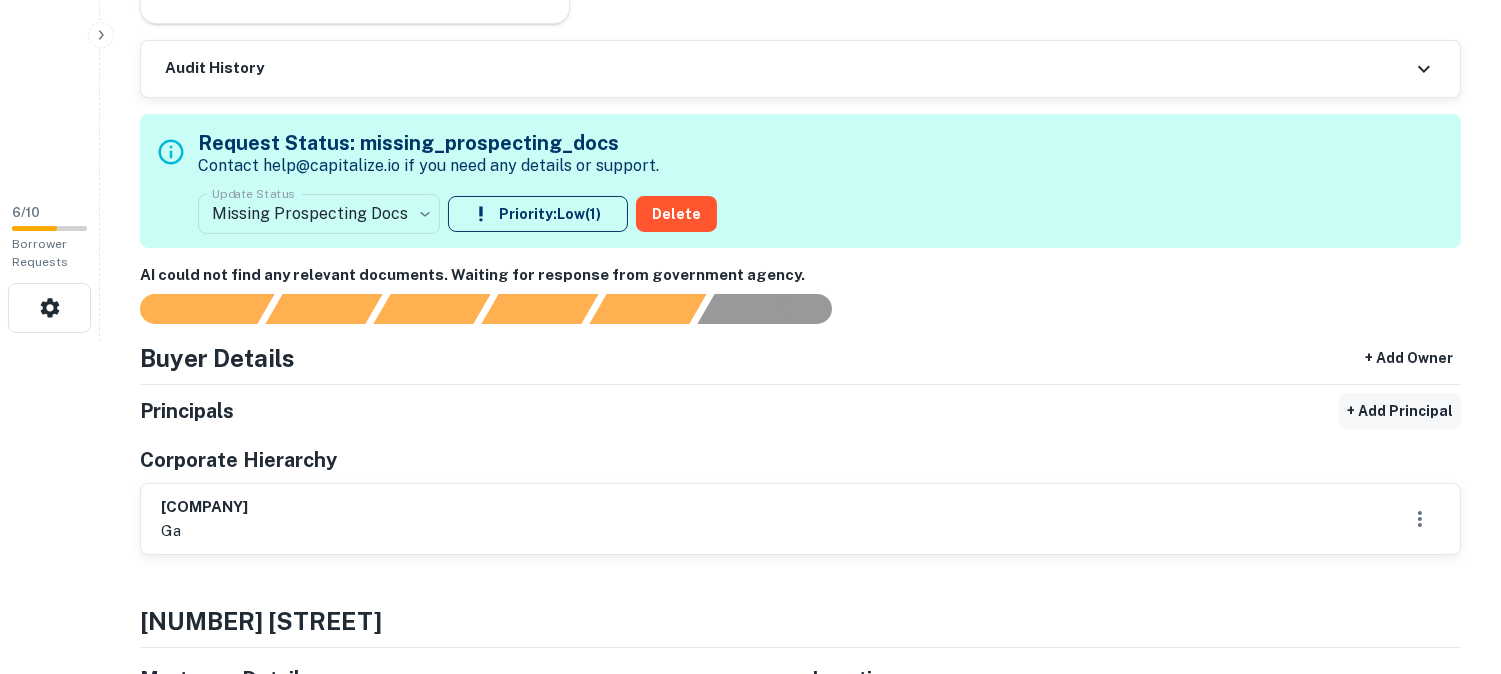 click on "+ Add Principal" at bounding box center [1400, 411] 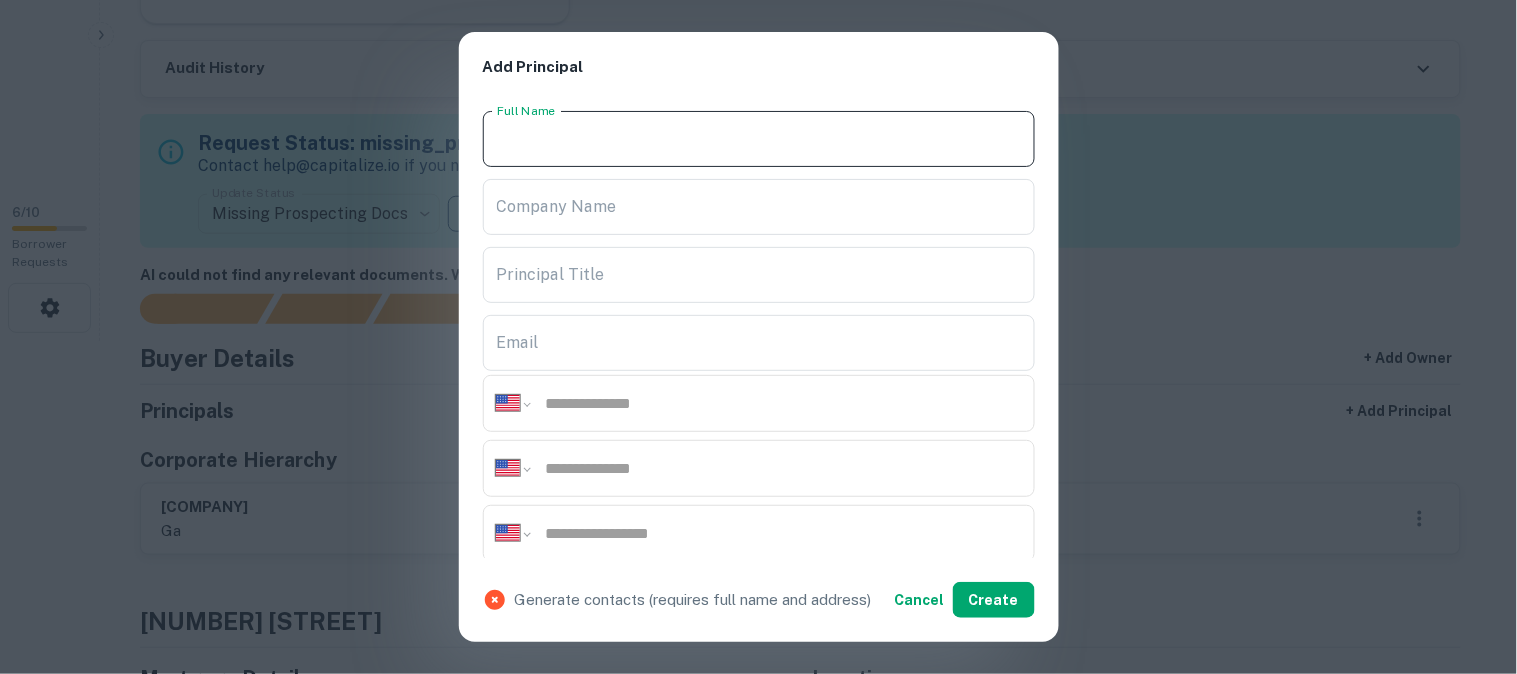 click on "Full Name" at bounding box center [759, 139] 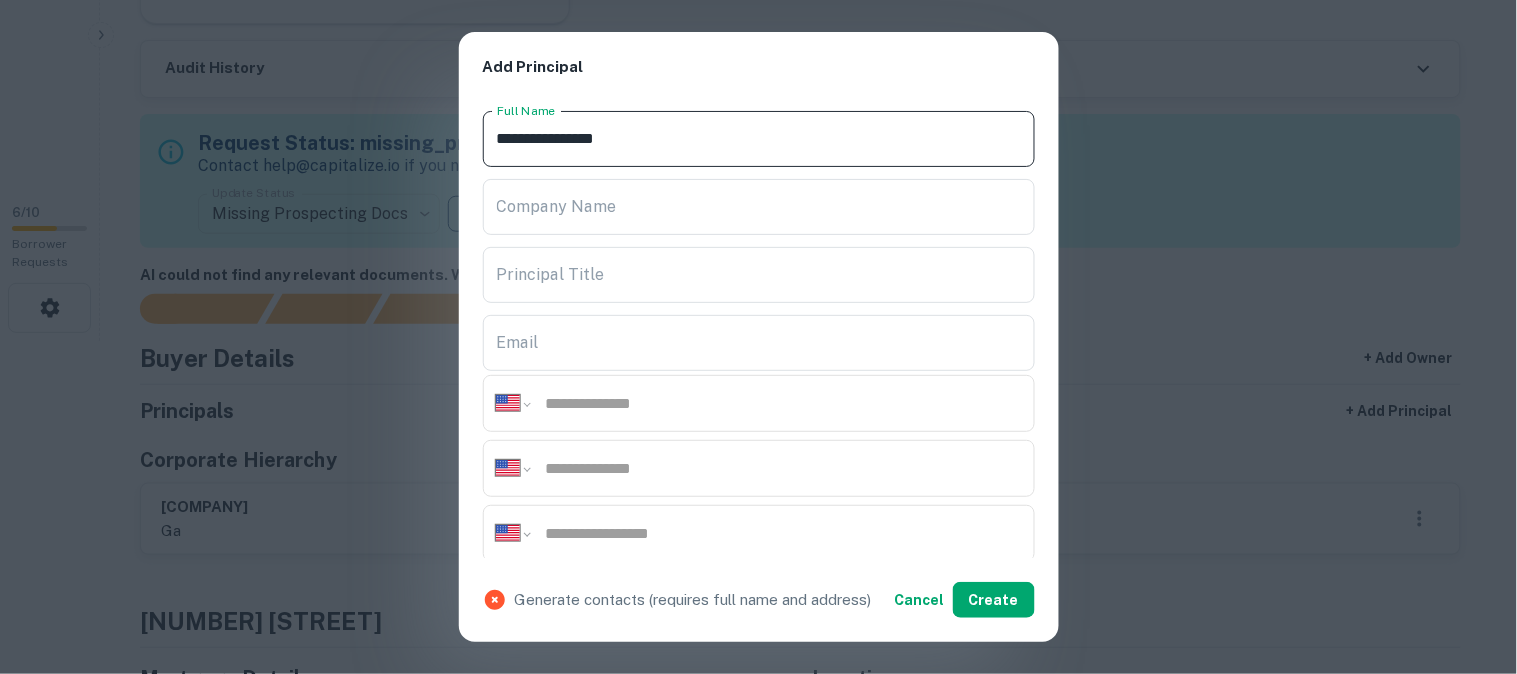 type on "**********" 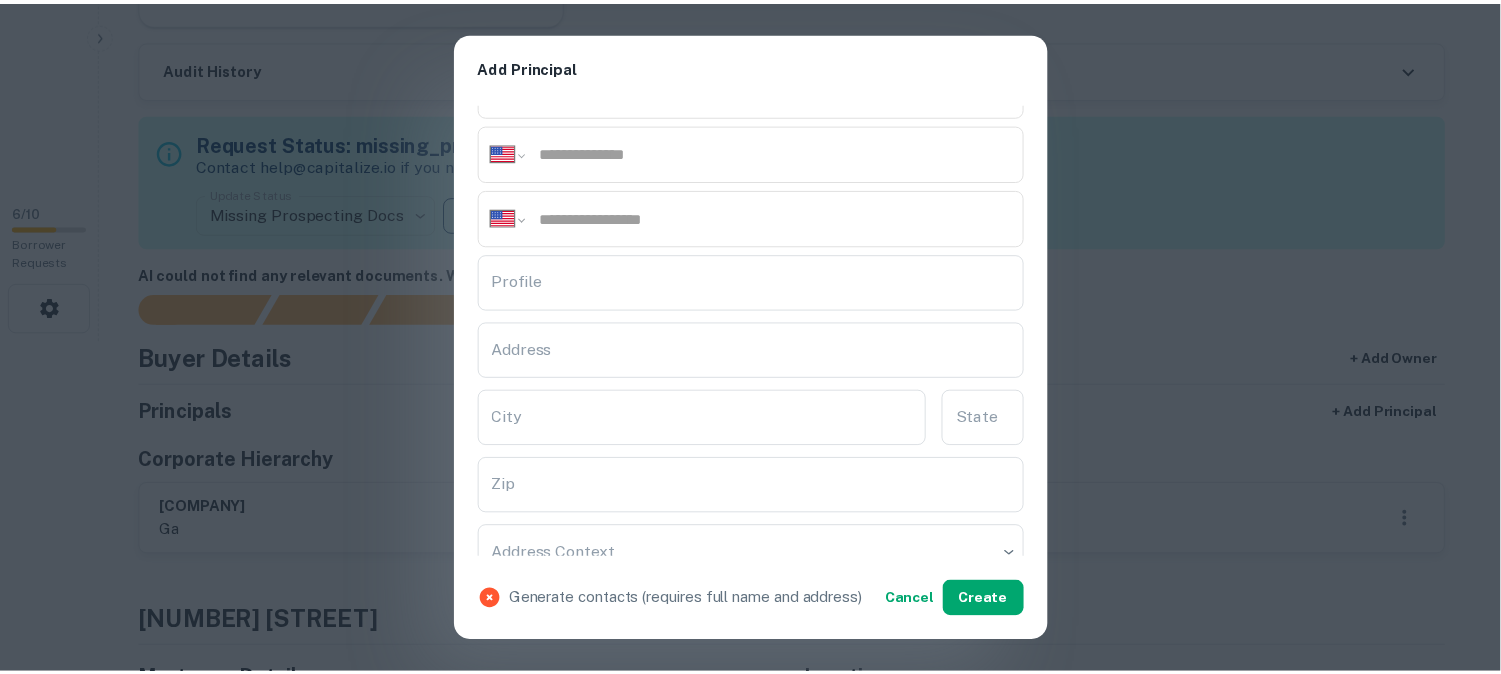 scroll, scrollTop: 333, scrollLeft: 0, axis: vertical 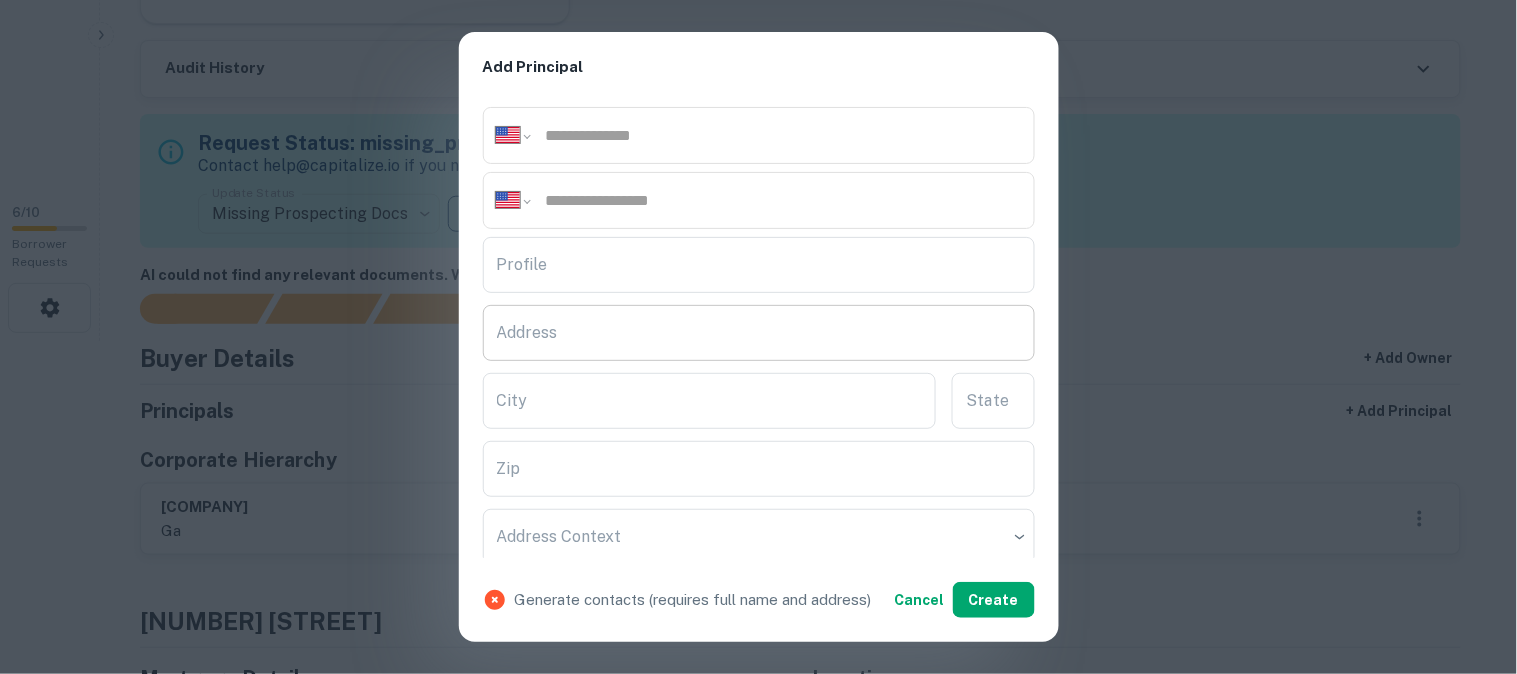 click on "Address" at bounding box center (759, 333) 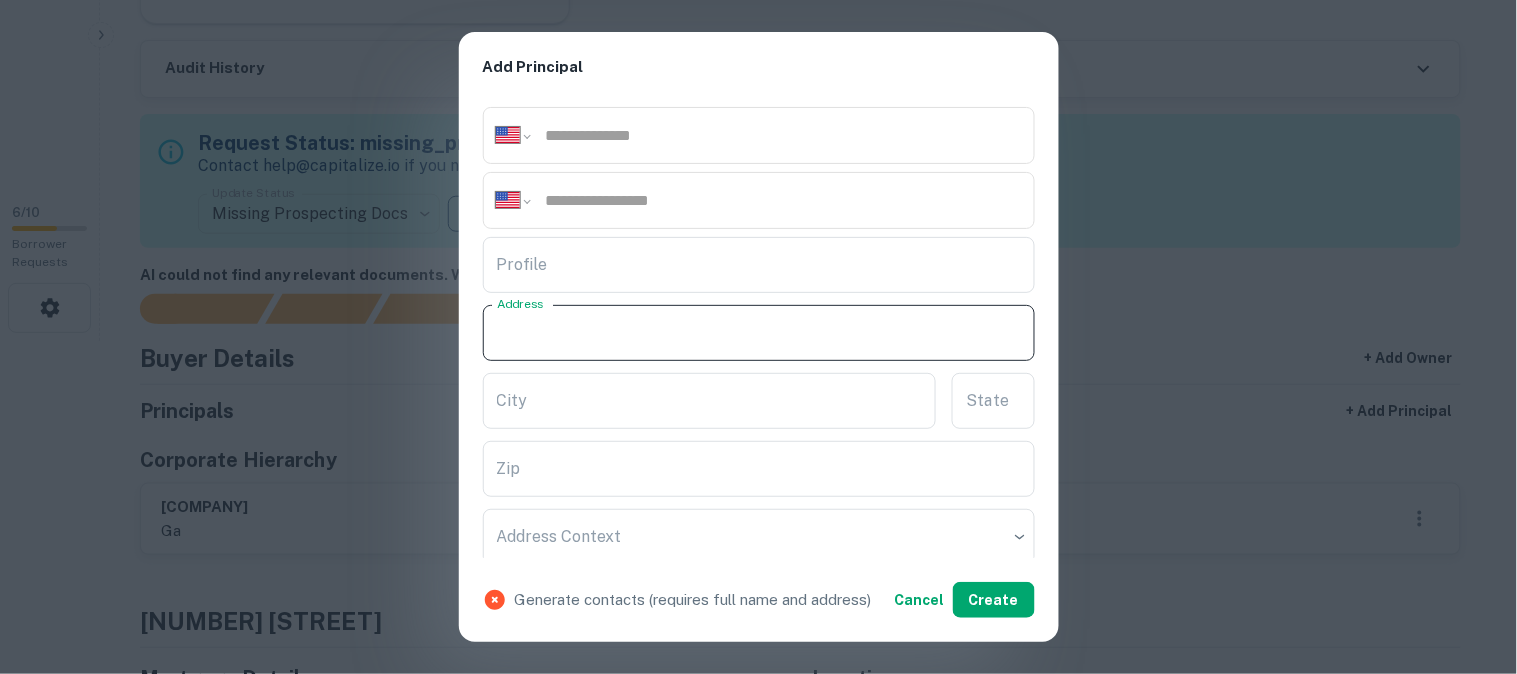 paste on "**********" 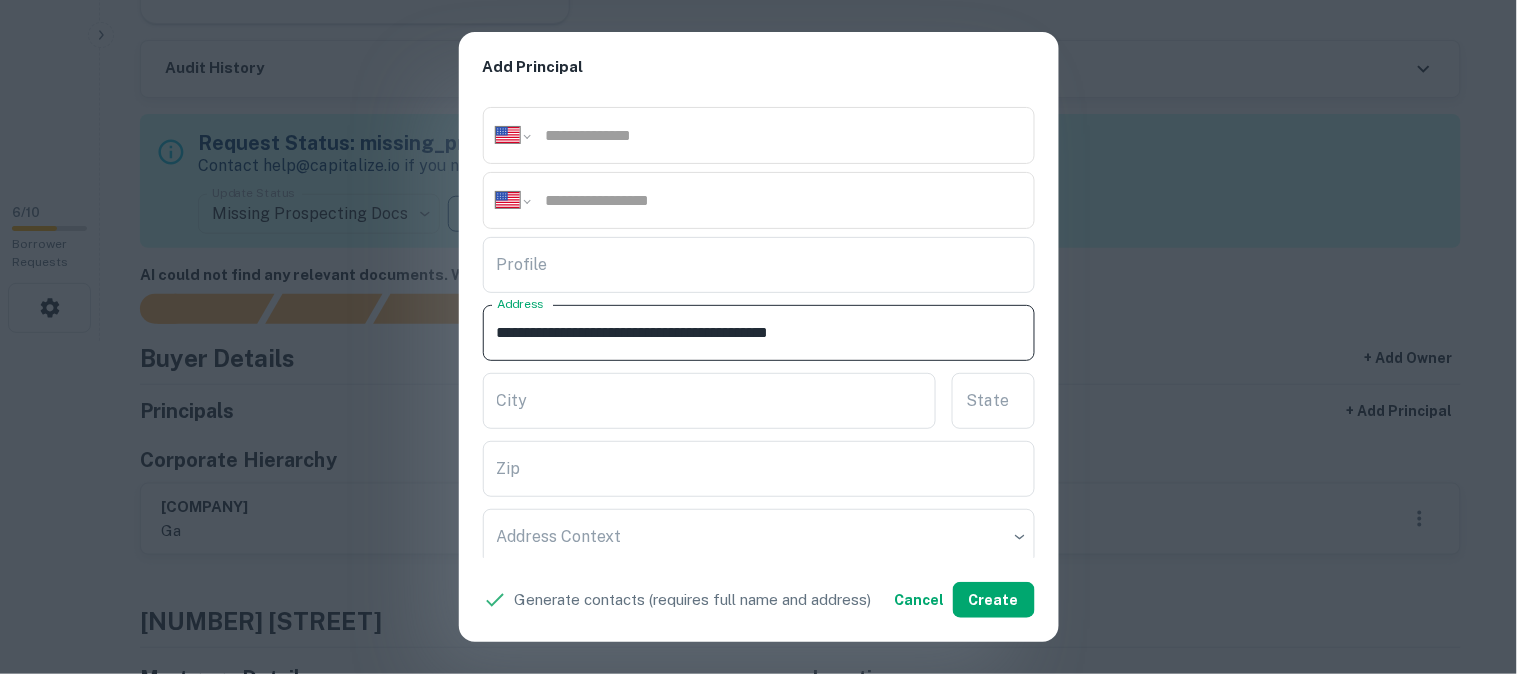 drag, startPoint x: 694, startPoint y: 324, endPoint x: 765, endPoint y: 353, distance: 76.6942 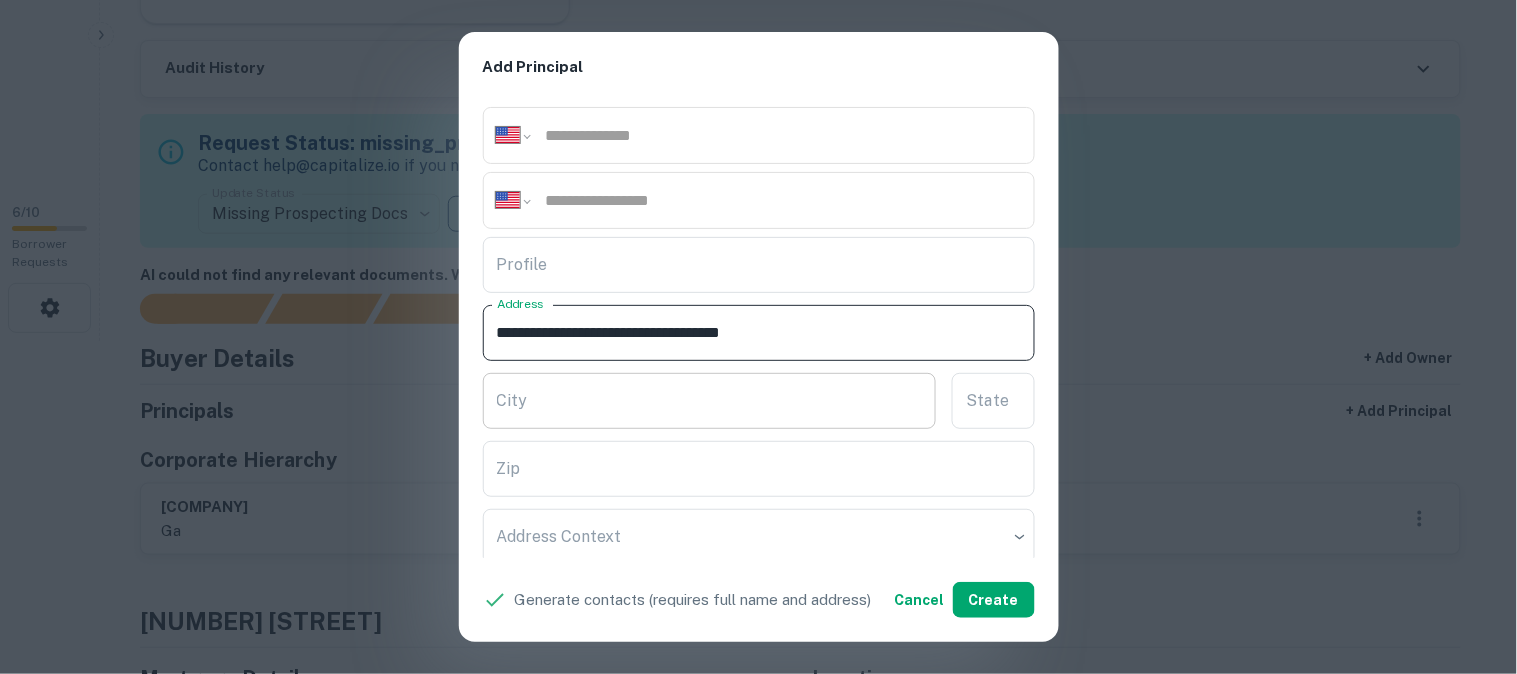 type on "**********" 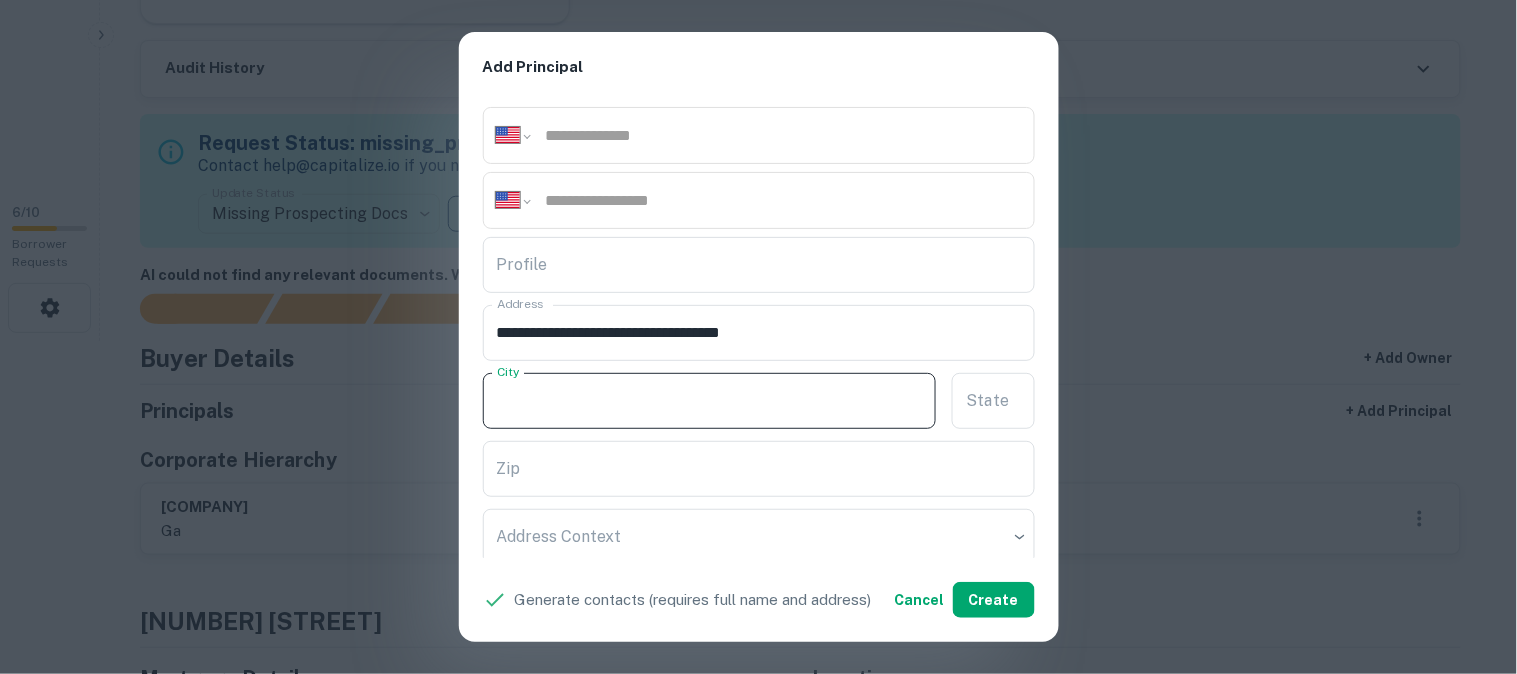 click on "City" at bounding box center [710, 401] 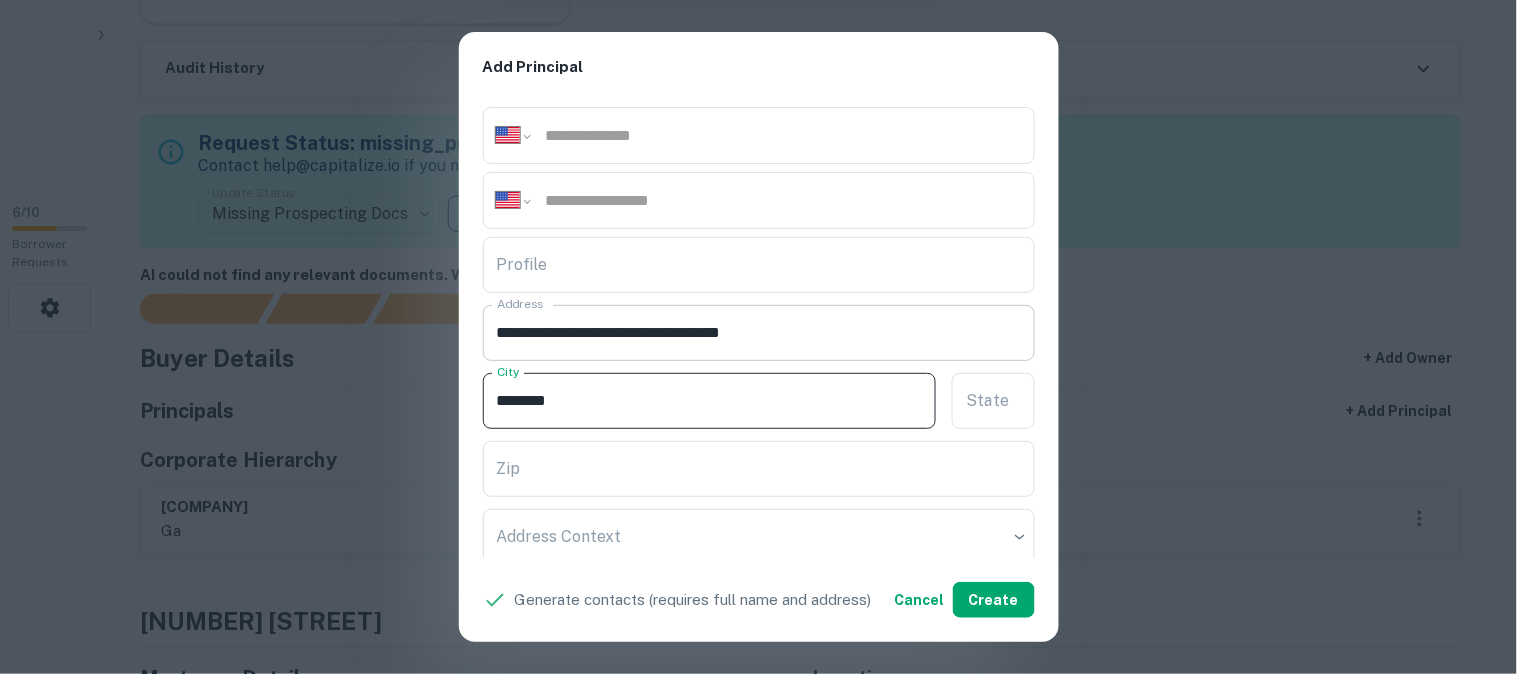 type on "********" 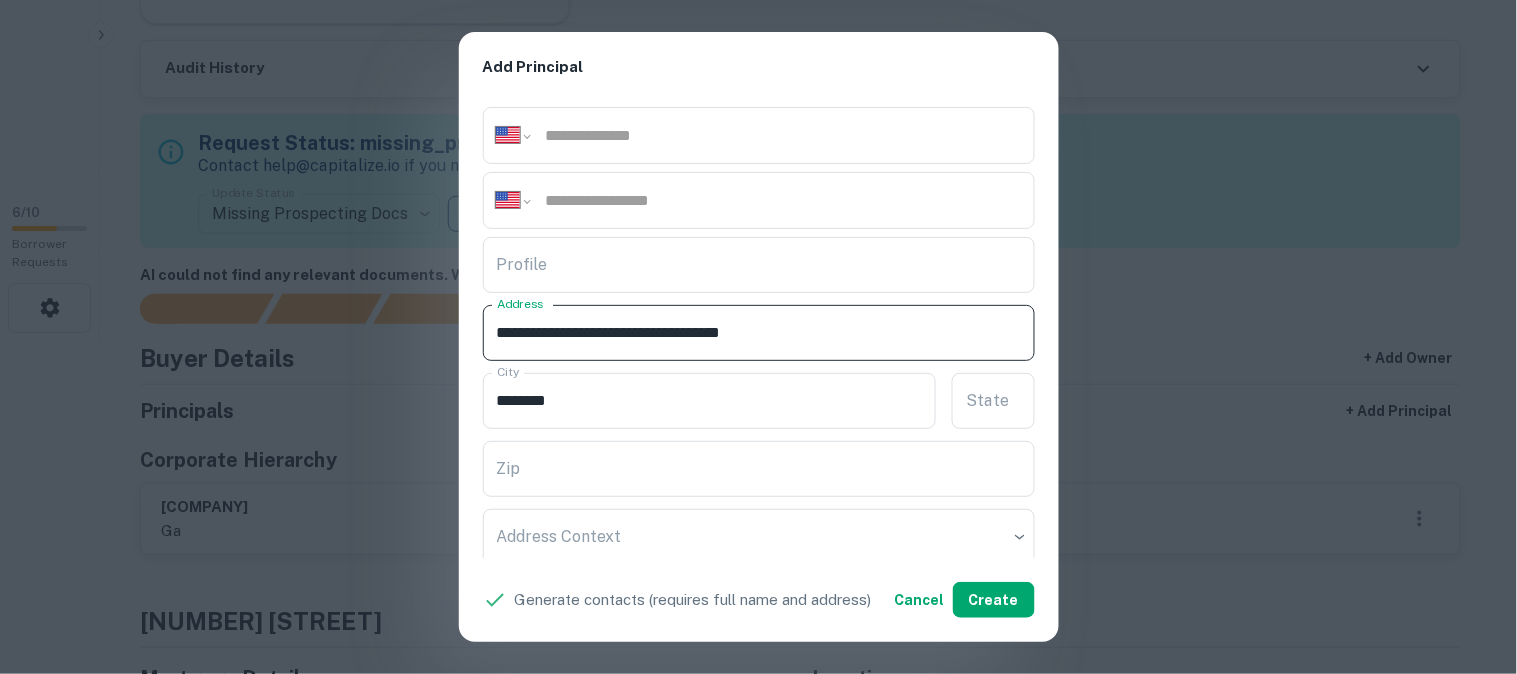 drag, startPoint x: 701, startPoint y: 327, endPoint x: 723, endPoint y: 345, distance: 28.42534 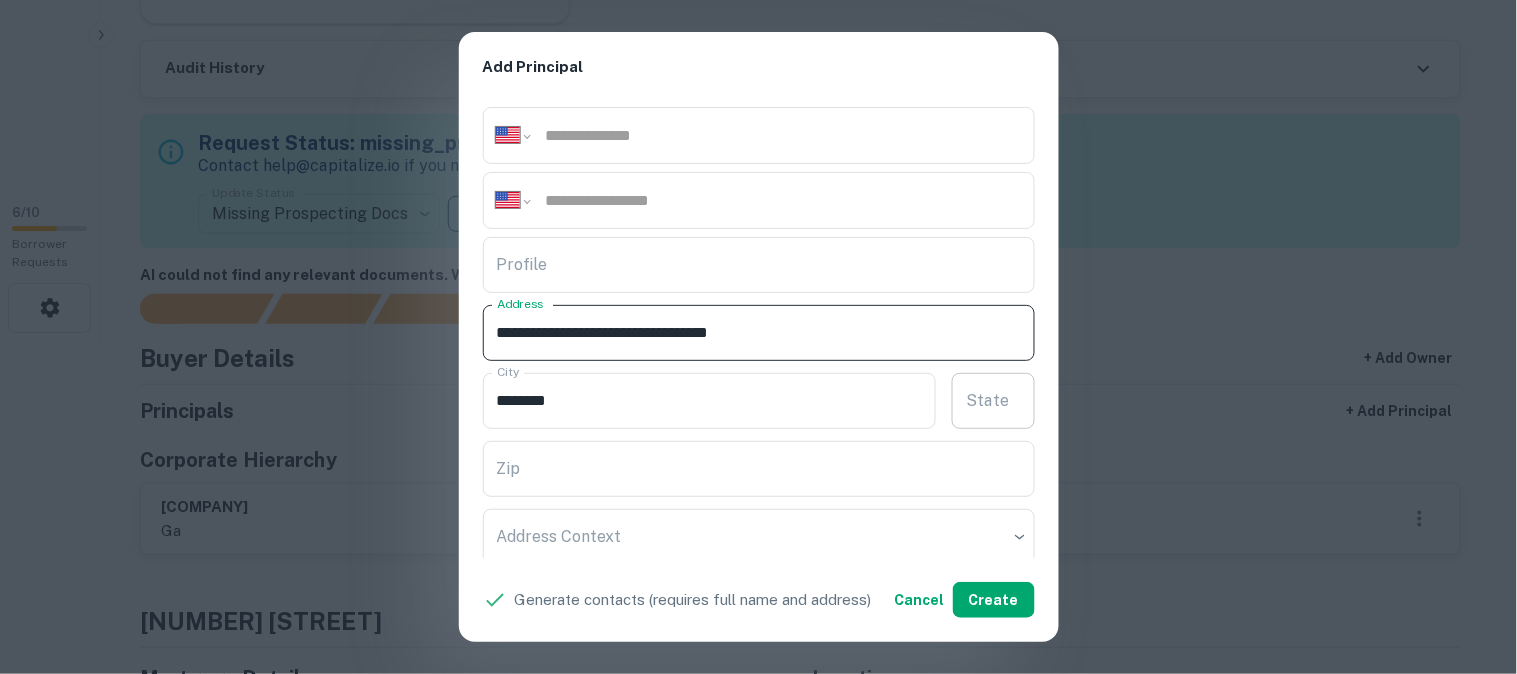 type on "**********" 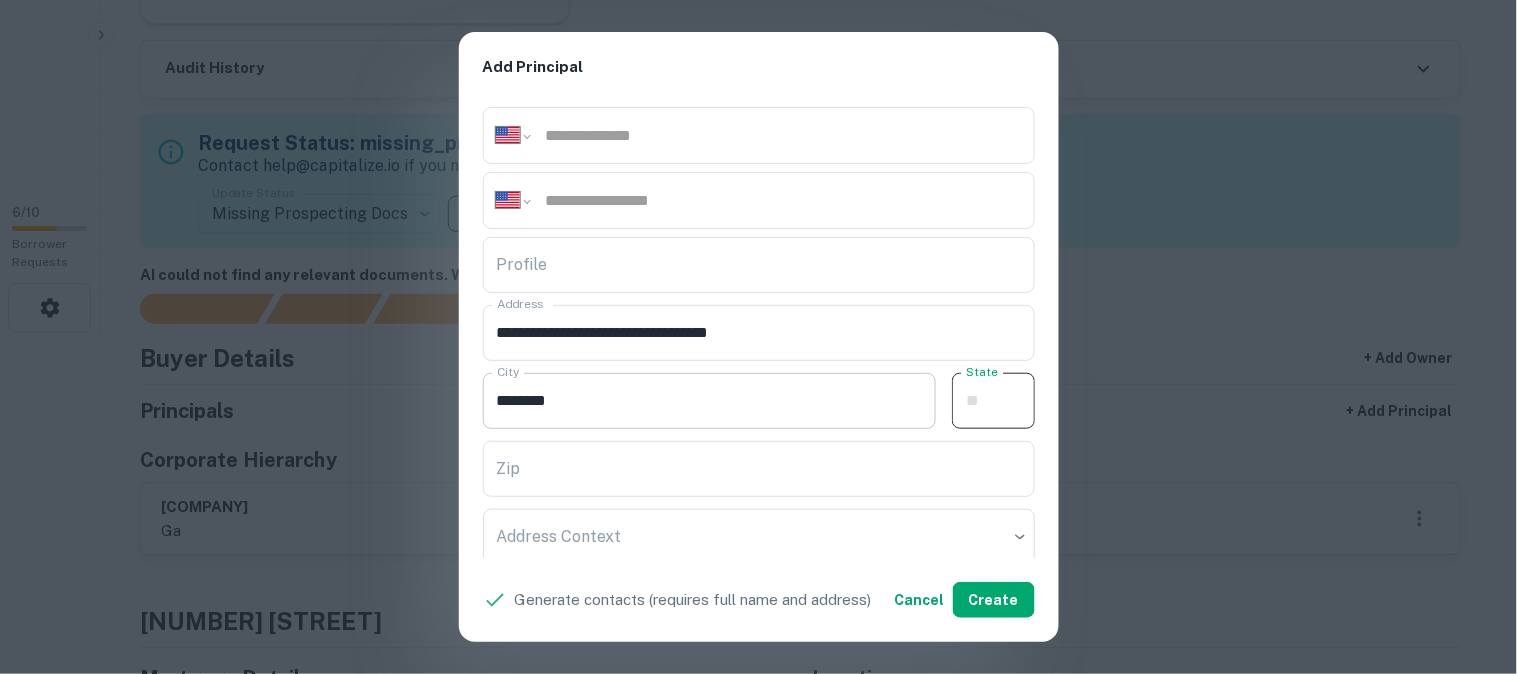 paste on "**" 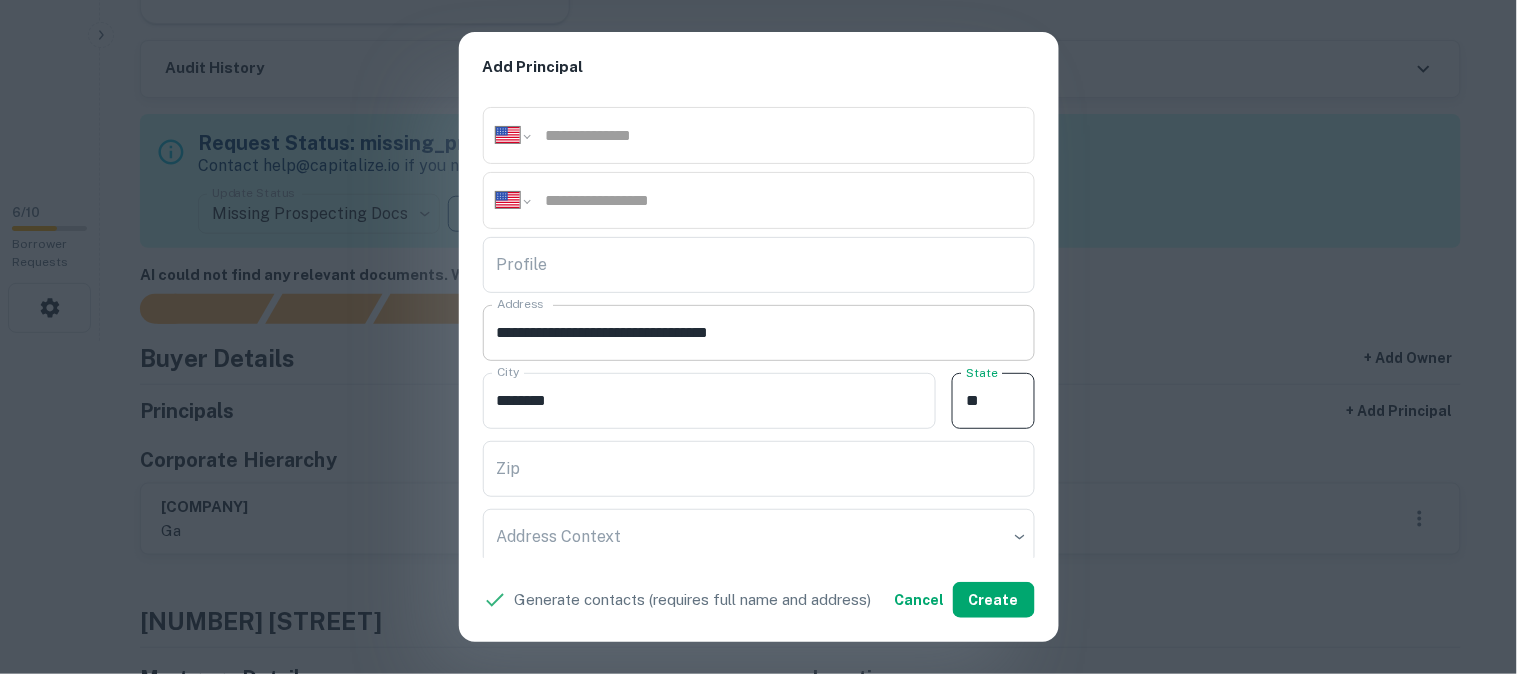 type on "**" 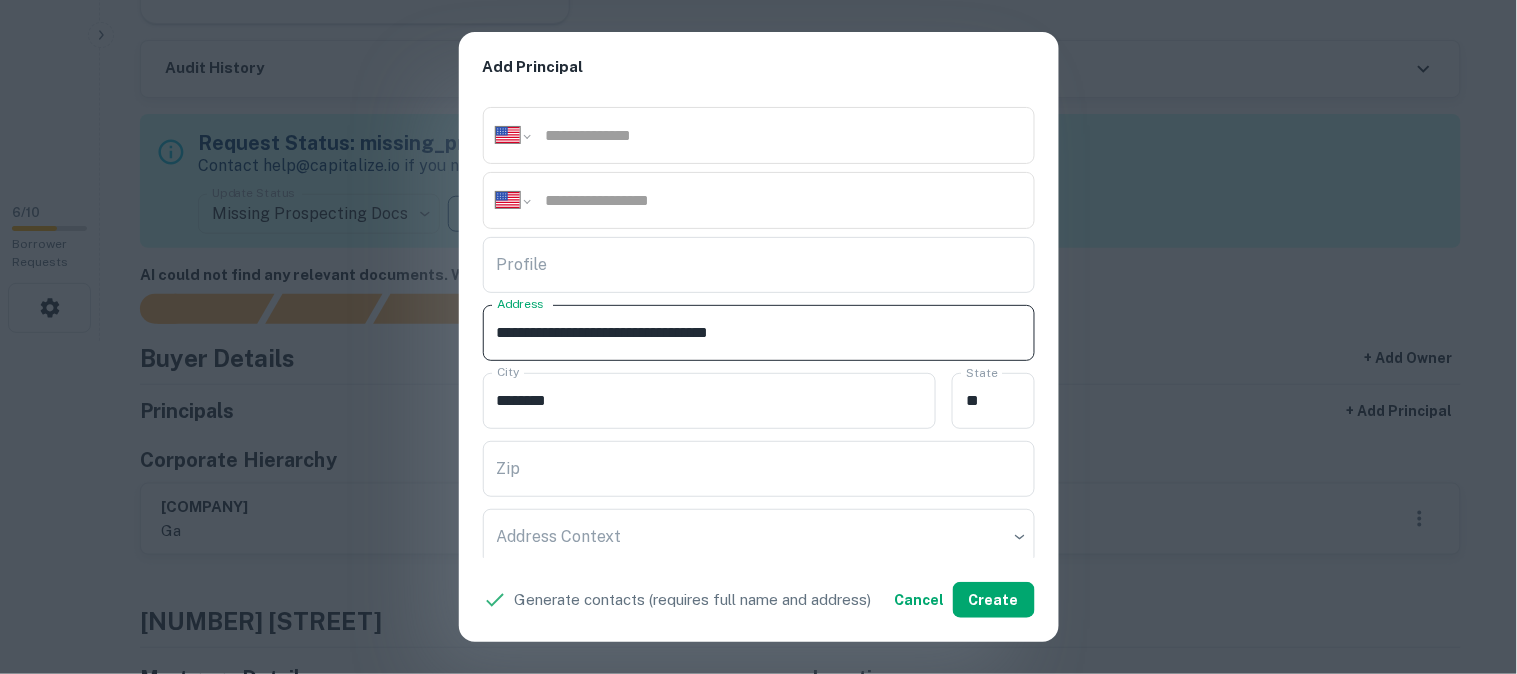 drag, startPoint x: 710, startPoint y: 328, endPoint x: 782, endPoint y: 355, distance: 76.896034 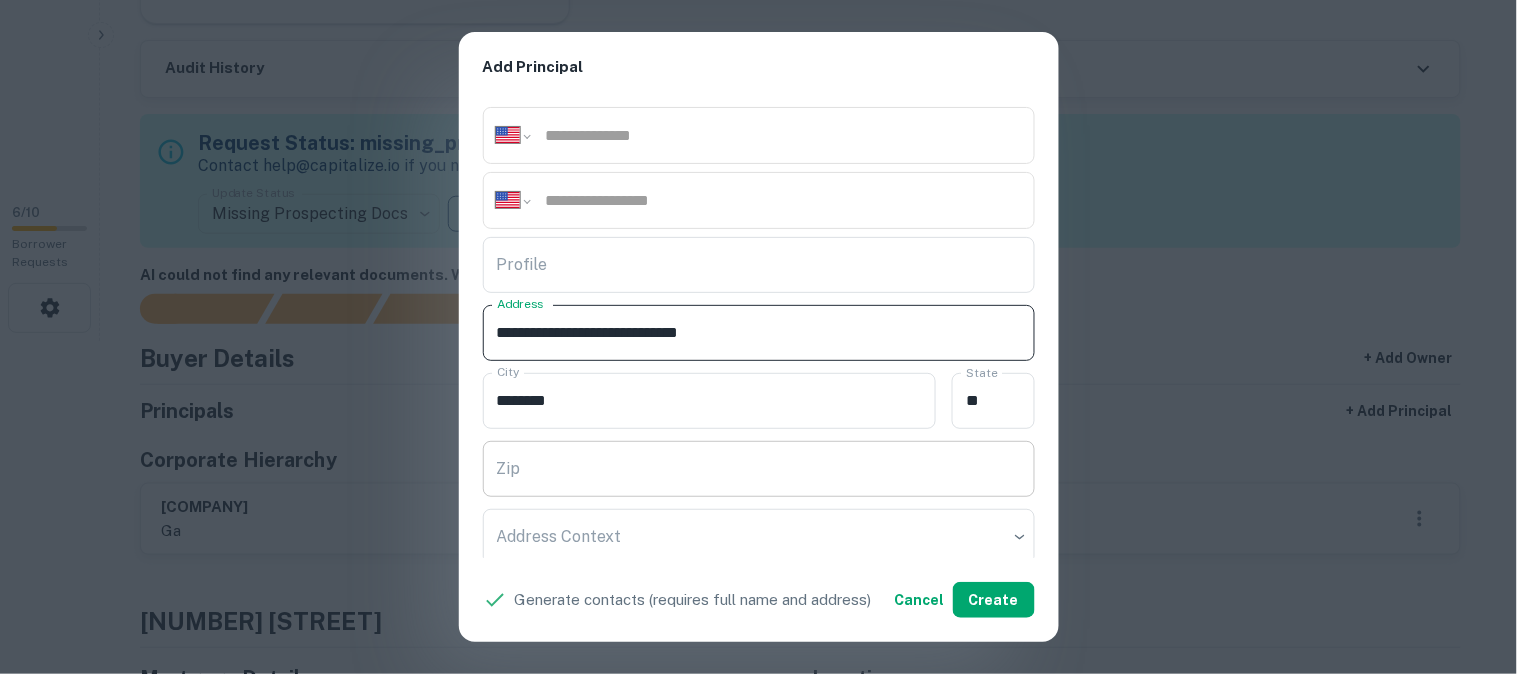 type on "**********" 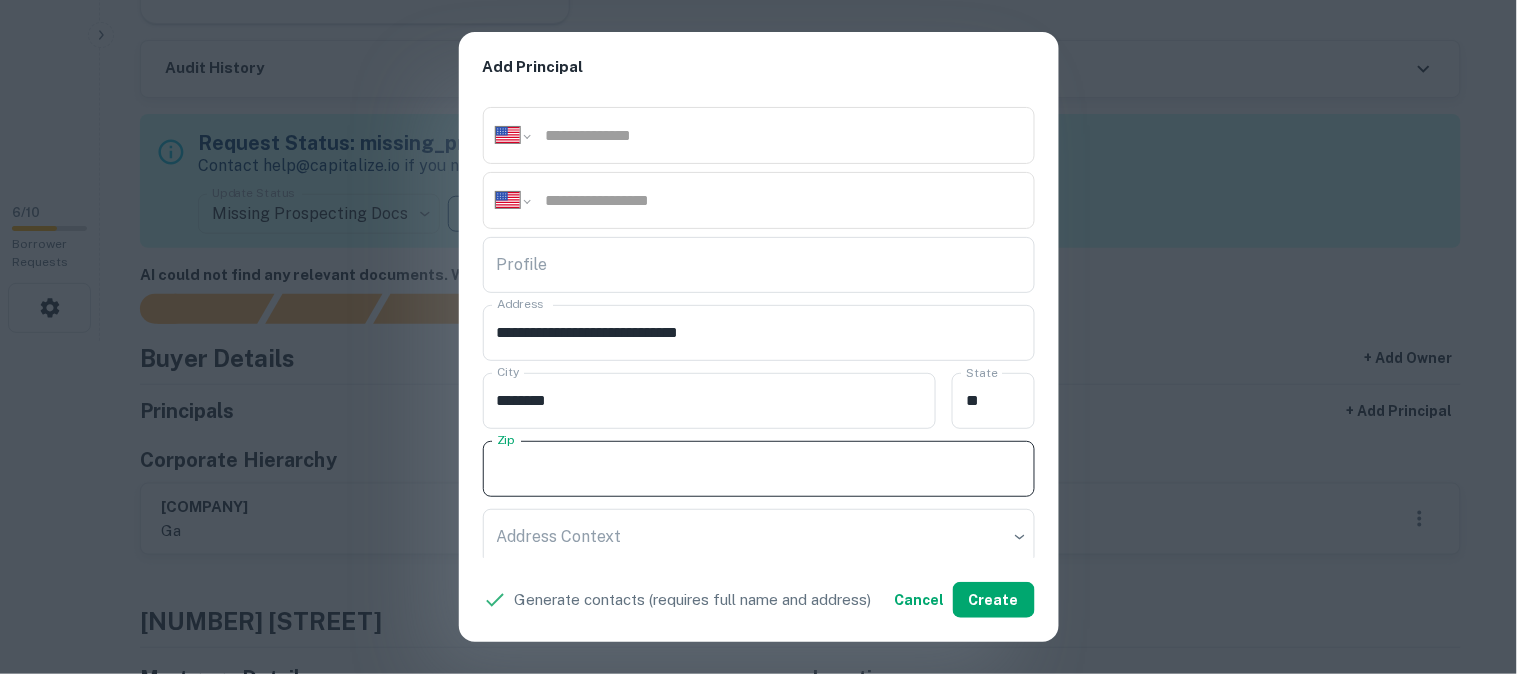 click on "Zip" at bounding box center (759, 469) 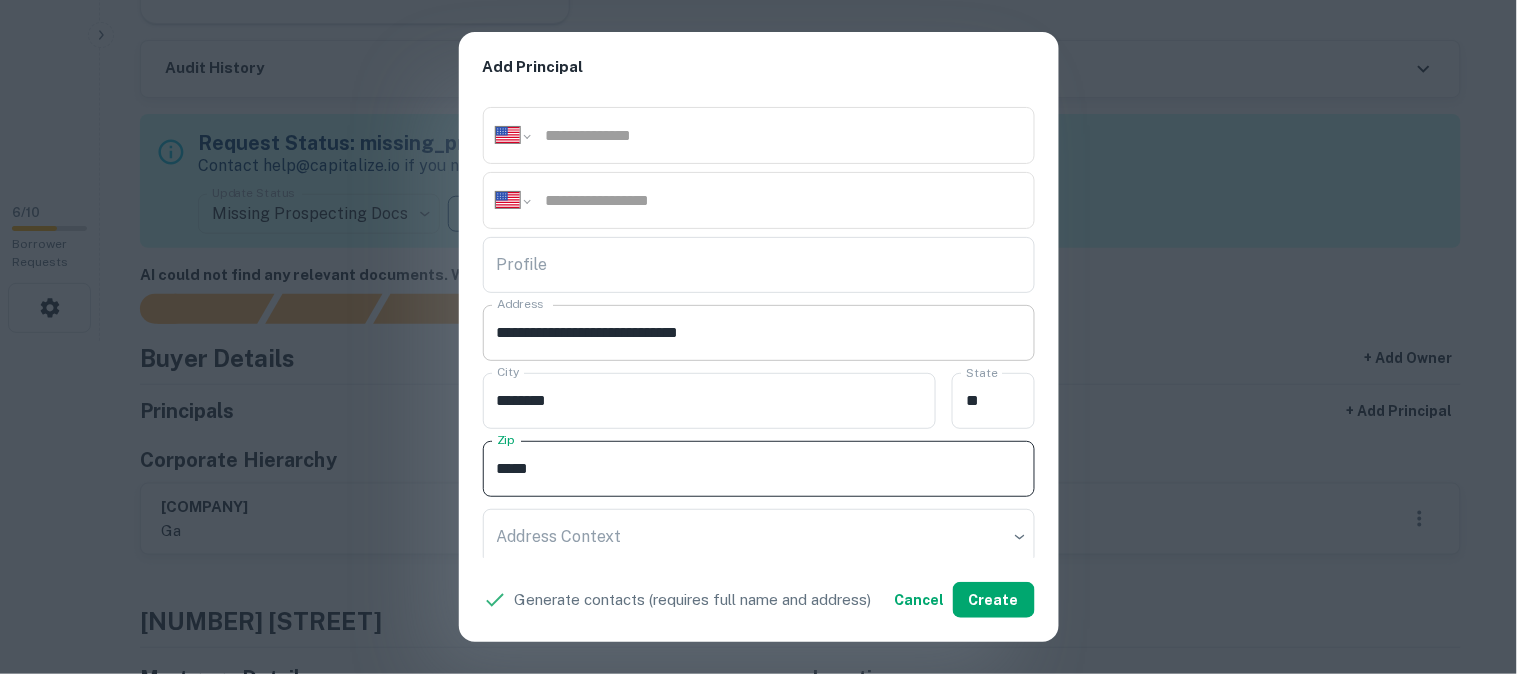 type on "*****" 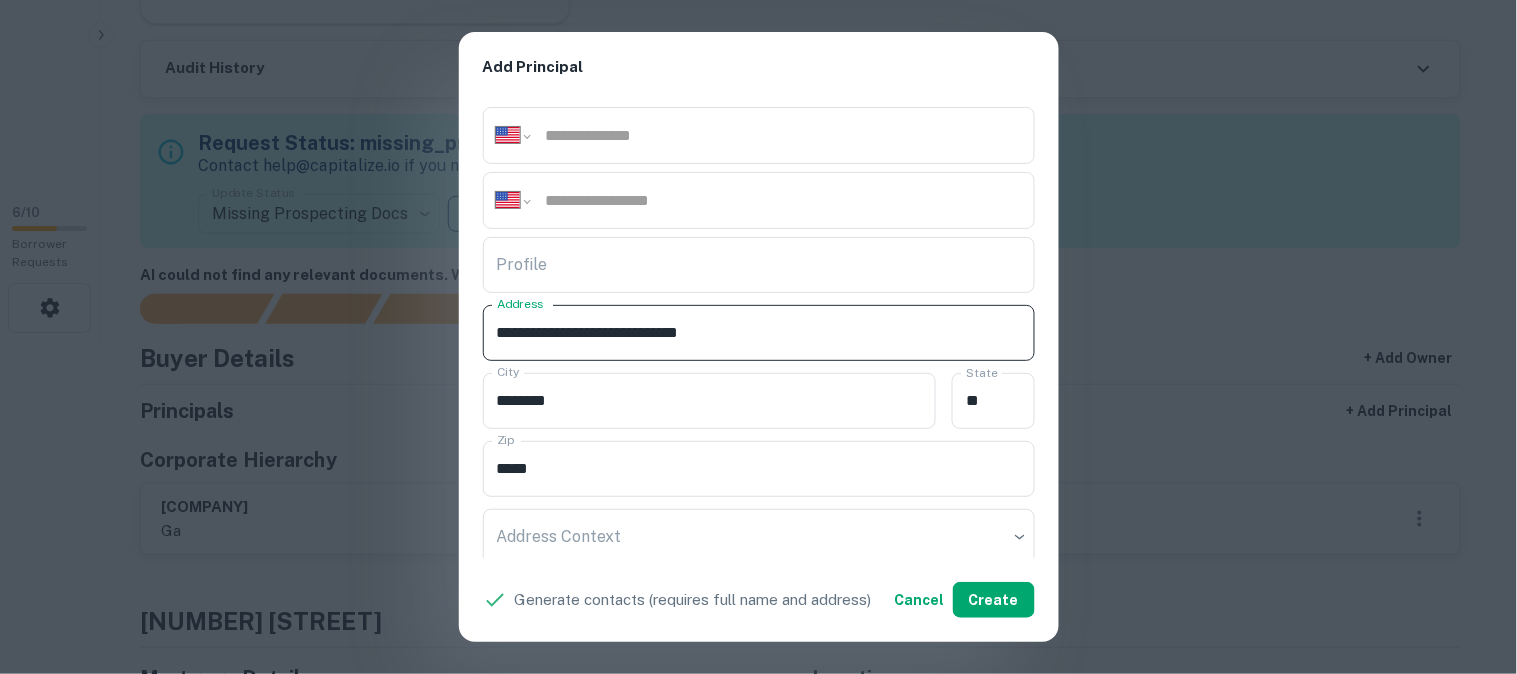 click on "**********" at bounding box center (759, 333) 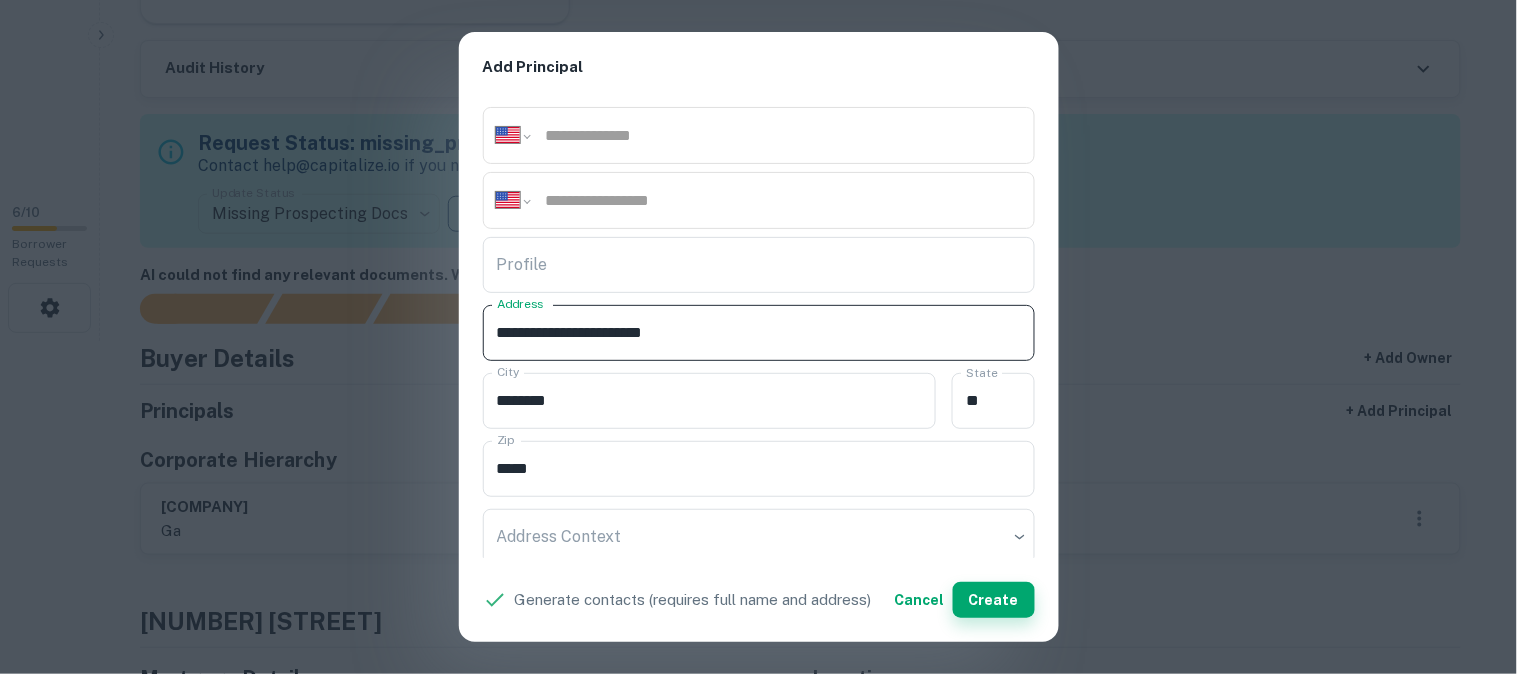 type on "**********" 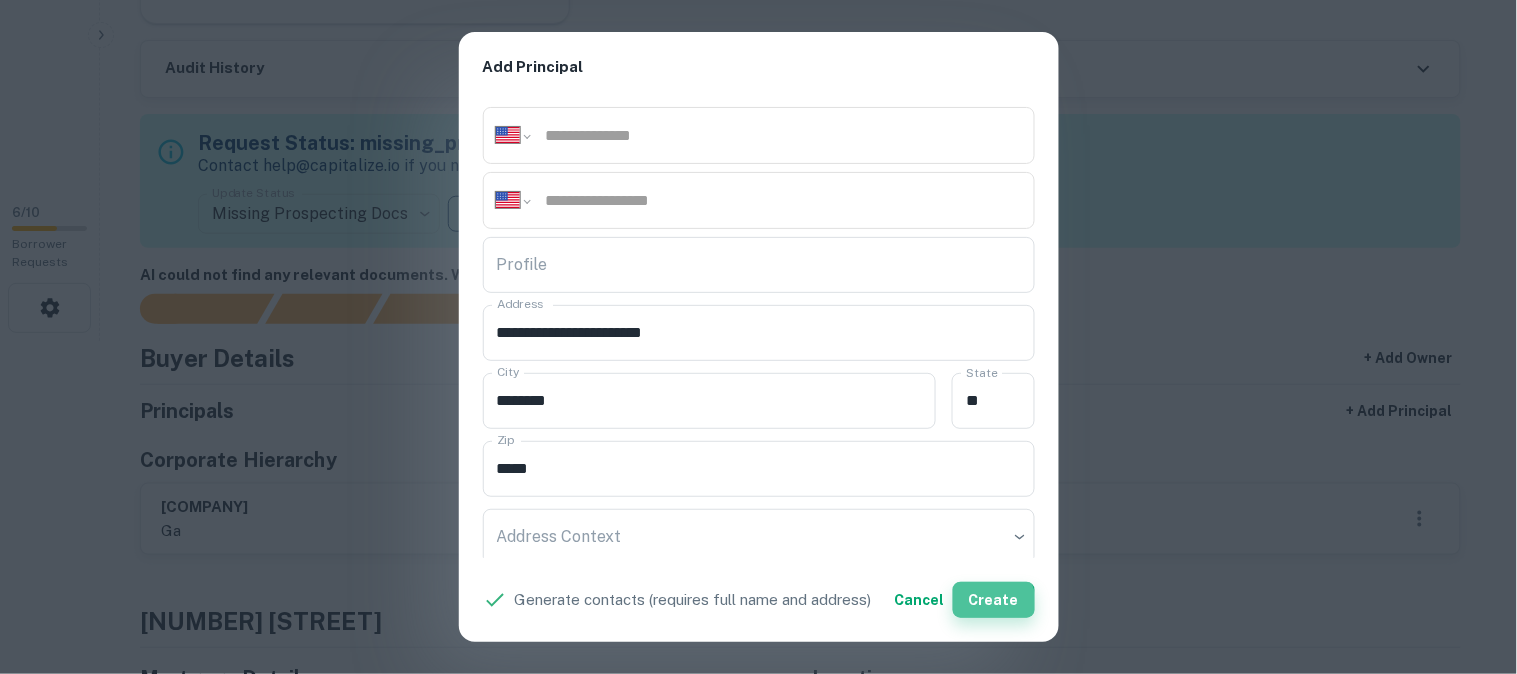 click on "Create" at bounding box center (994, 600) 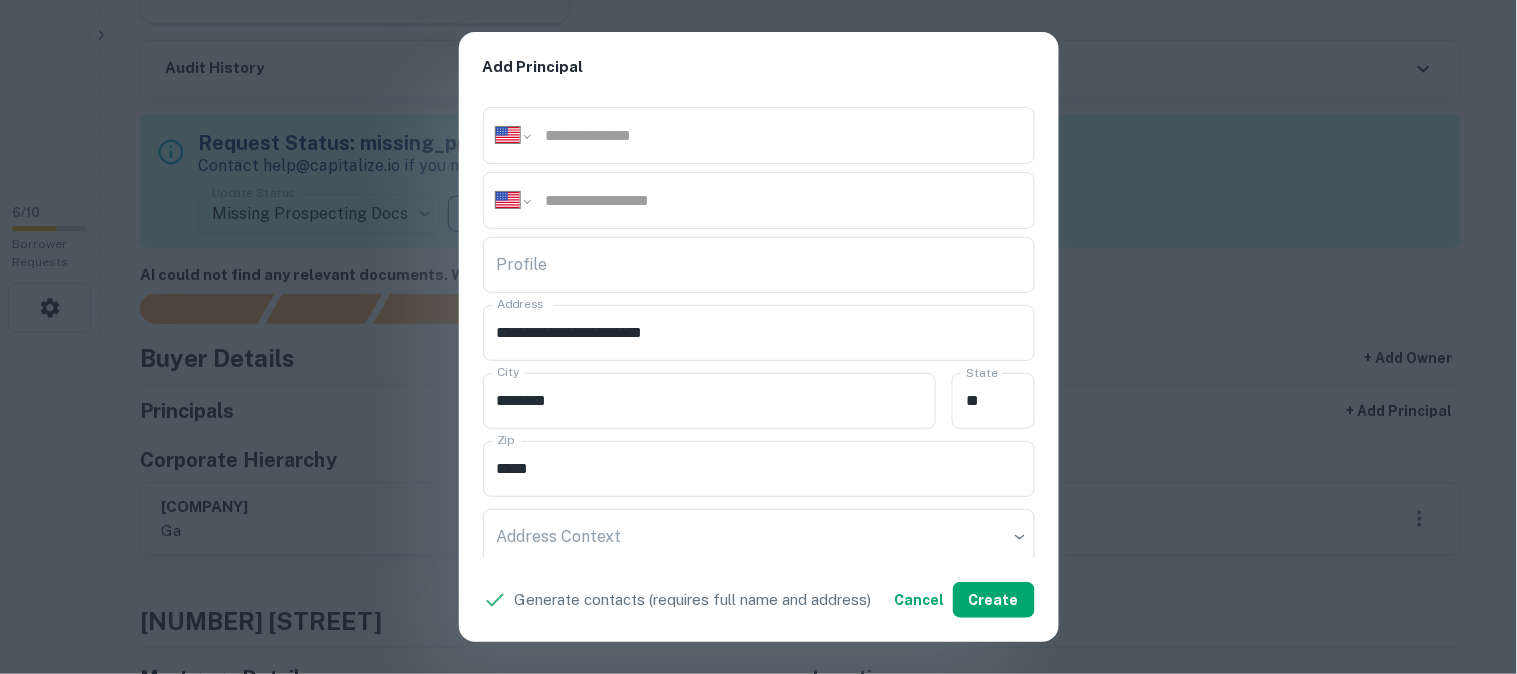 click on "**********" at bounding box center [758, 337] 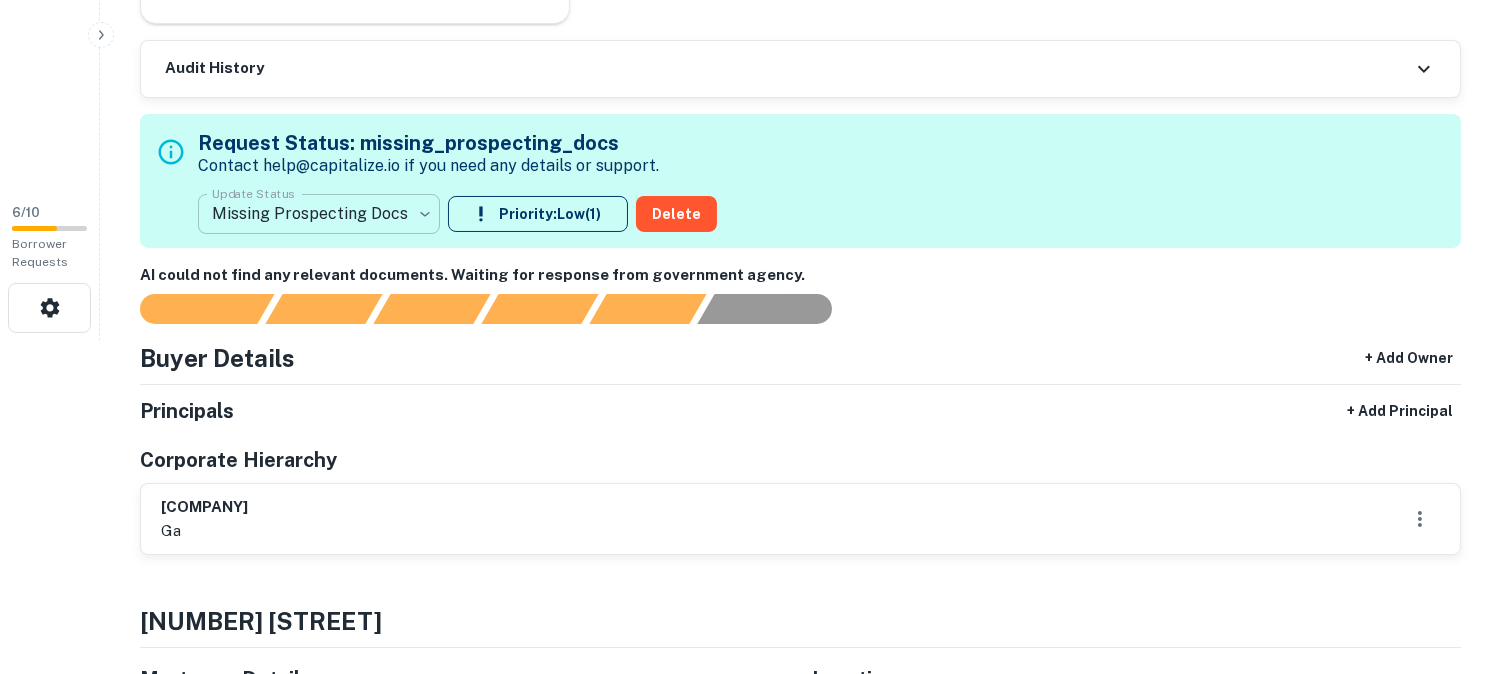 click on "**********" at bounding box center [750, 4] 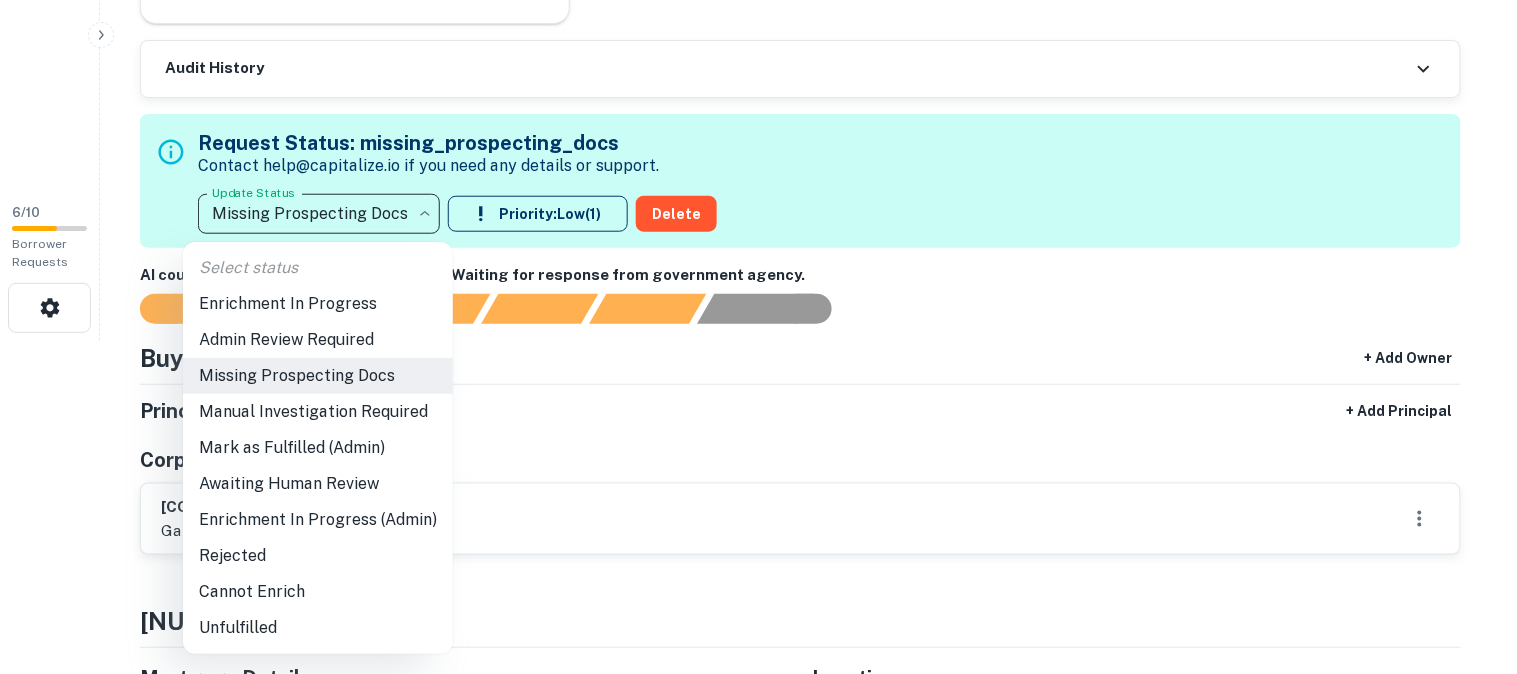 click on "Admin Review Required" at bounding box center [318, 340] 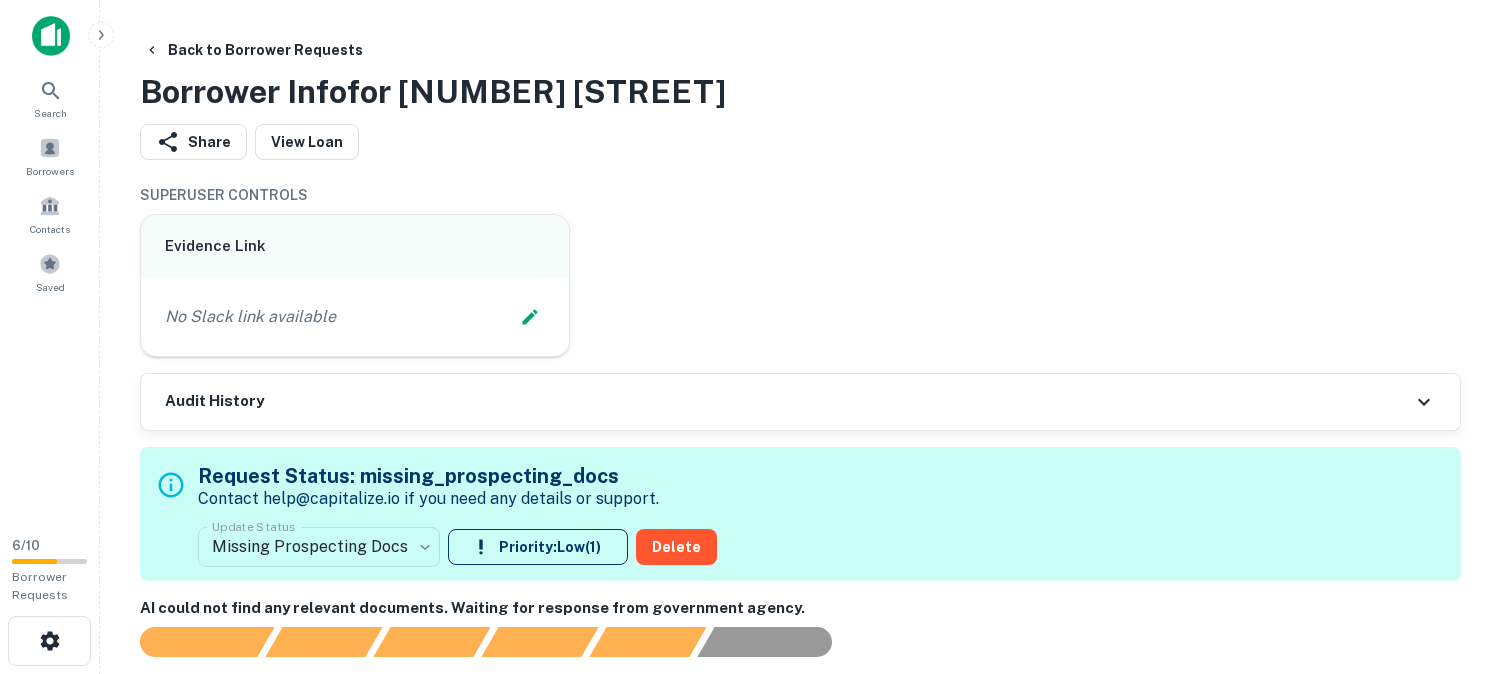 scroll, scrollTop: 0, scrollLeft: 0, axis: both 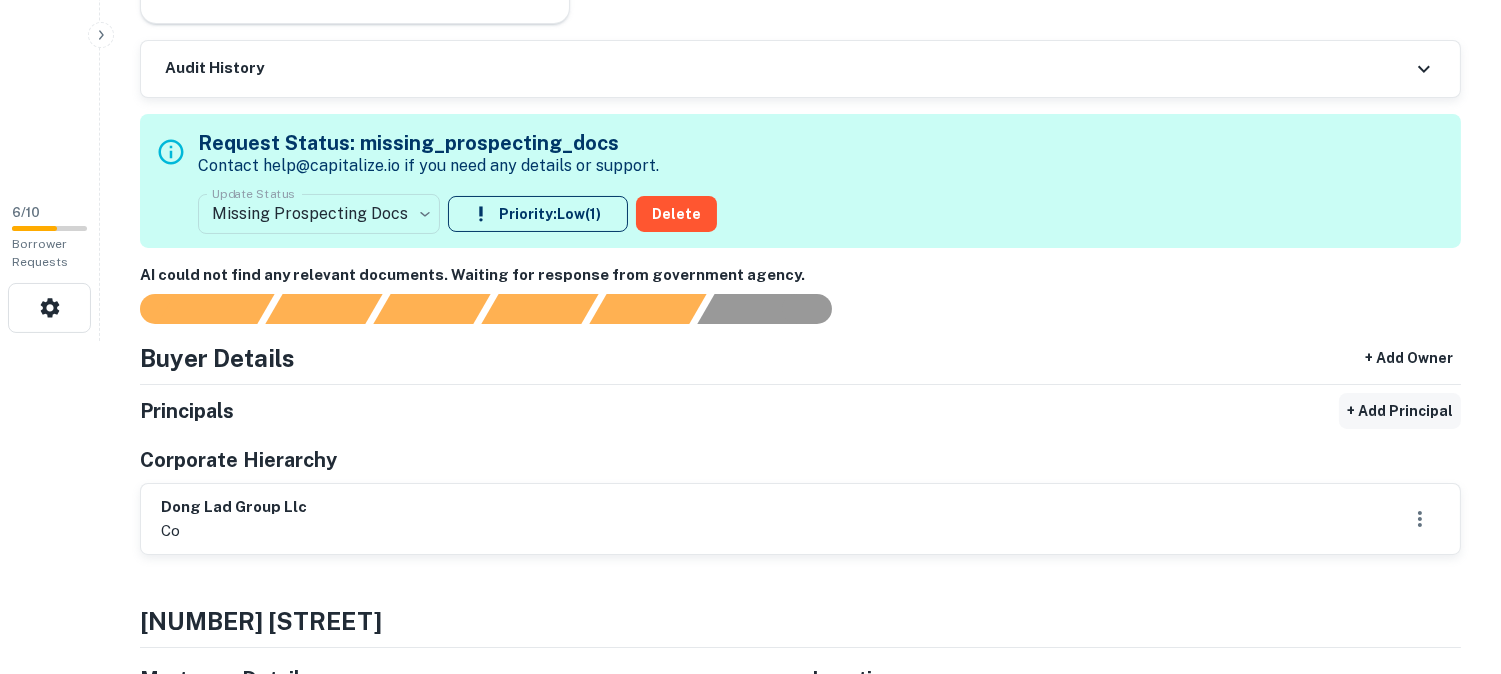 click on "+ Add Principal" at bounding box center [1400, 411] 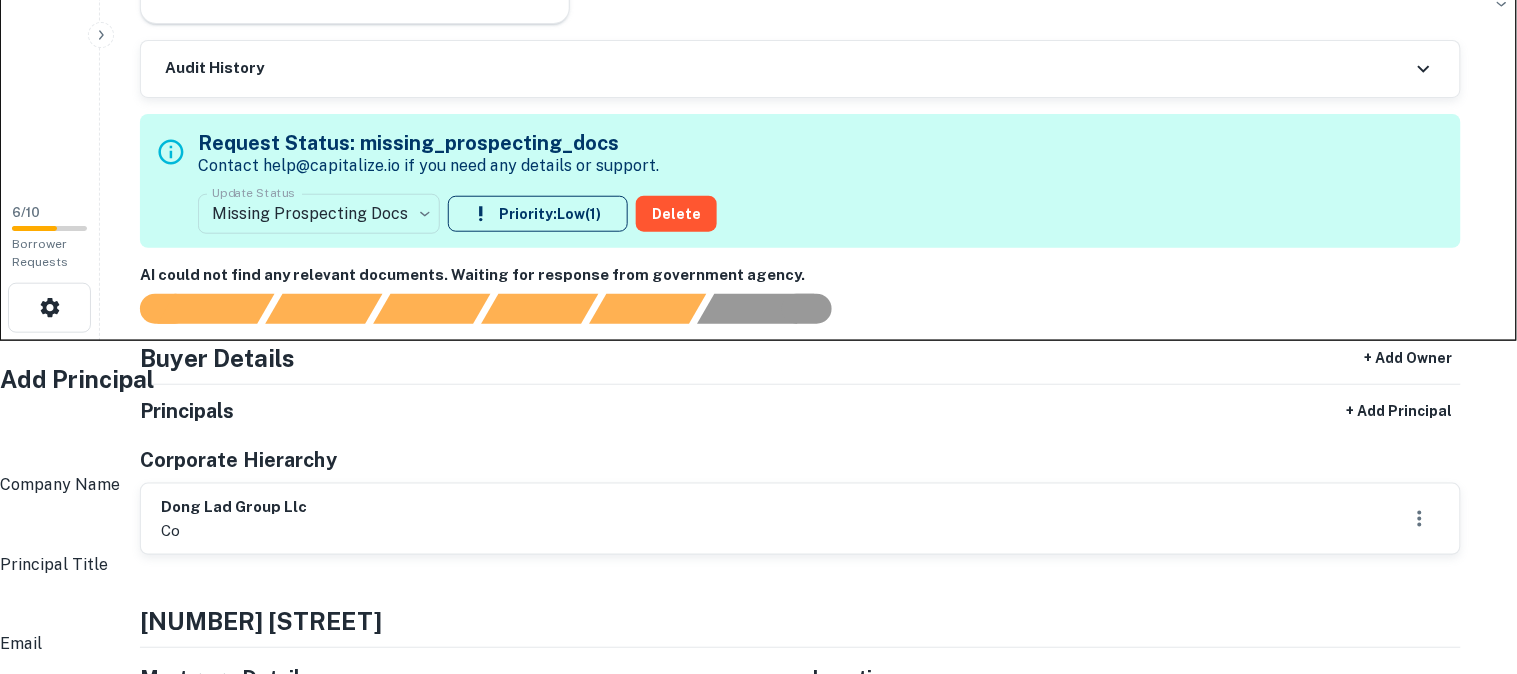 click on "Full Name" at bounding box center [764, 445] 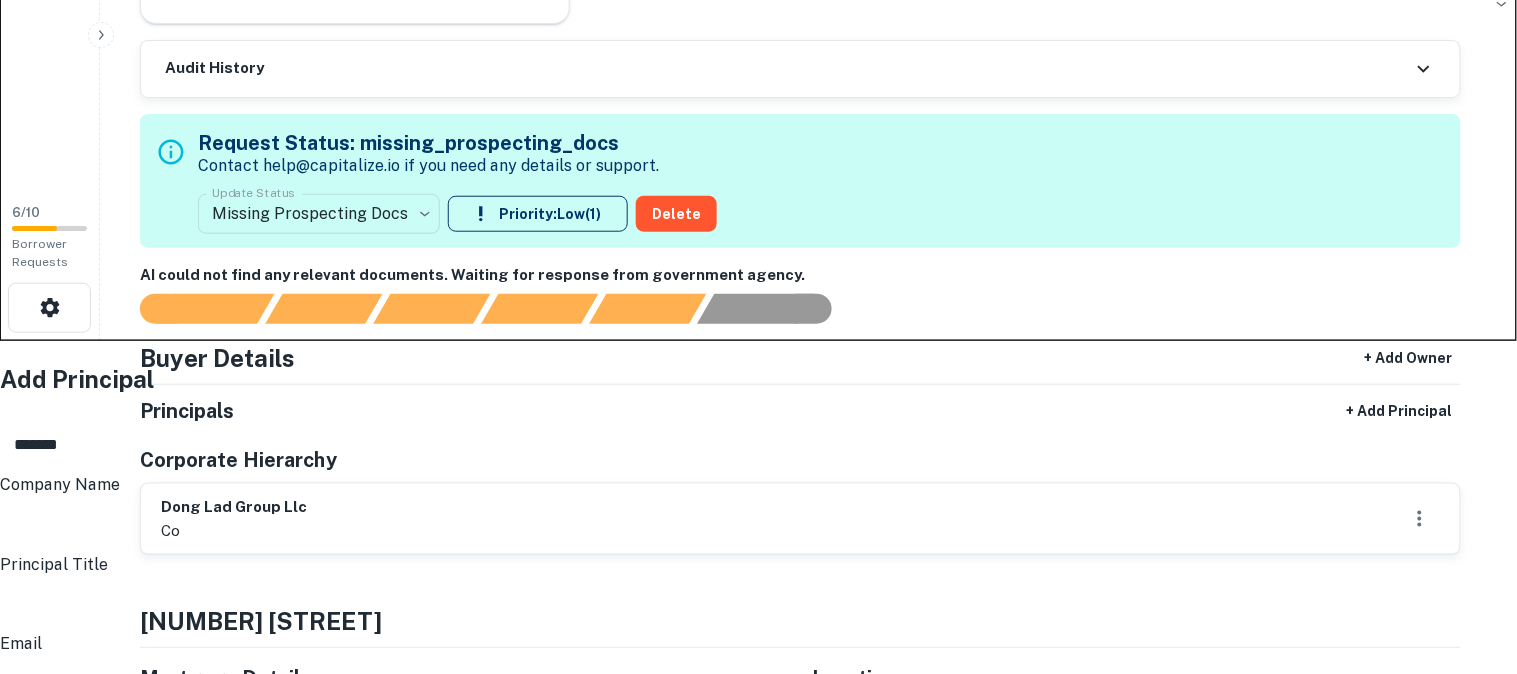 type on "*******" 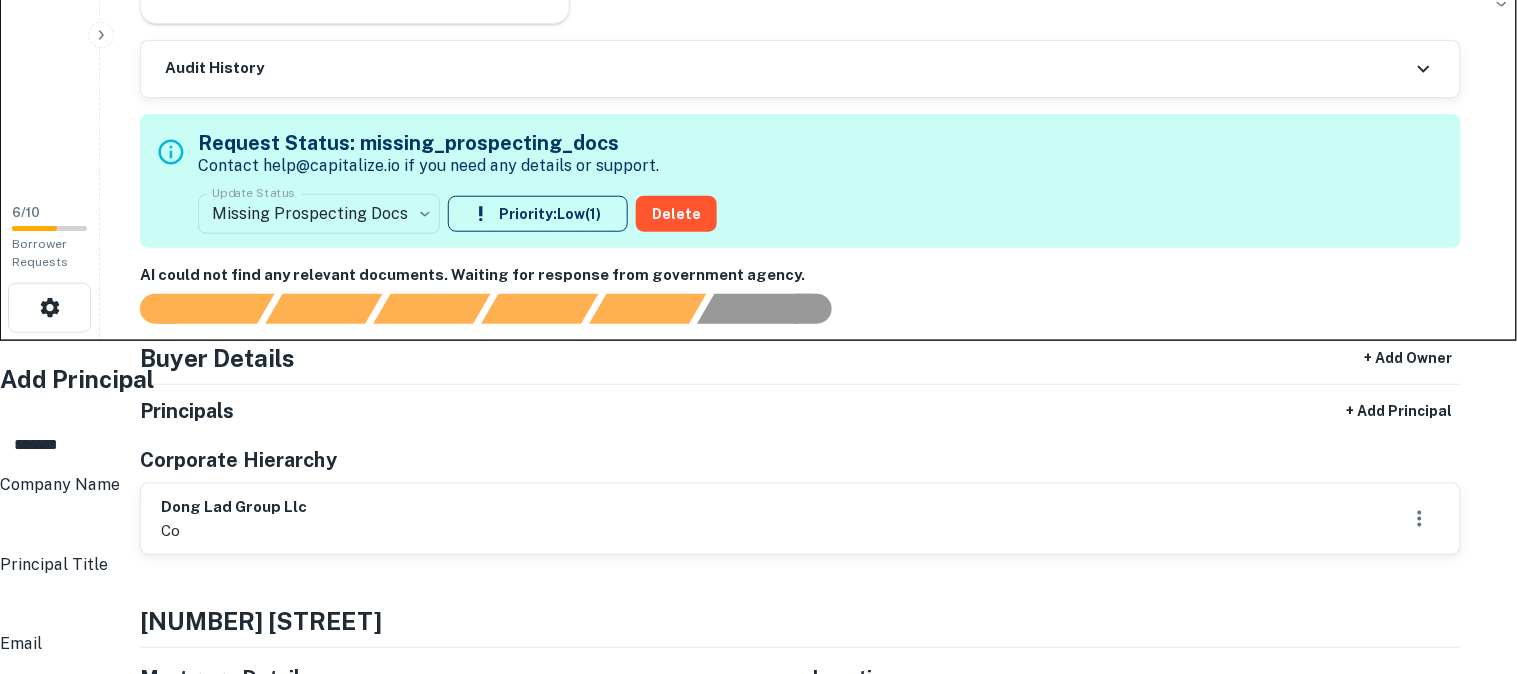 scroll, scrollTop: 222, scrollLeft: 0, axis: vertical 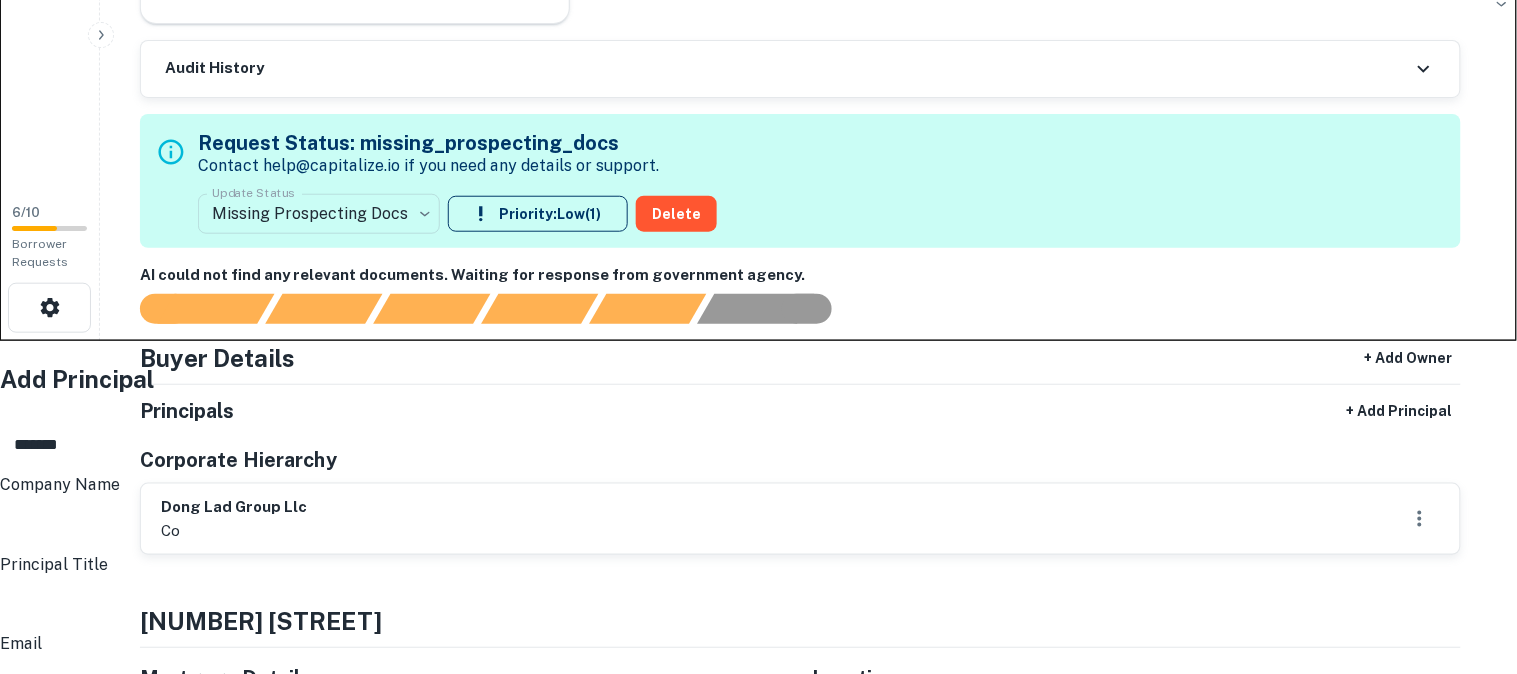 type on "**********" 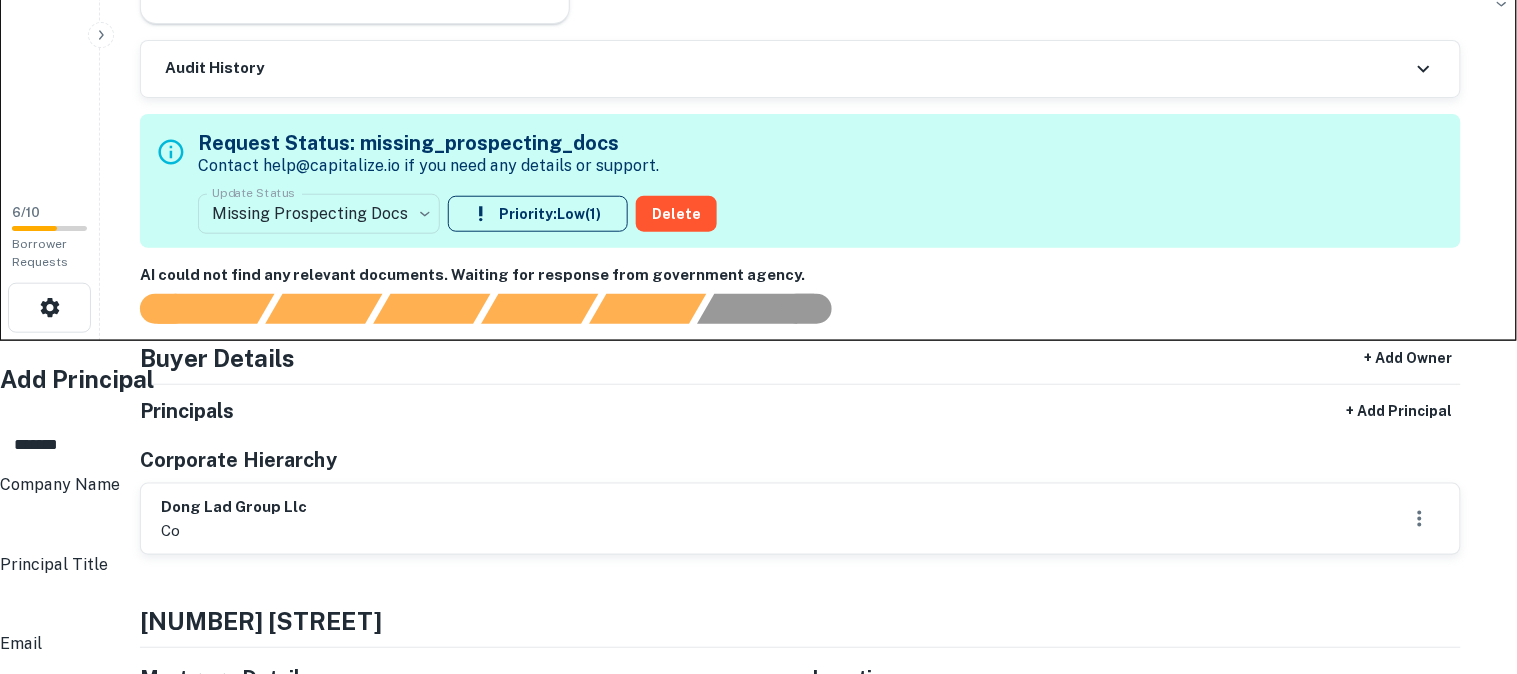 click on "**********" at bounding box center [750, 1561] 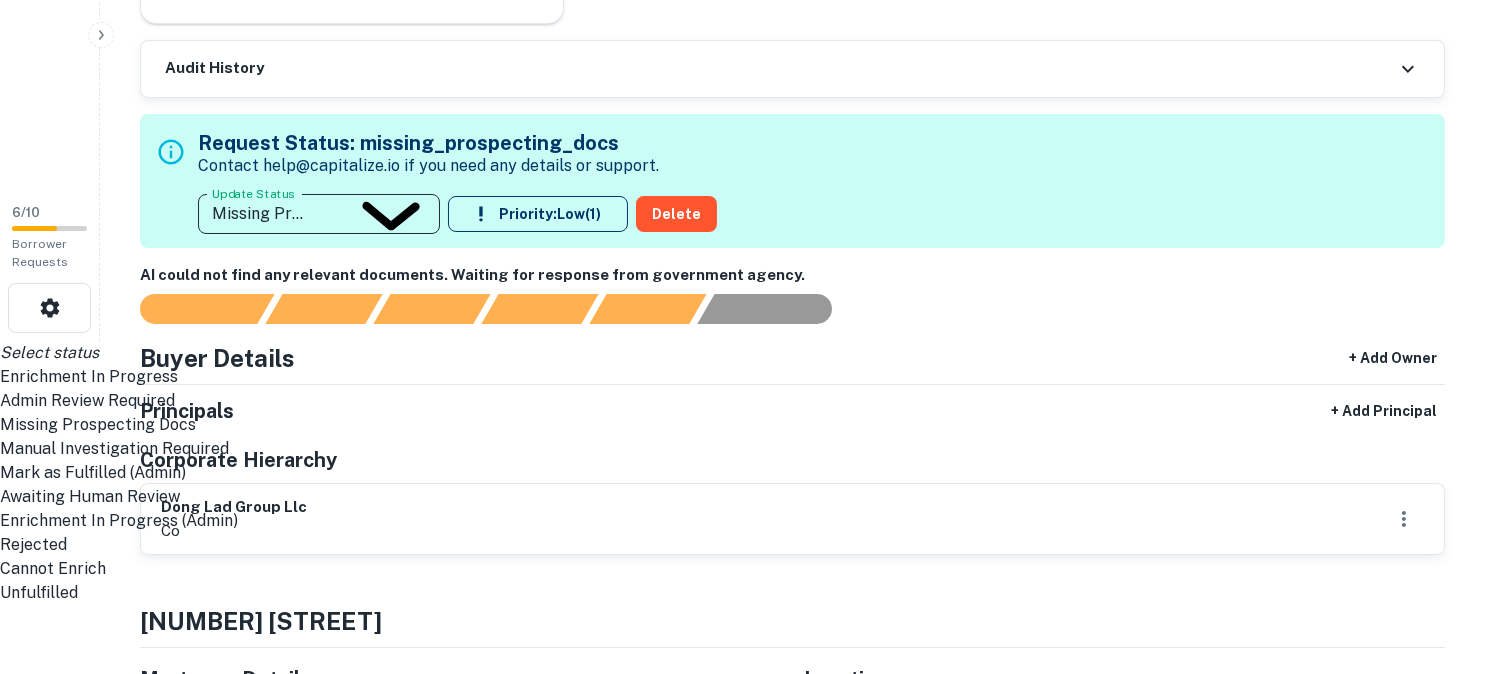 click on "**********" at bounding box center (750, 4) 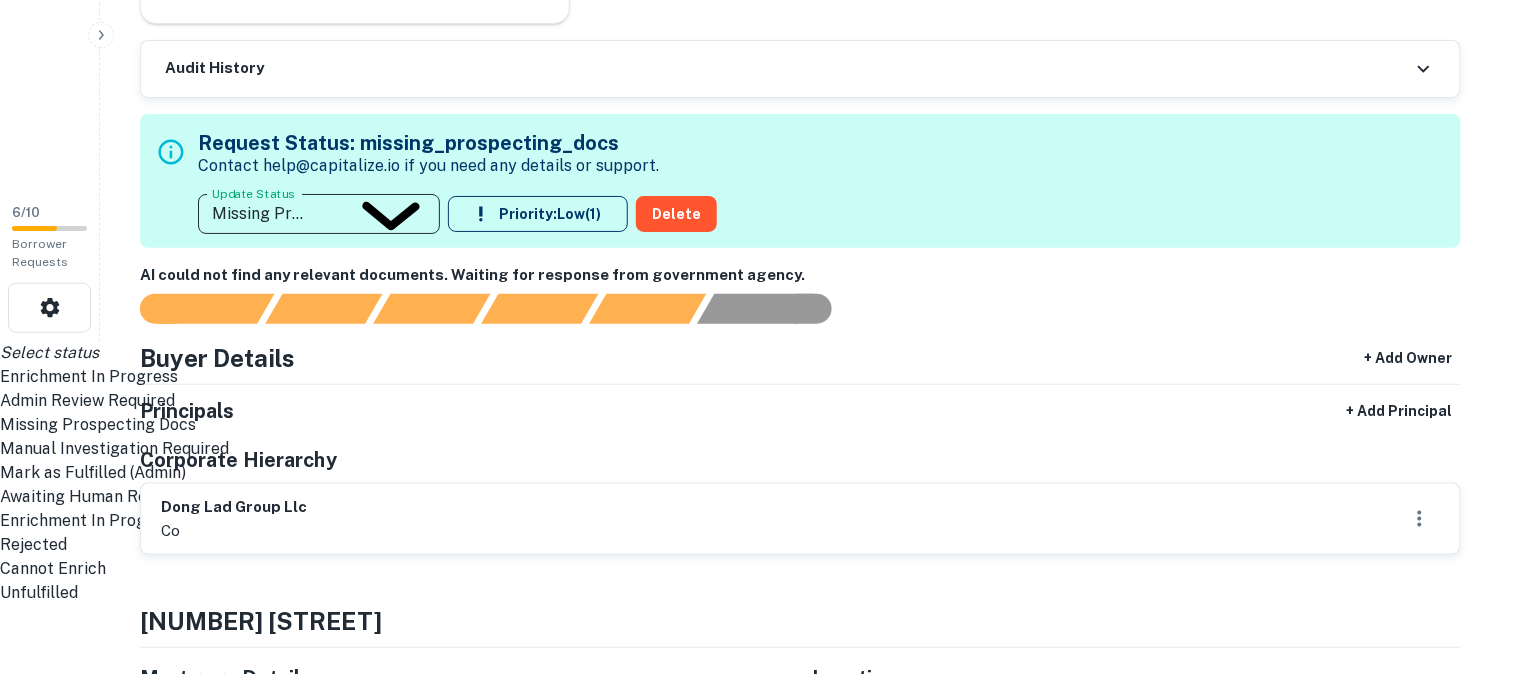 click on "Admin Review Required" at bounding box center [750, 401] 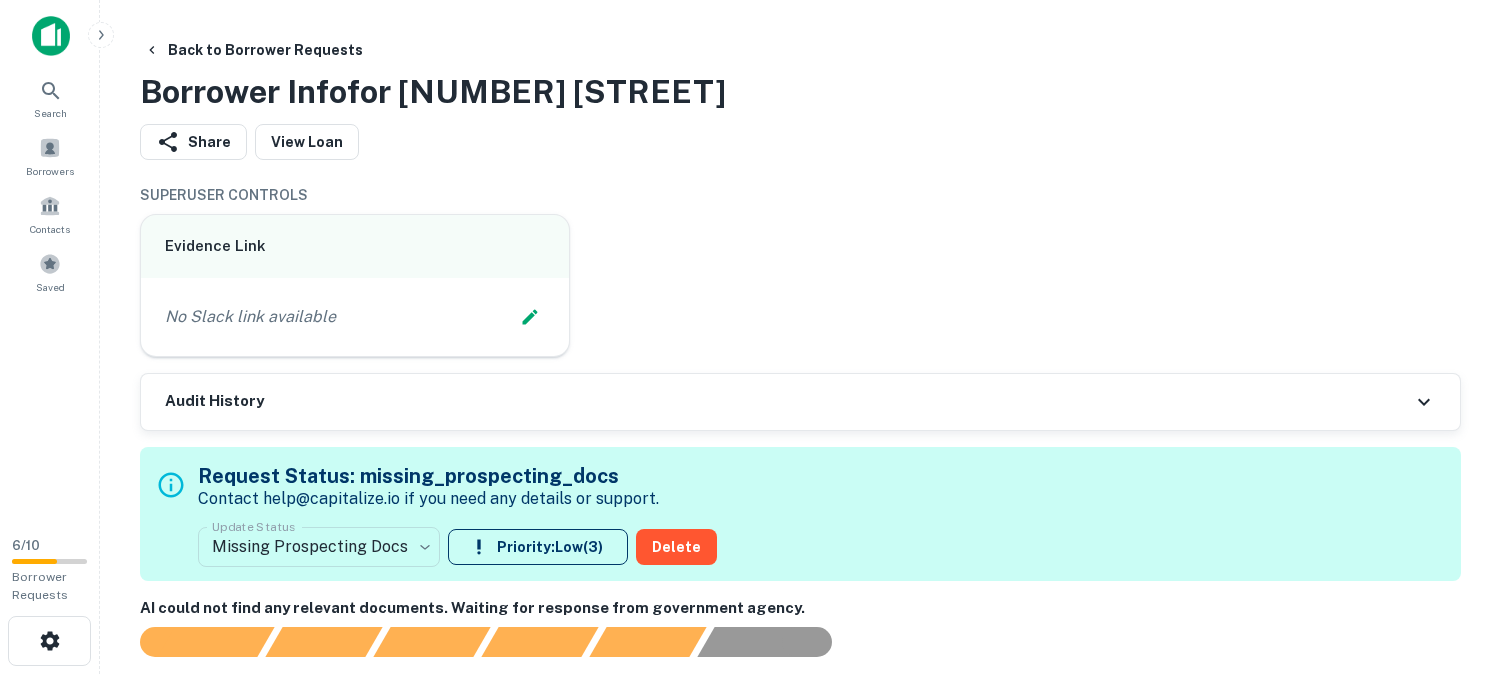 scroll, scrollTop: 0, scrollLeft: 0, axis: both 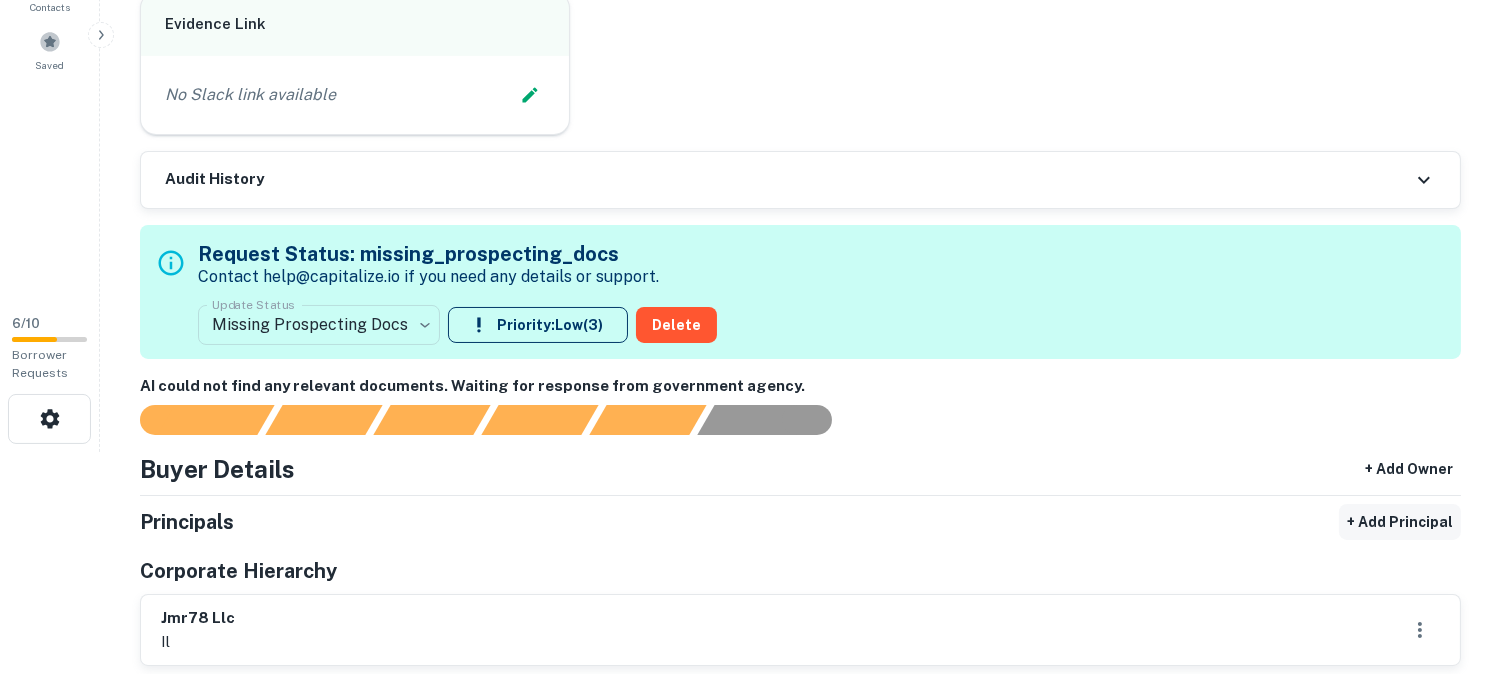 click on "+ Add Principal" at bounding box center (1400, 522) 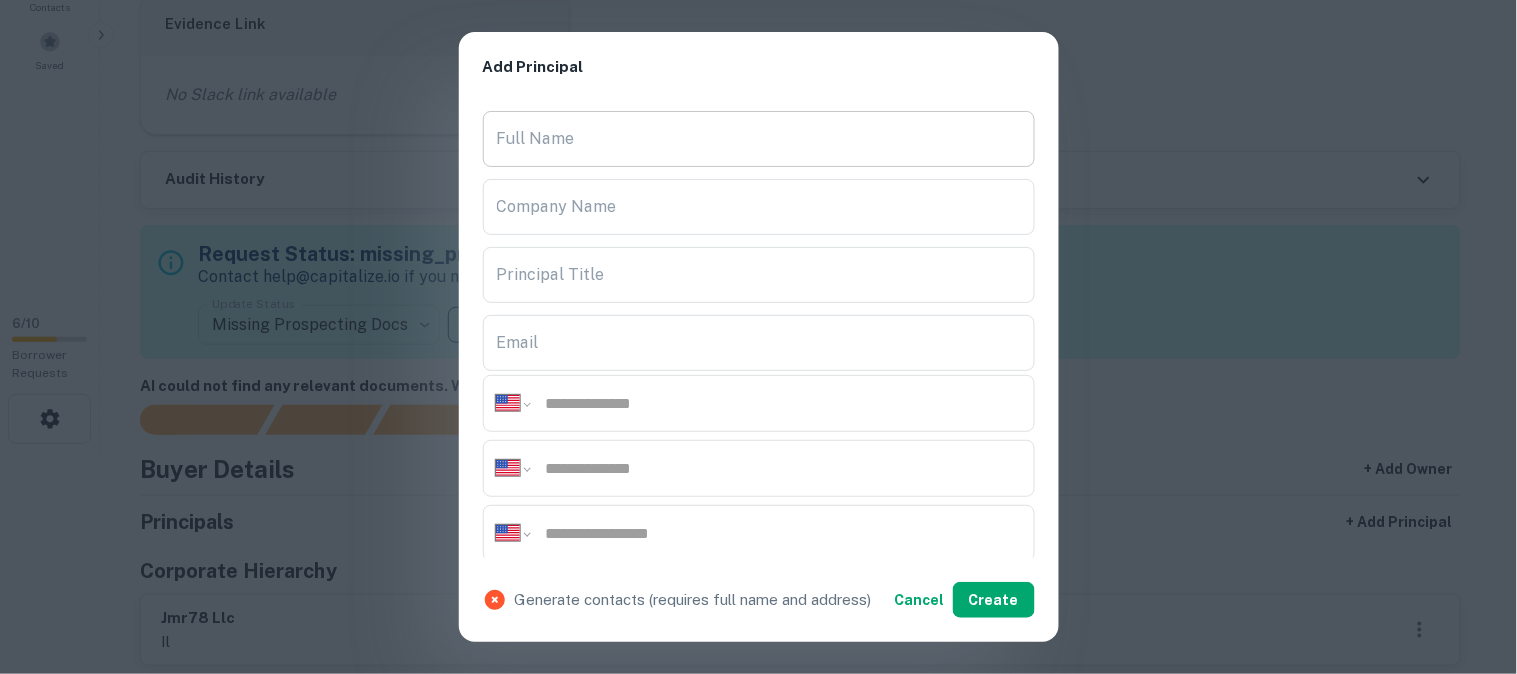 click on "Full Name Full Name" at bounding box center [759, 139] 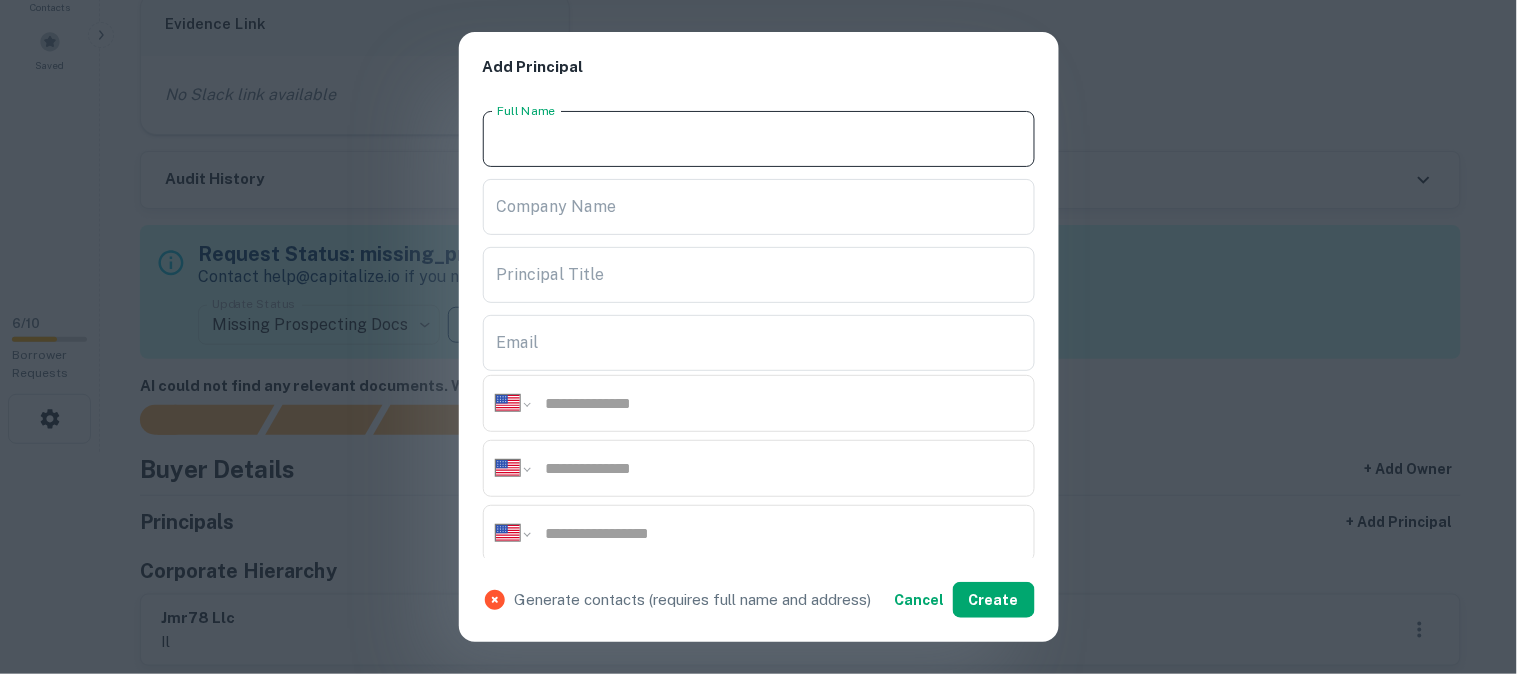 paste on "**********" 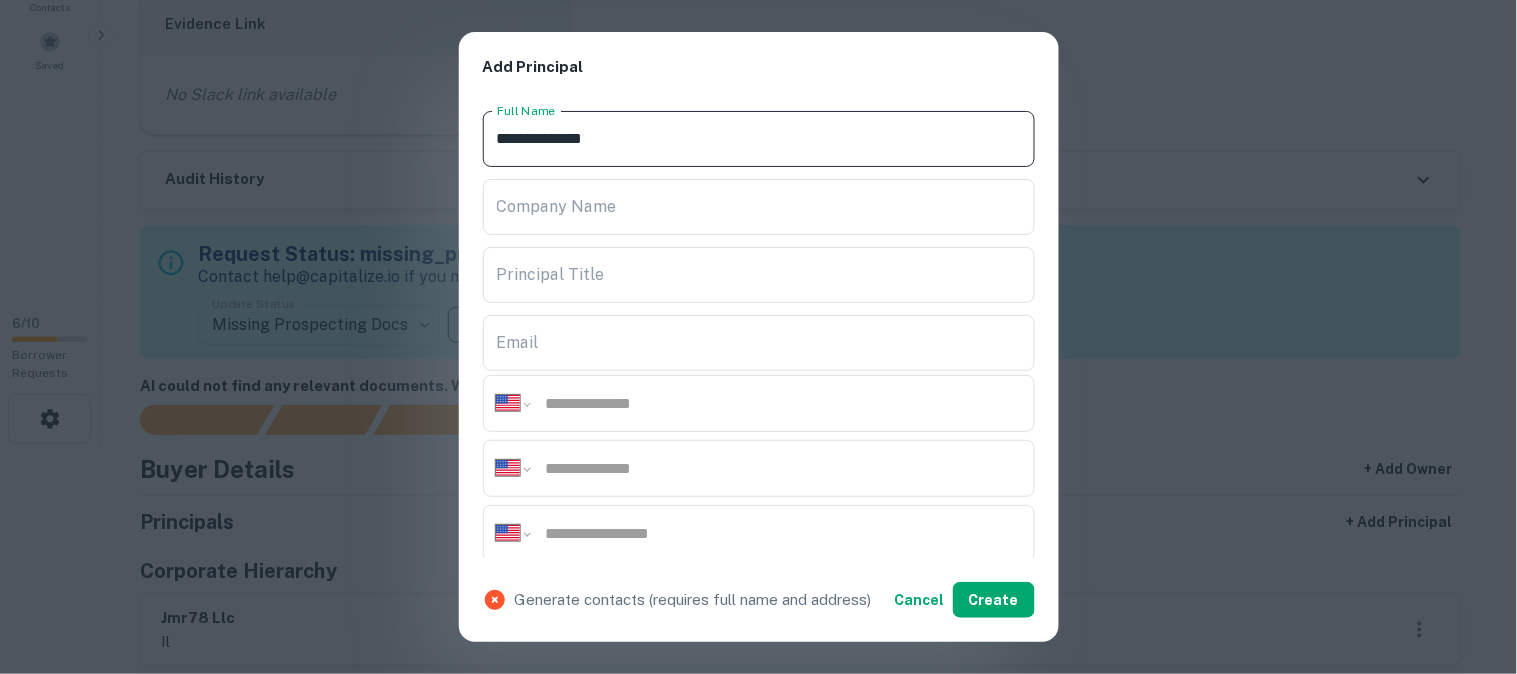 type on "**********" 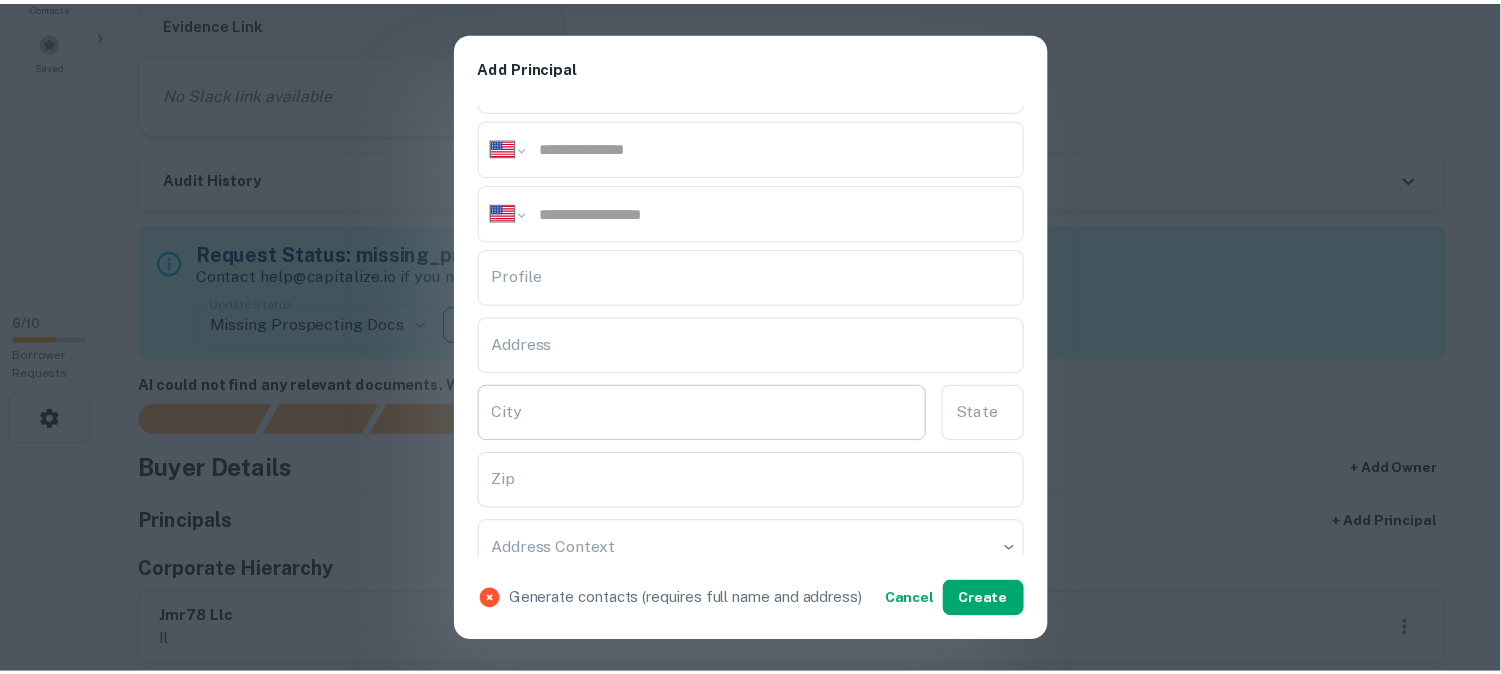 scroll, scrollTop: 333, scrollLeft: 0, axis: vertical 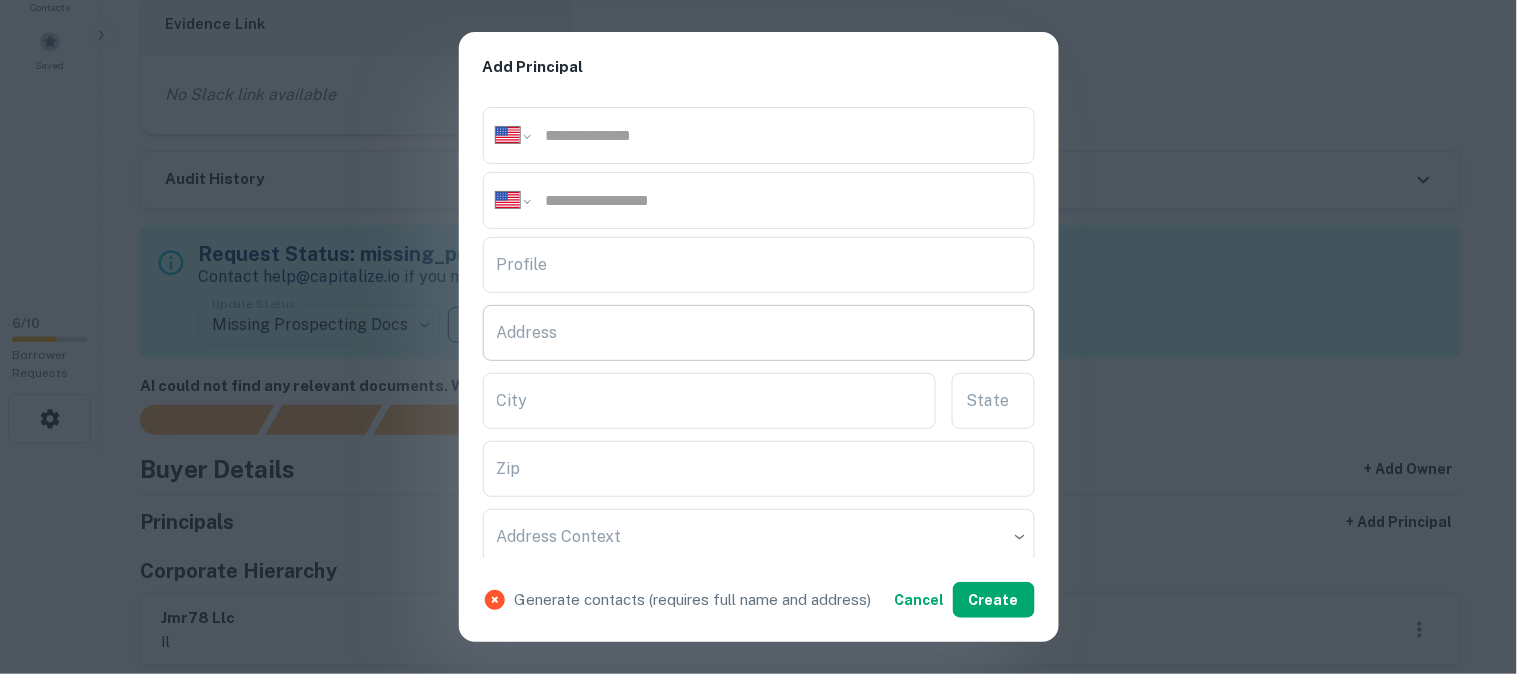 click on "Address" at bounding box center (759, 333) 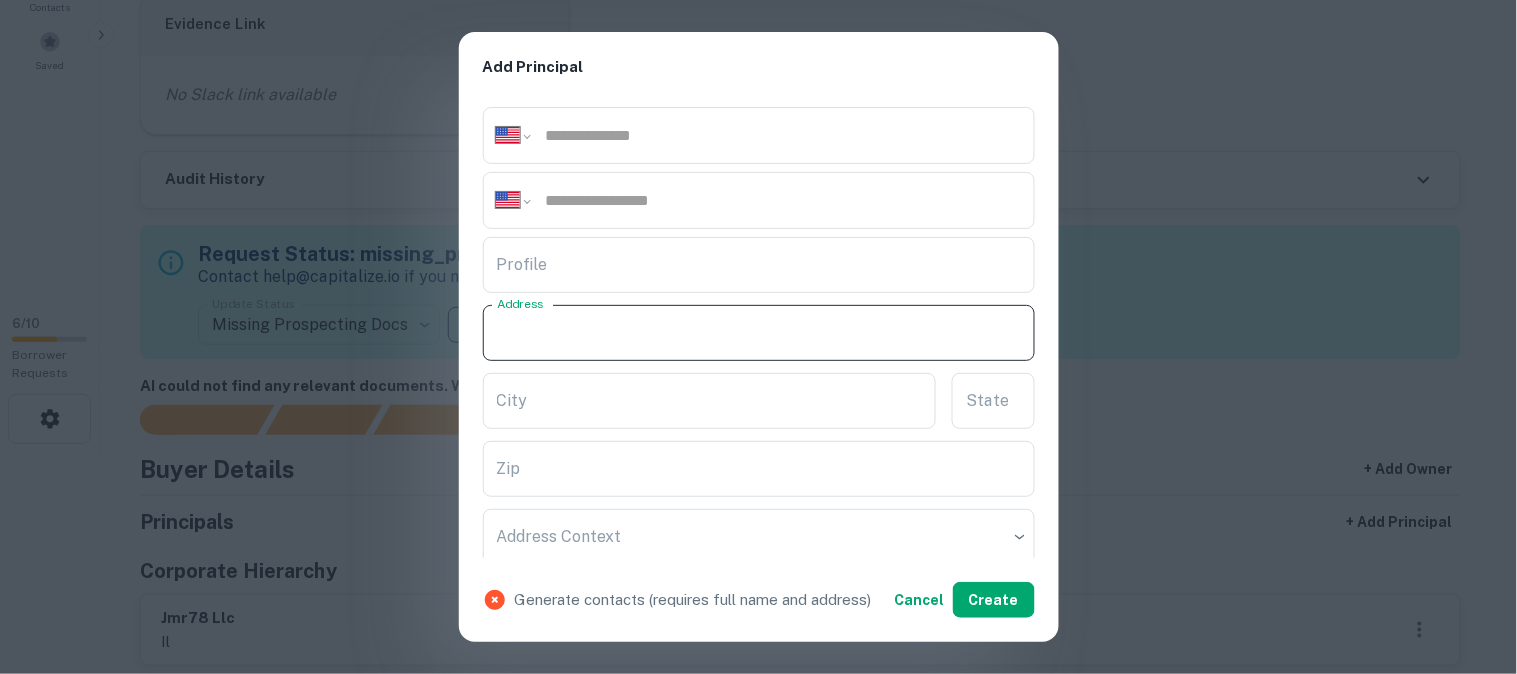 paste on "**********" 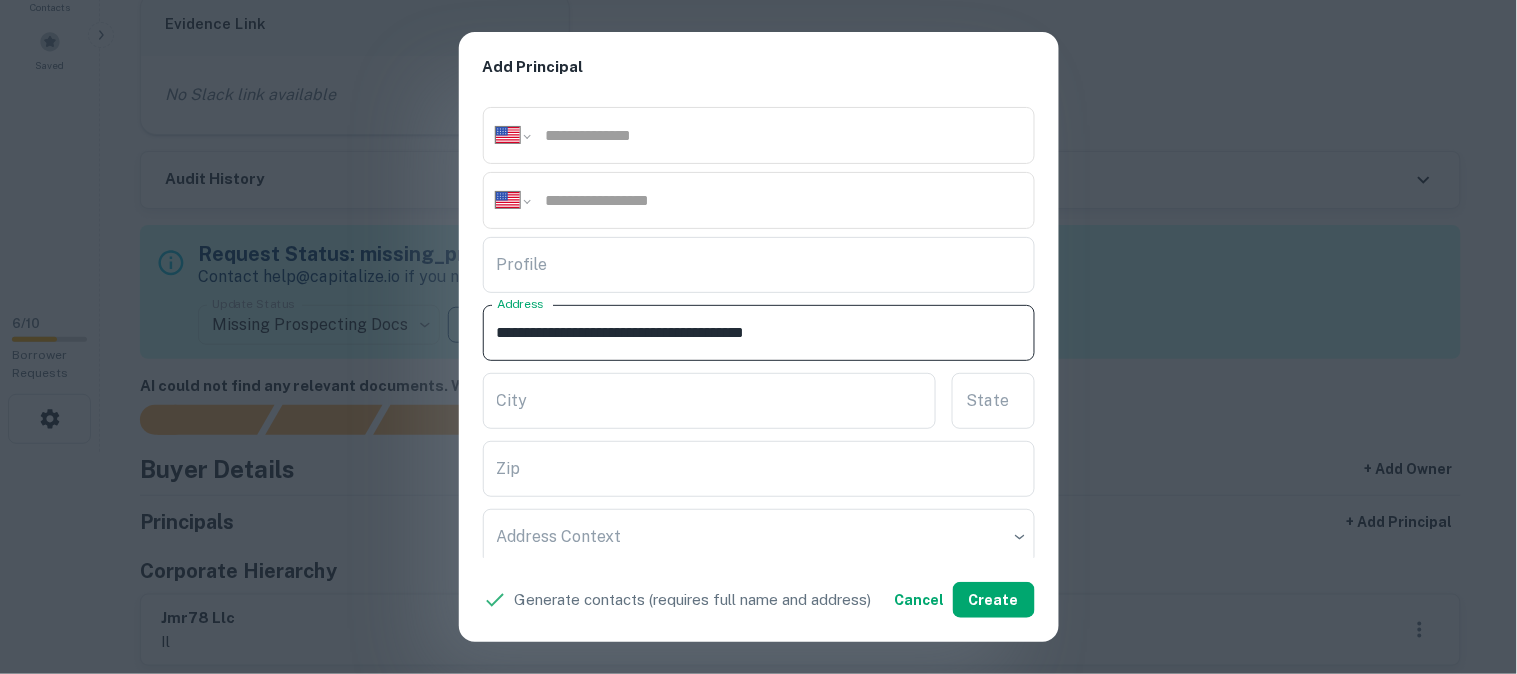 drag, startPoint x: 656, startPoint y: 334, endPoint x: 741, endPoint y: 363, distance: 89.81091 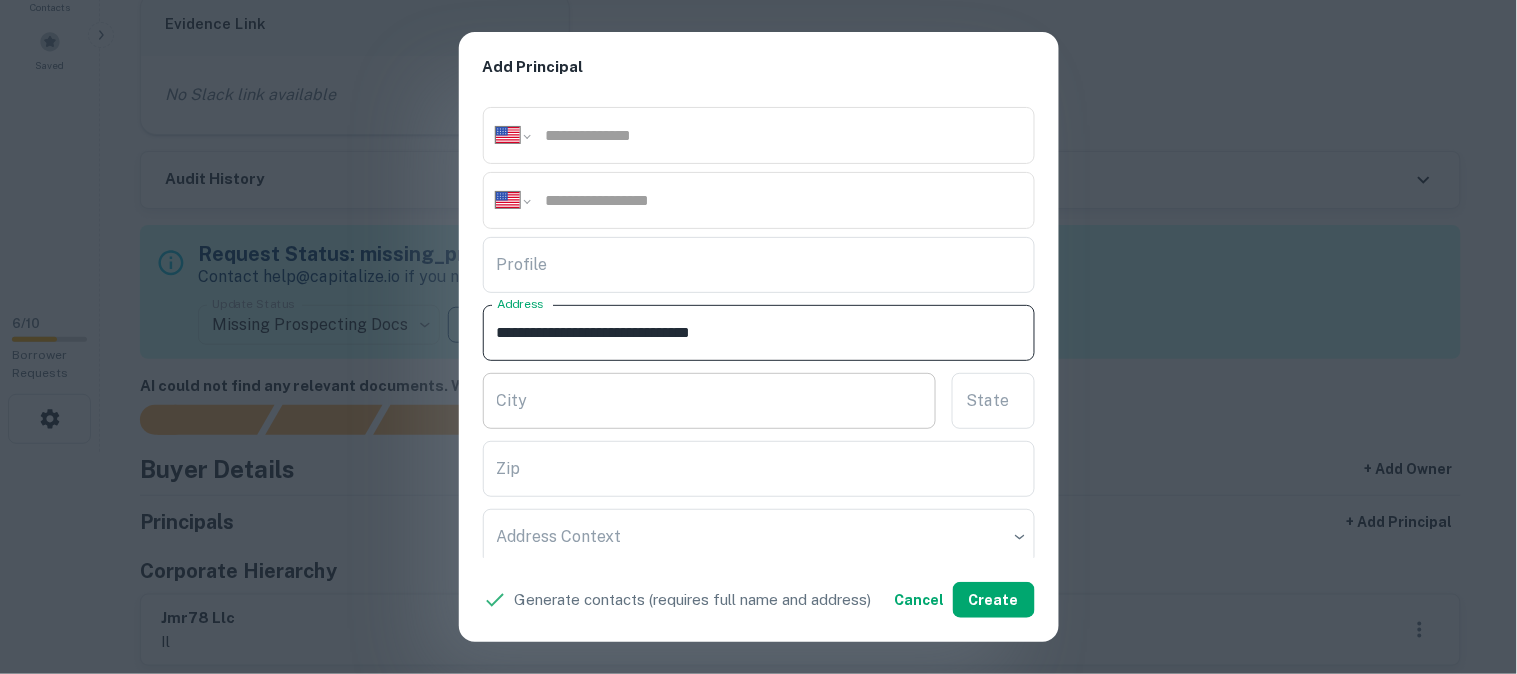 type on "**********" 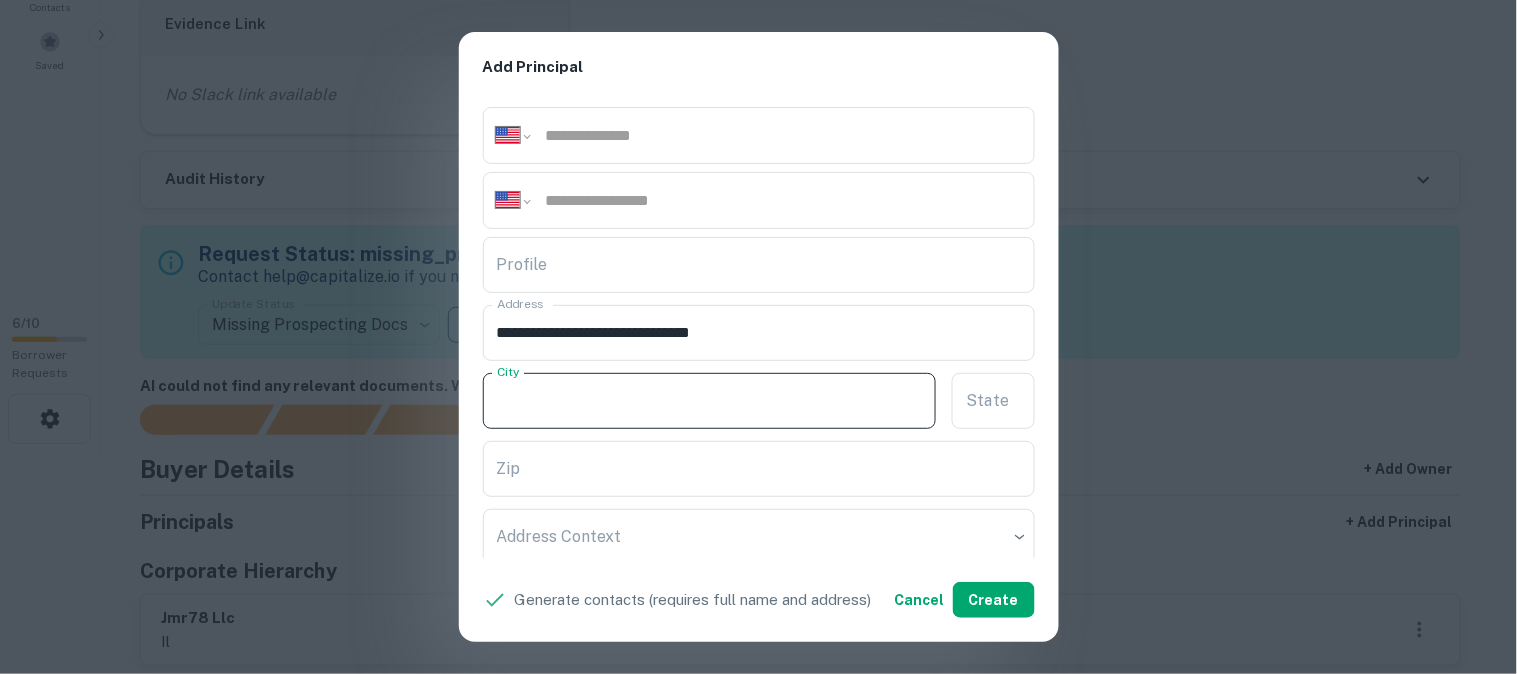 paste on "*********" 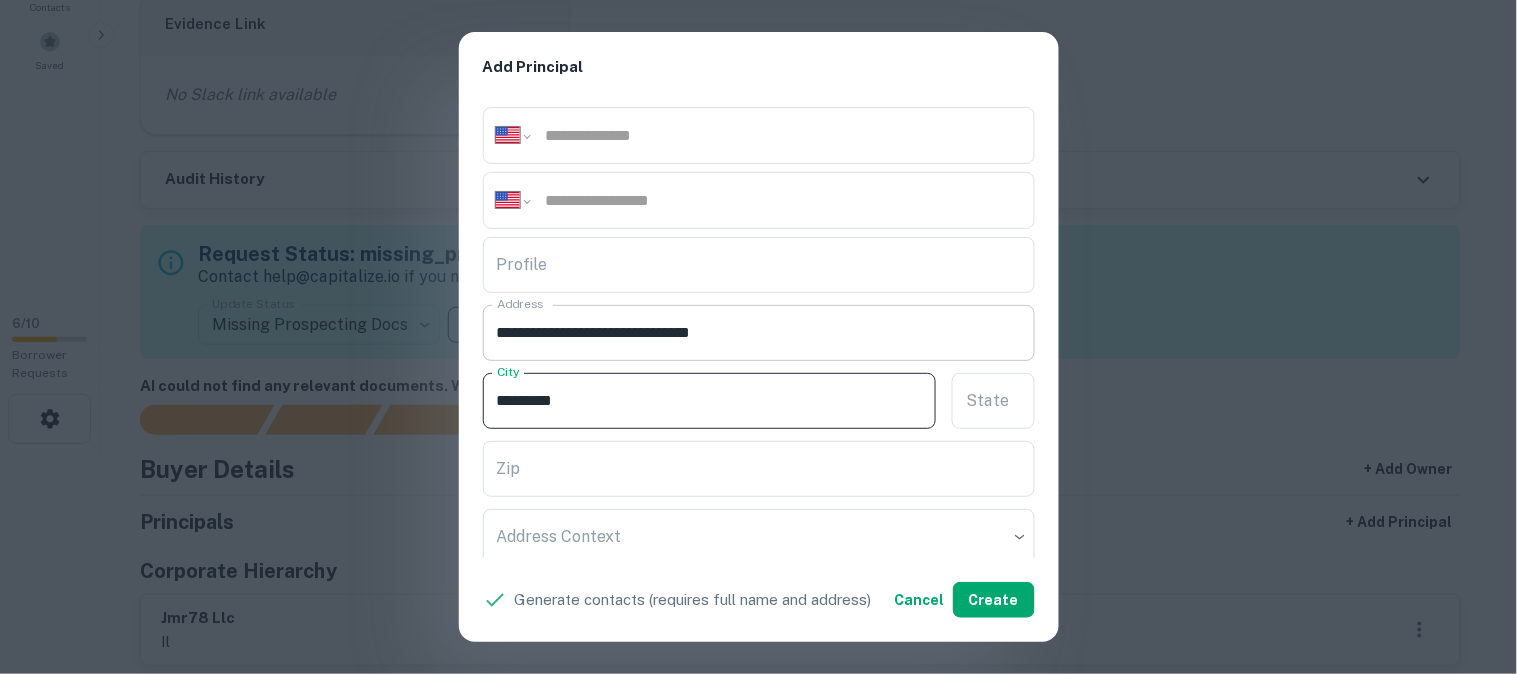 type on "*********" 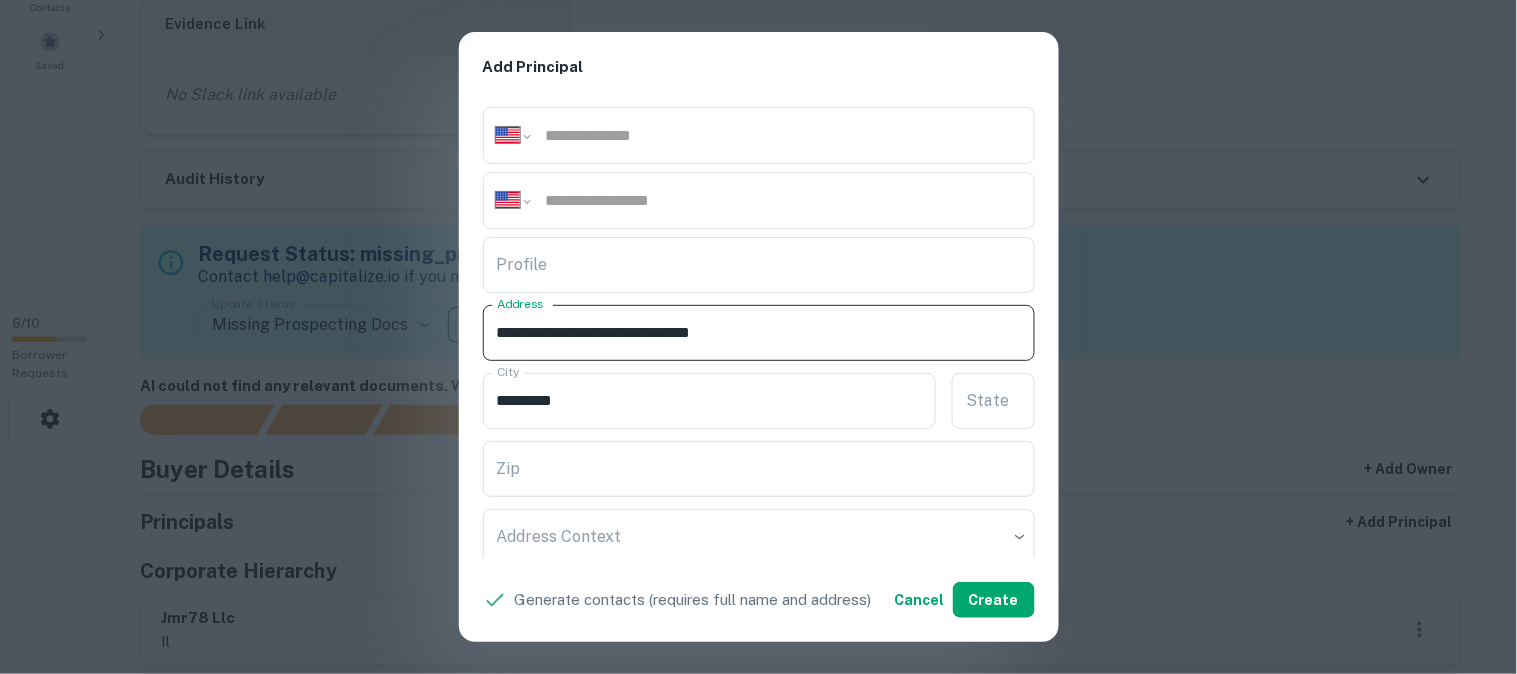 drag, startPoint x: 684, startPoint y: 331, endPoint x: 785, endPoint y: 345, distance: 101.96568 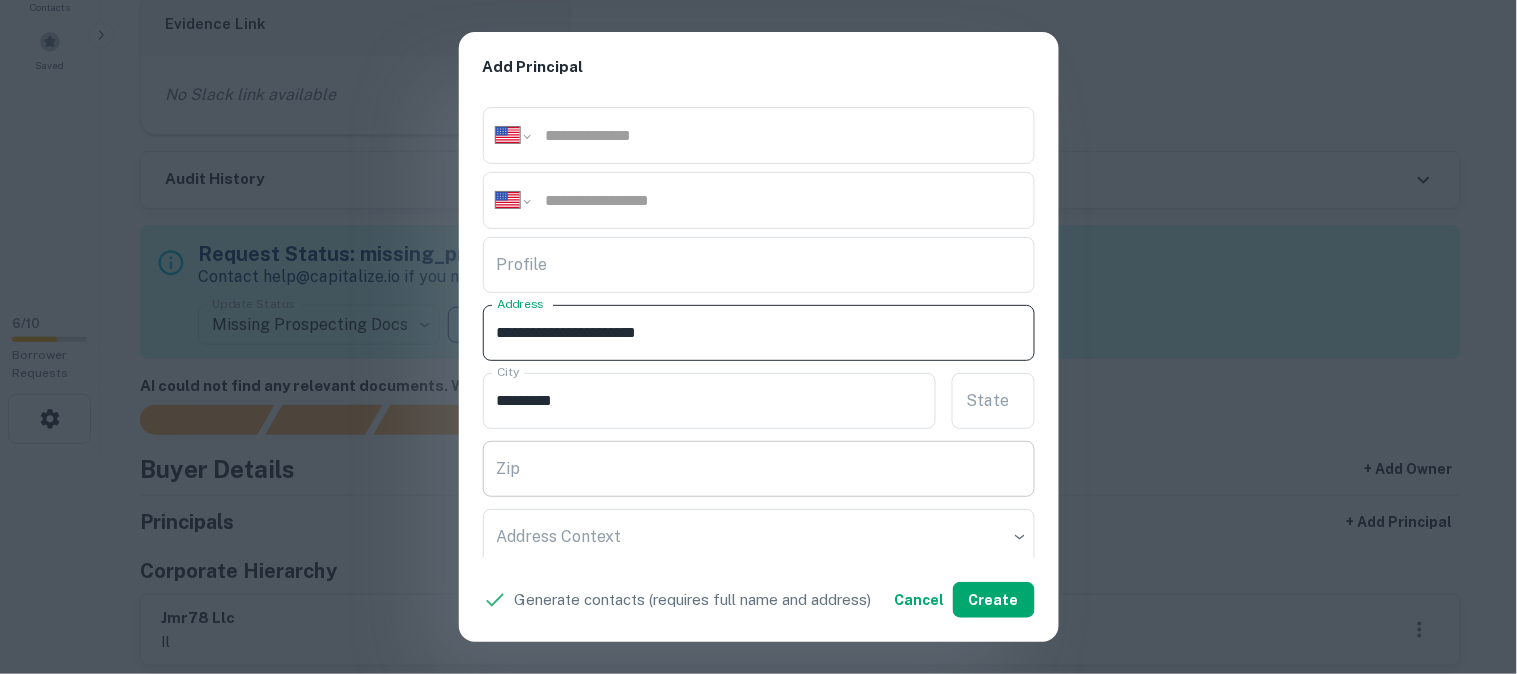 type on "**********" 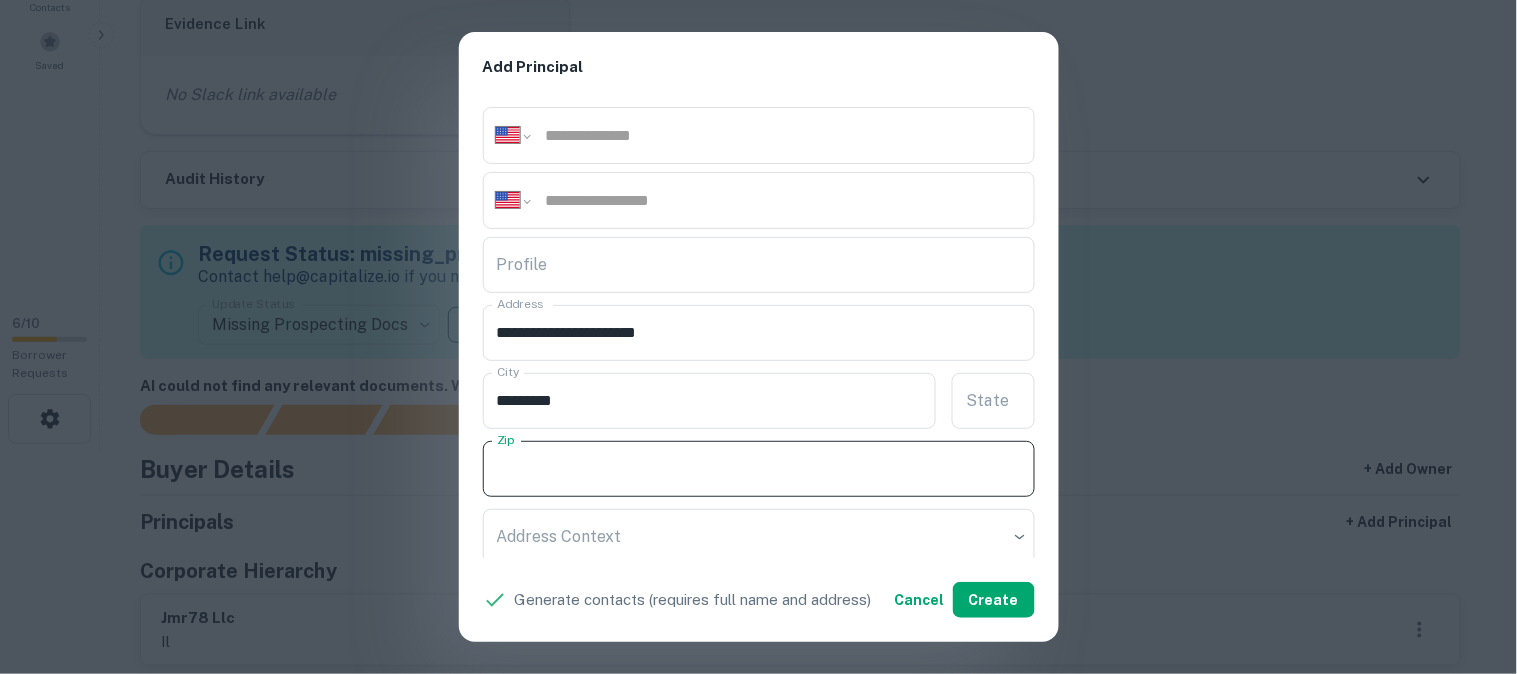 paste on "*********" 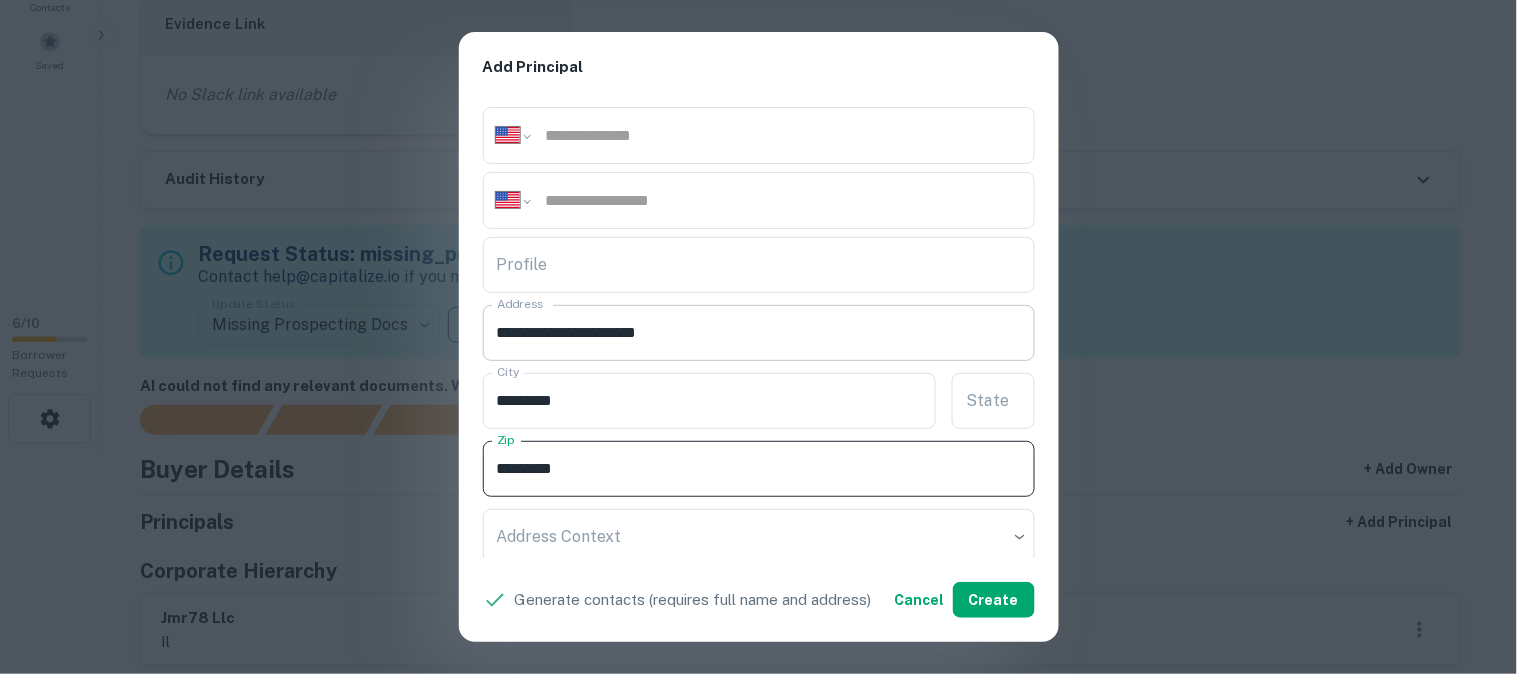 type on "*********" 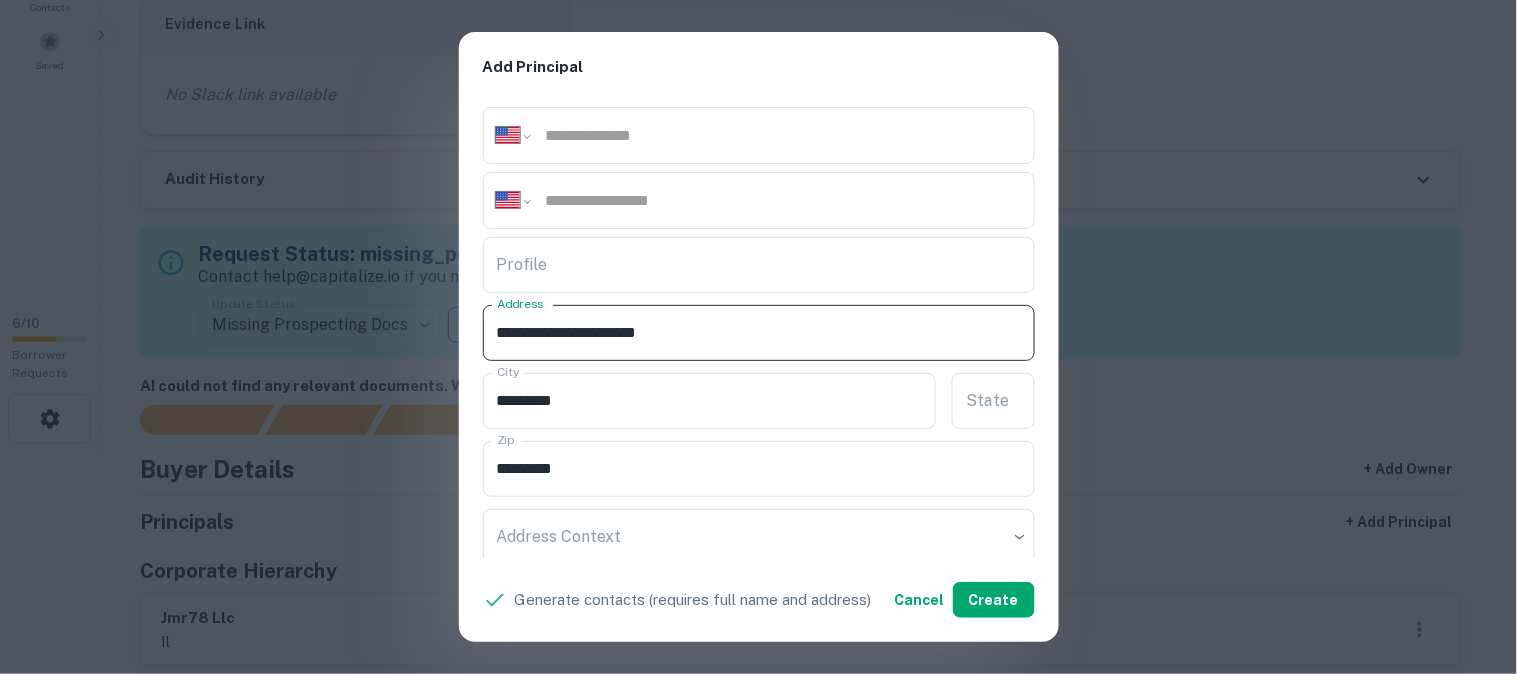 drag, startPoint x: 660, startPoint y: 331, endPoint x: 691, endPoint y: 348, distance: 35.35534 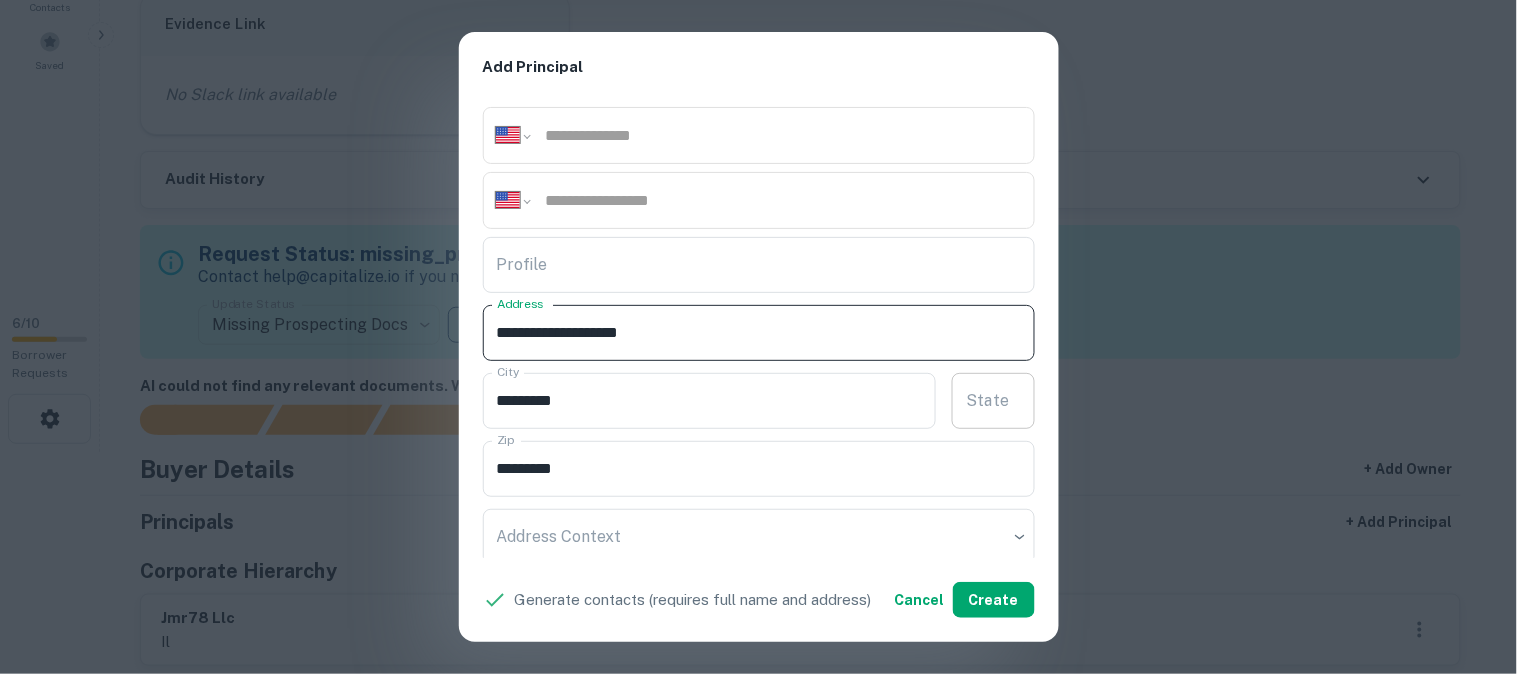 type on "**********" 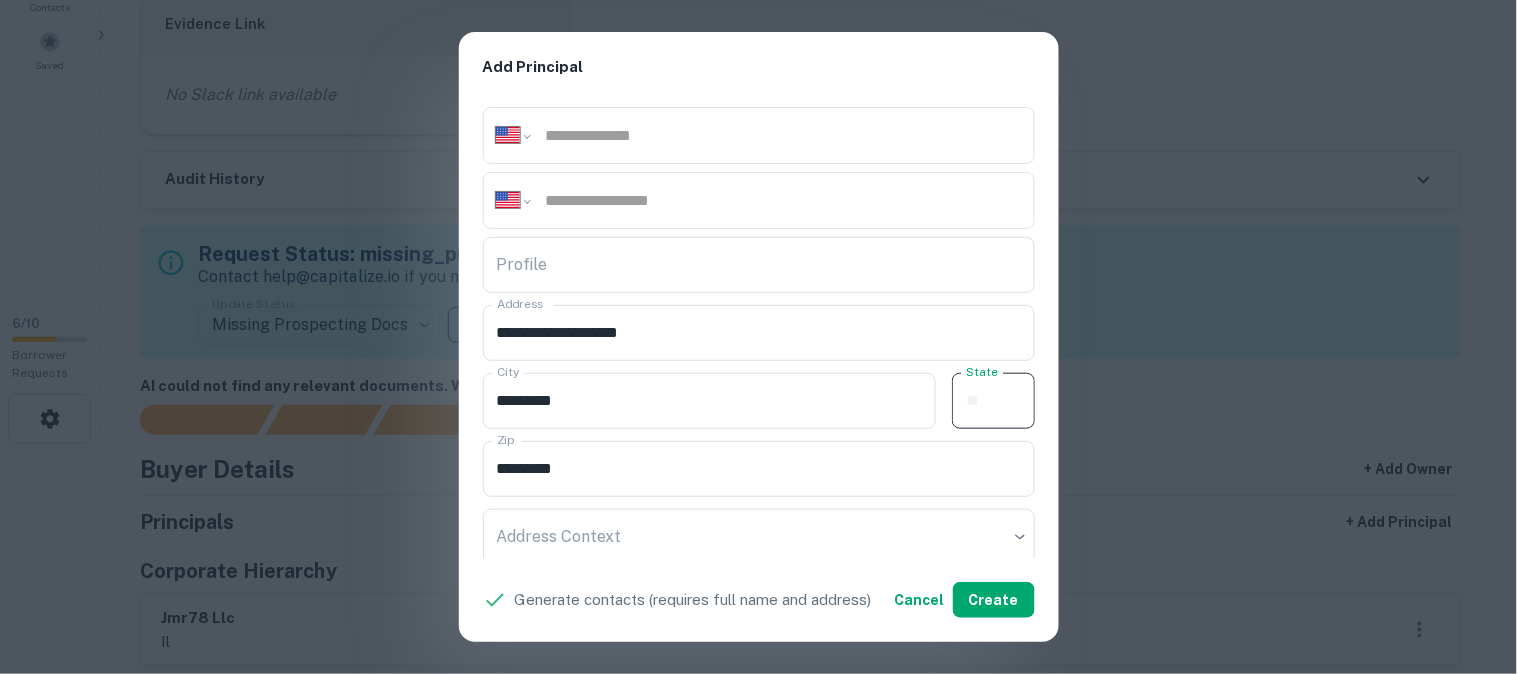 paste on "**" 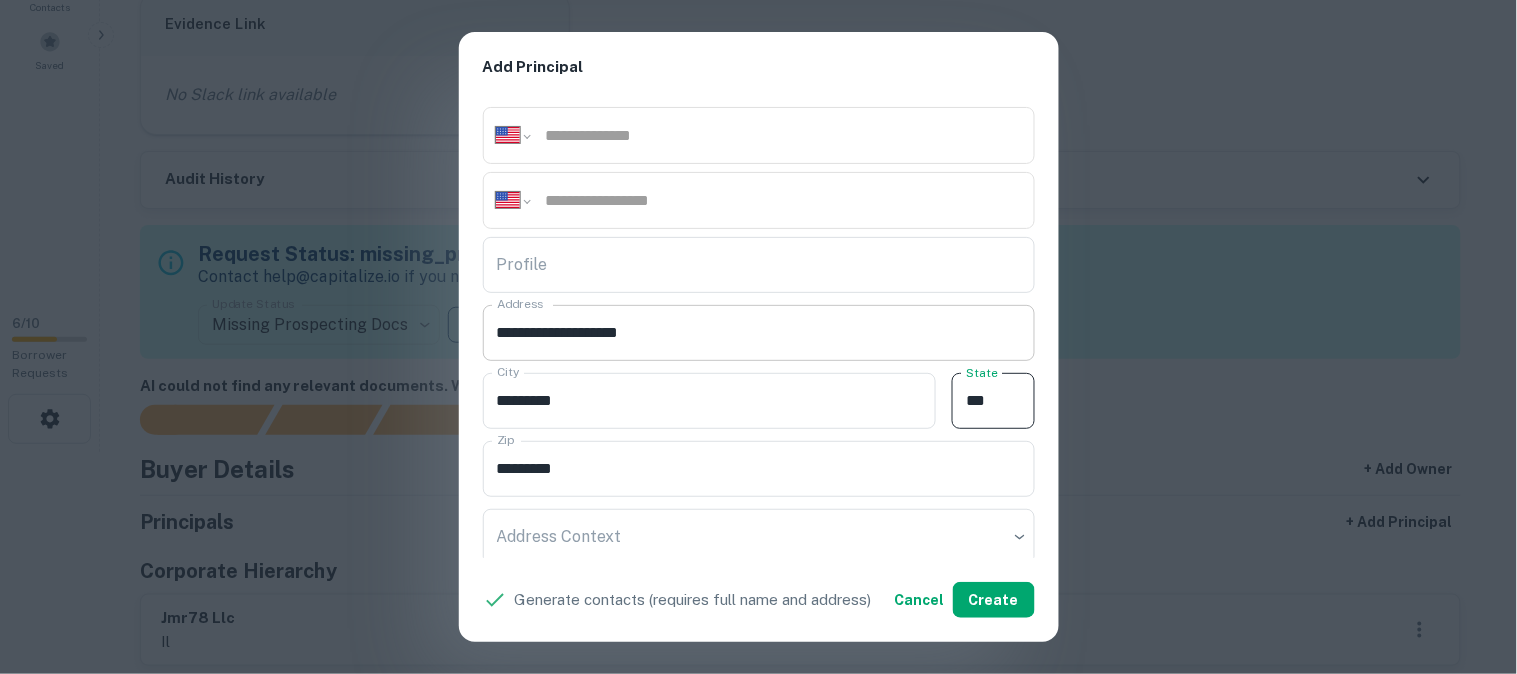 type on "**" 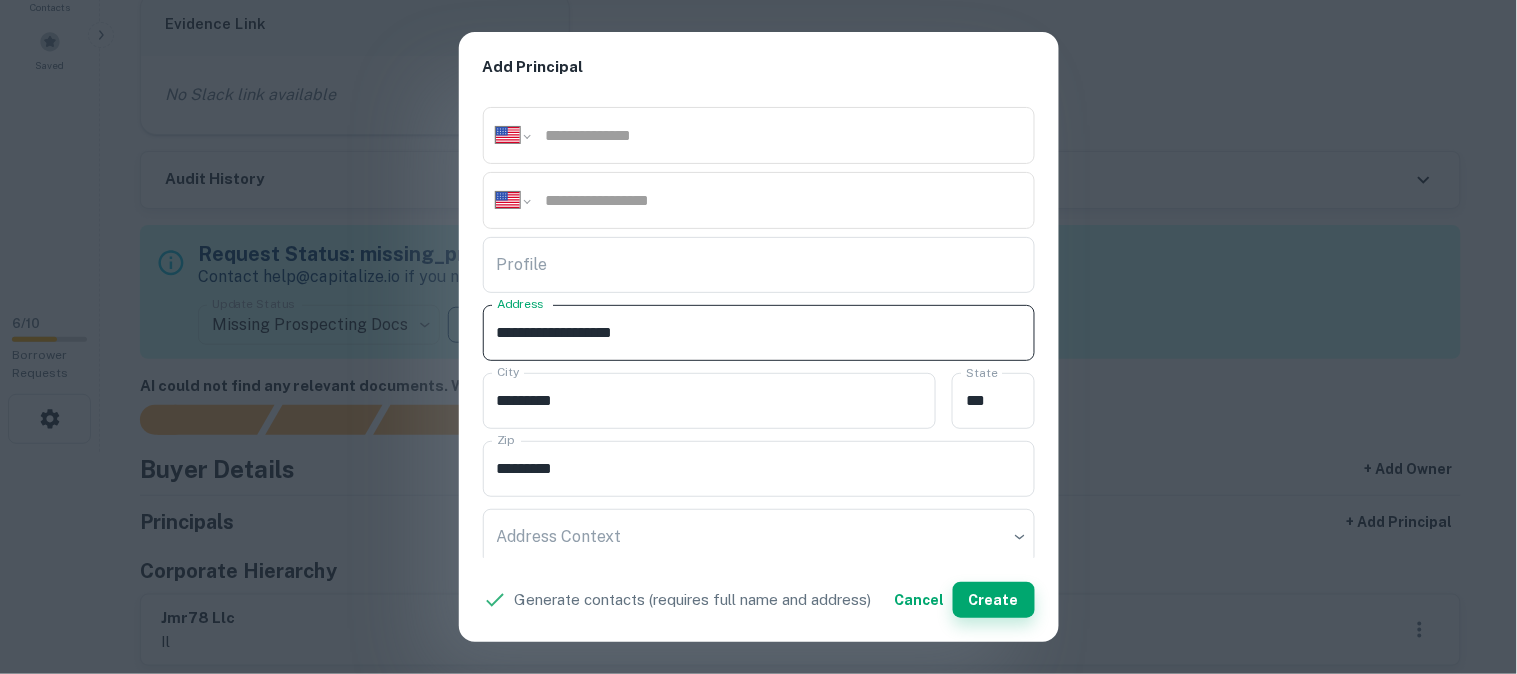 type on "**********" 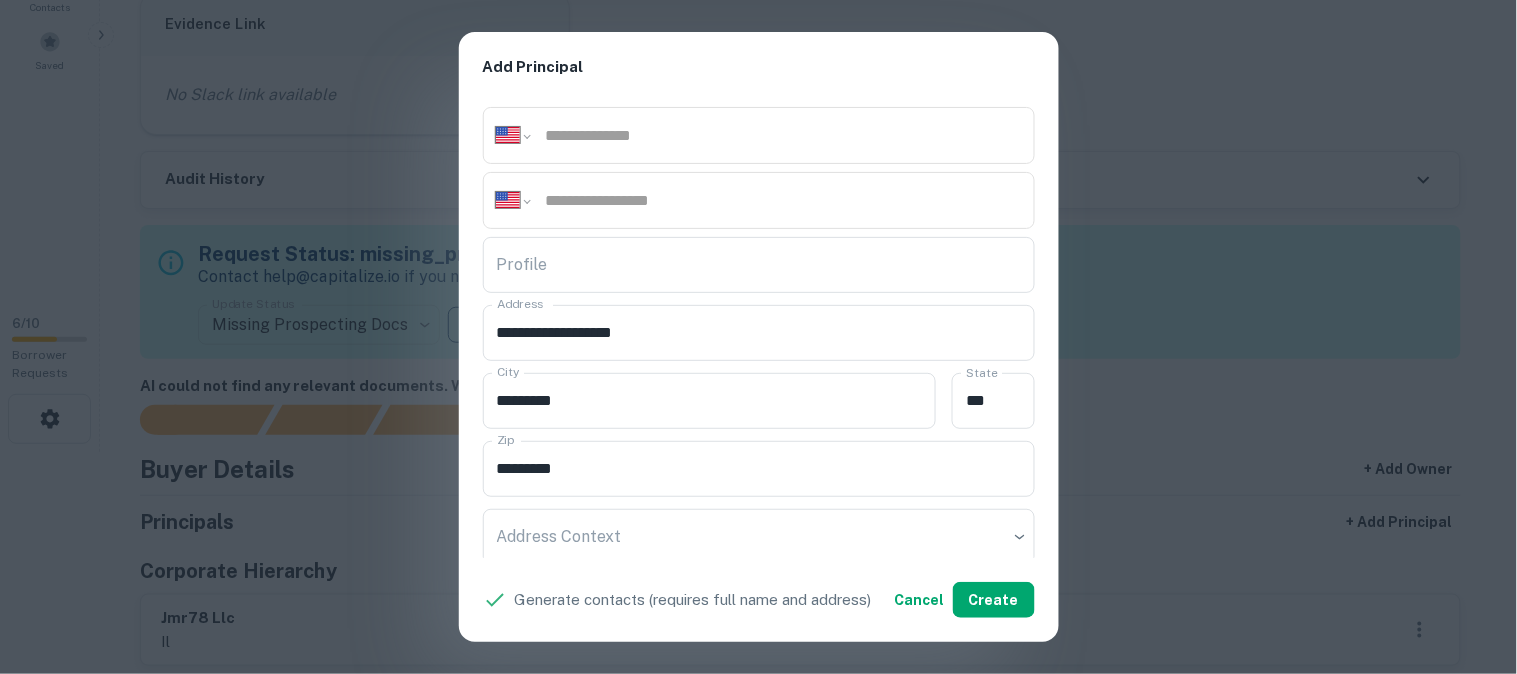 click on "**********" at bounding box center [758, 337] 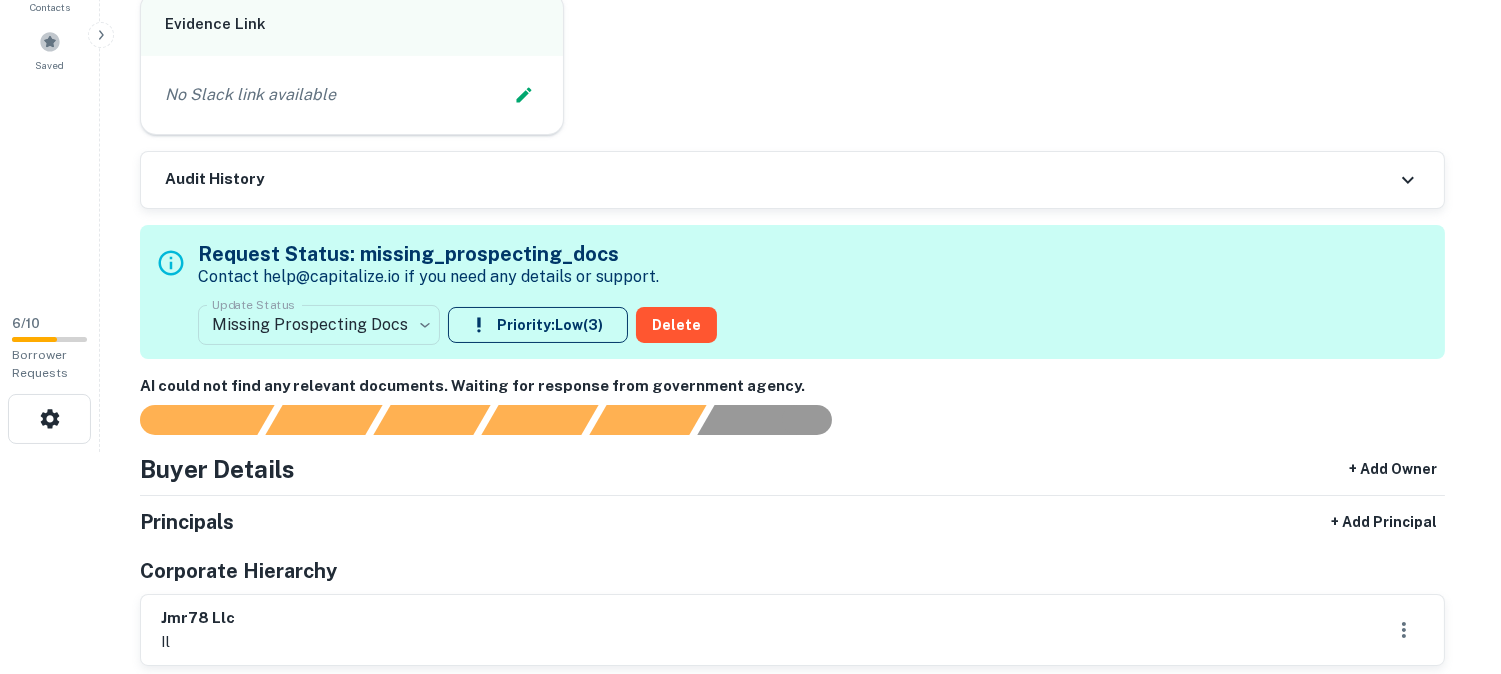 click on "**********" at bounding box center [750, 115] 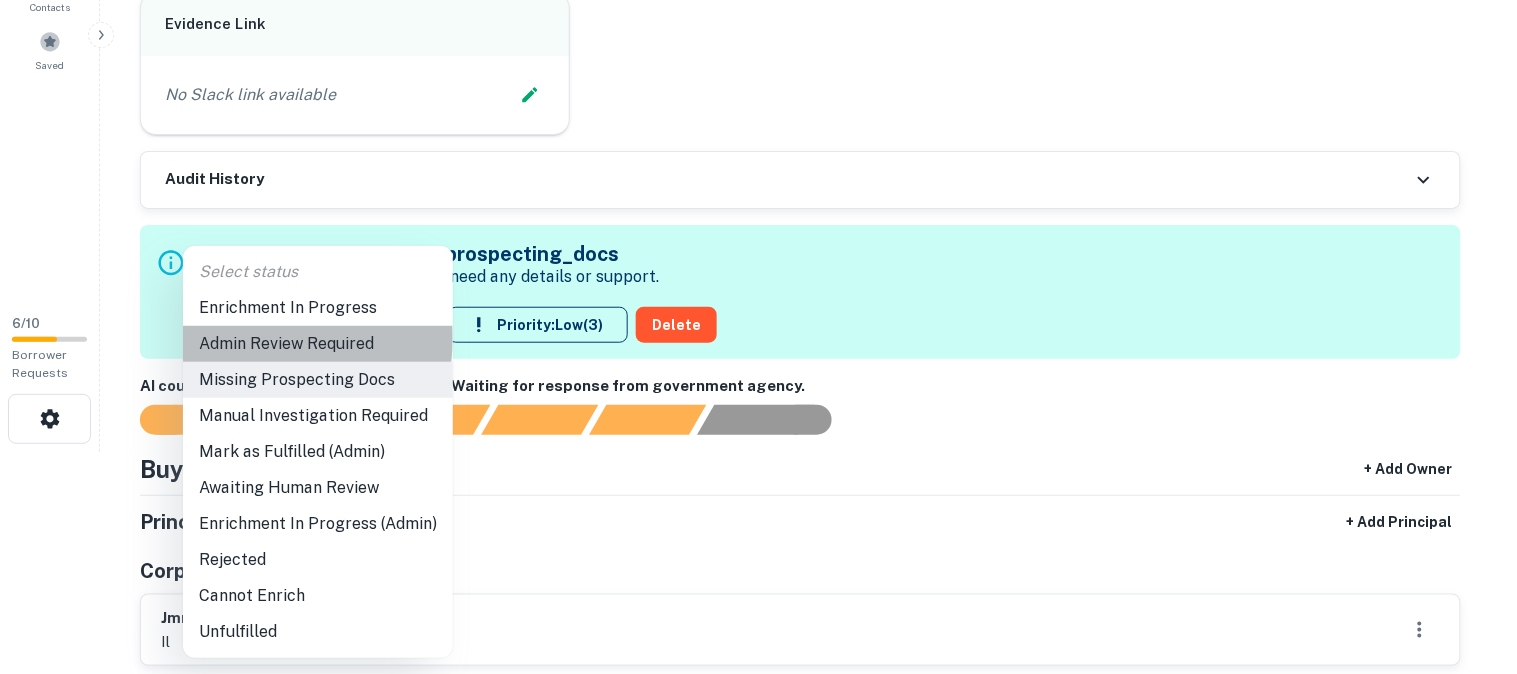 click on "Admin Review Required" at bounding box center (318, 344) 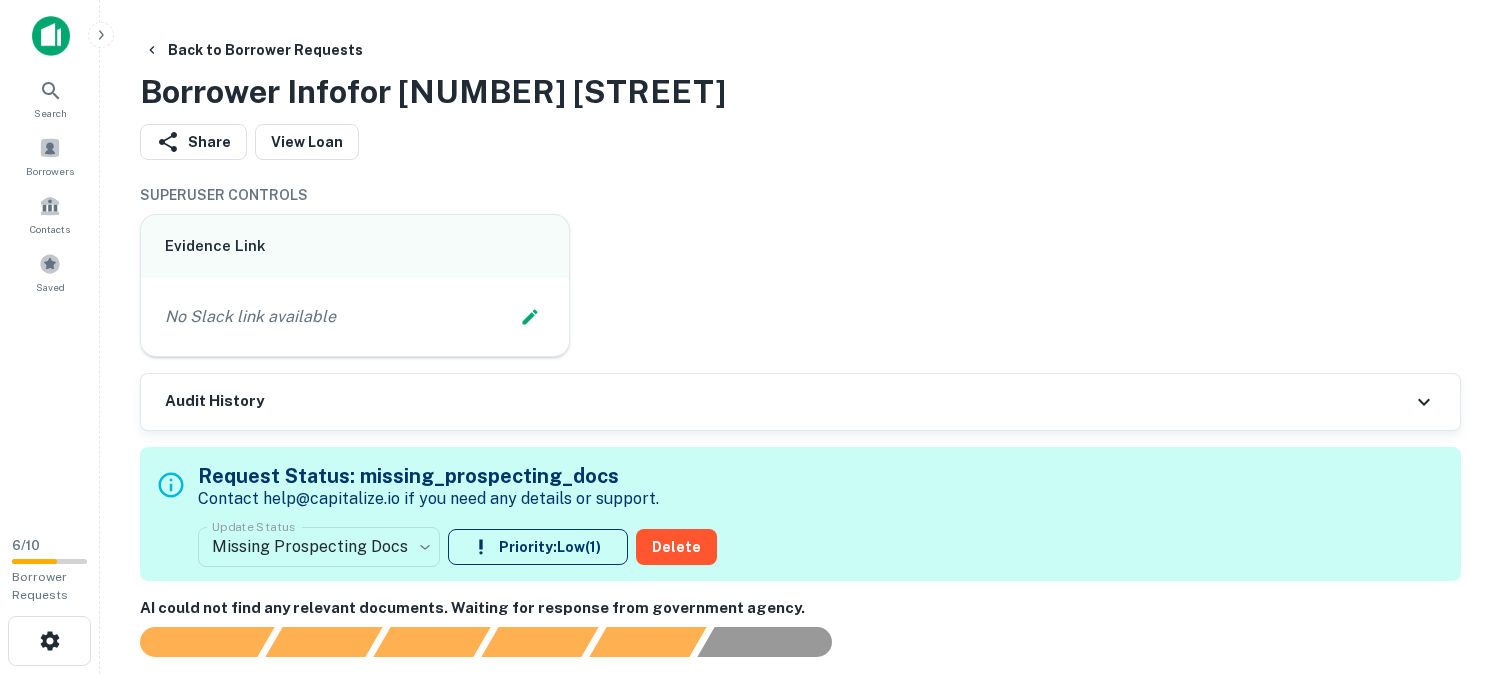 scroll, scrollTop: 0, scrollLeft: 0, axis: both 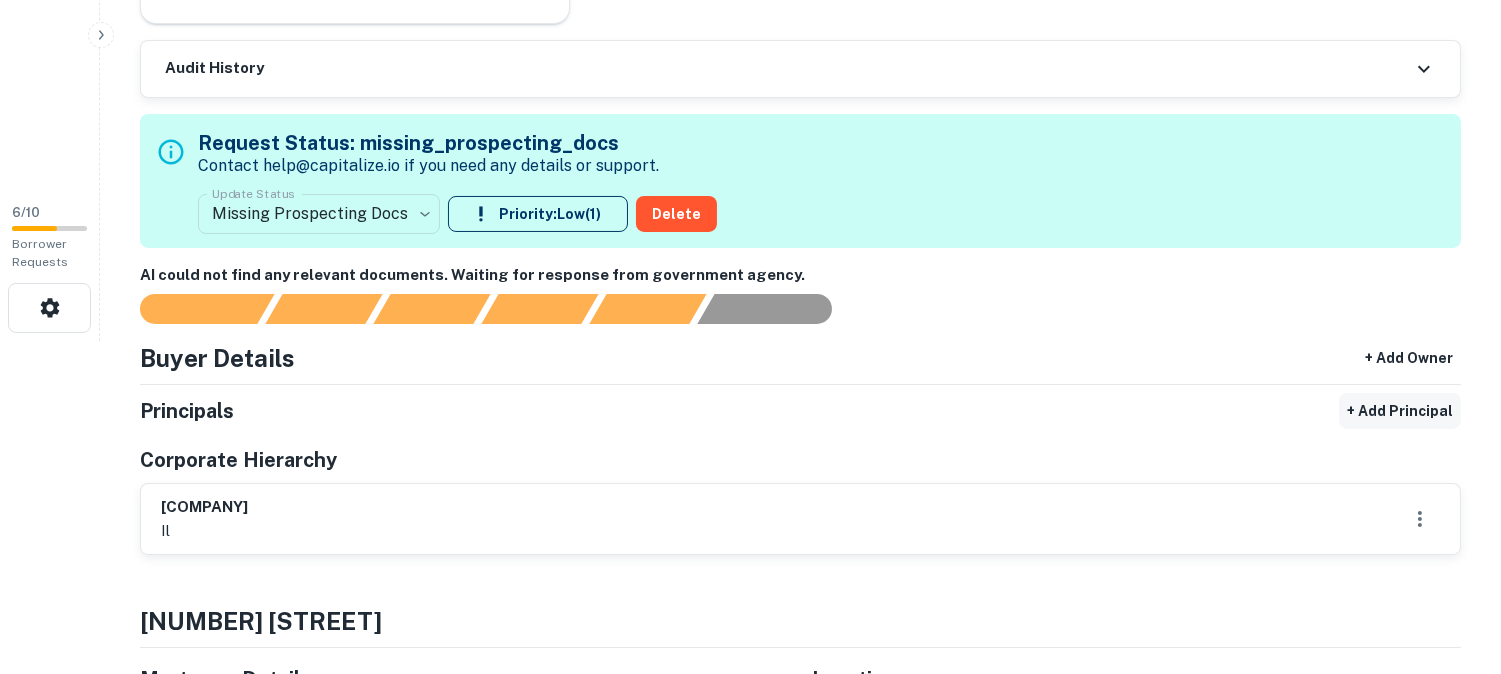 click on "+ Add Principal" at bounding box center [1400, 411] 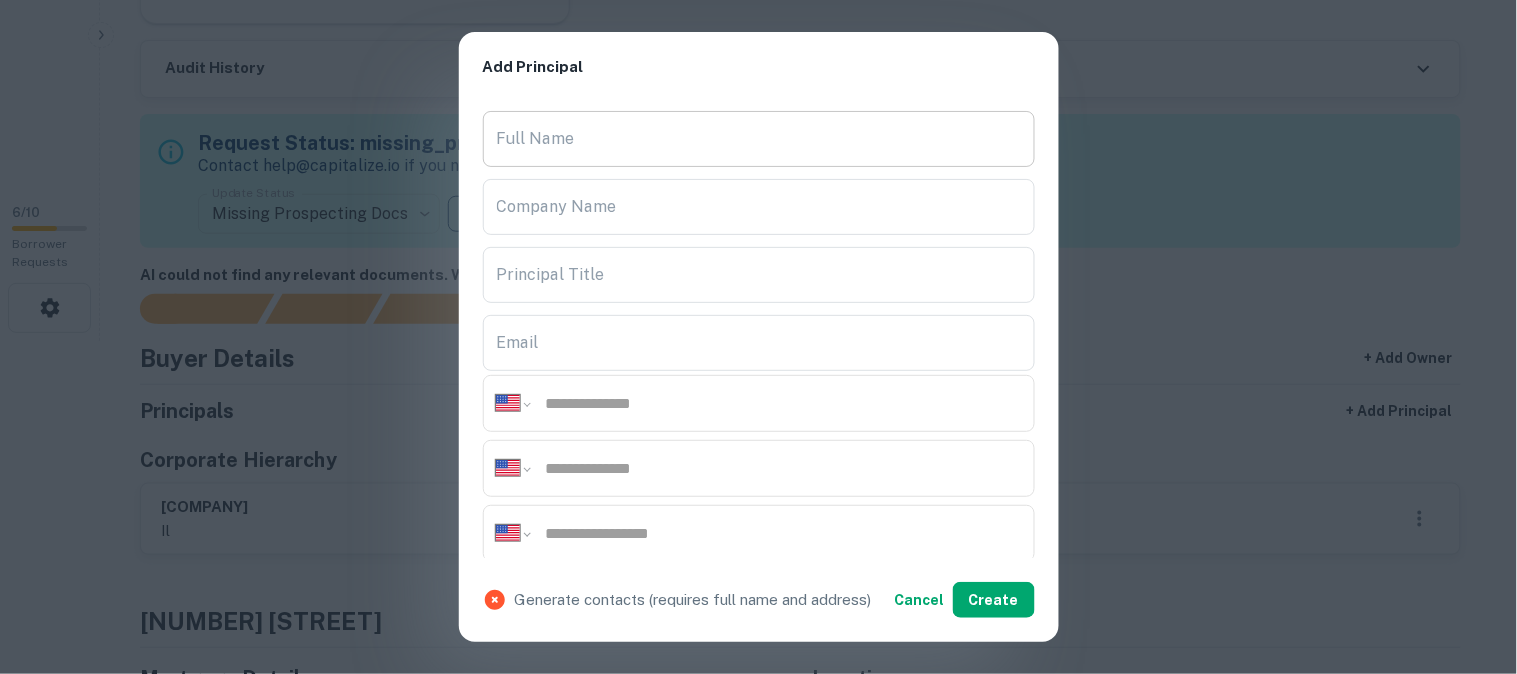 click on "Full Name" at bounding box center (759, 139) 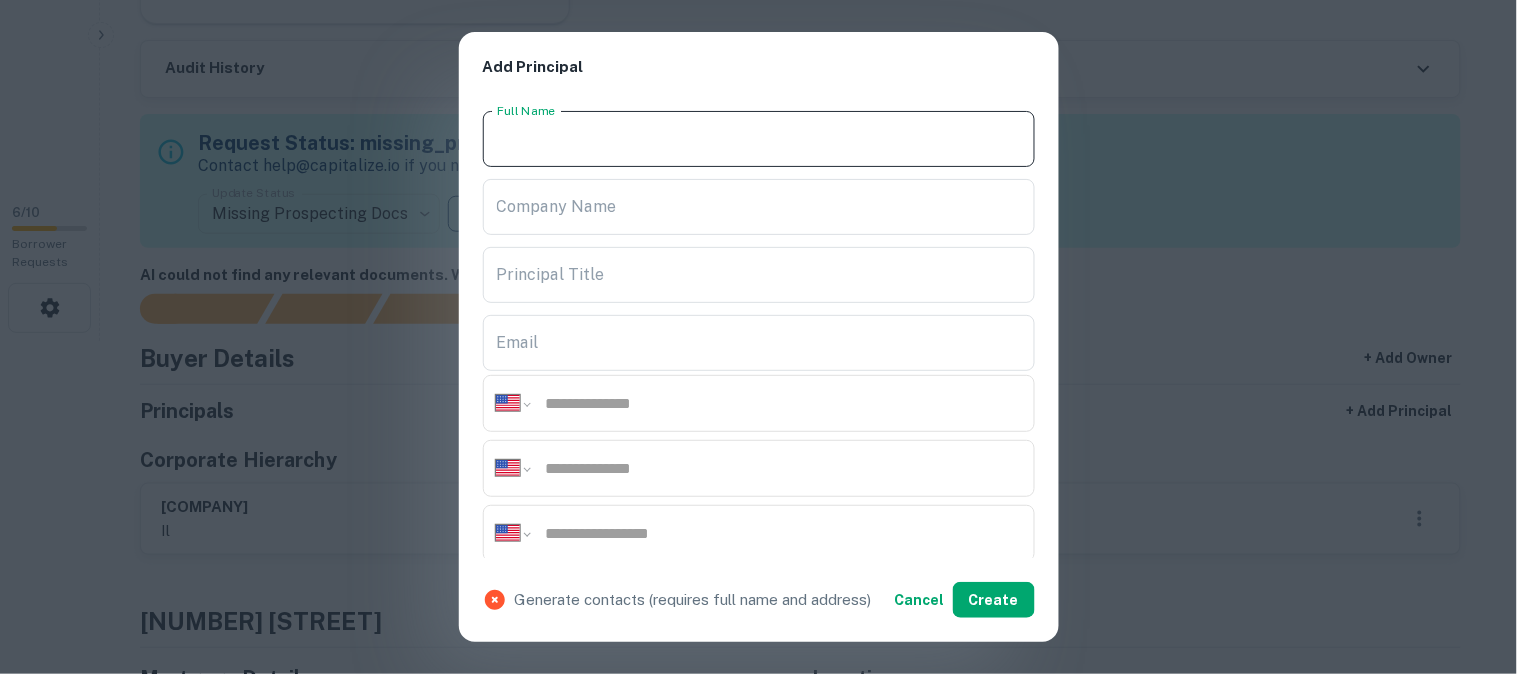 paste on "**********" 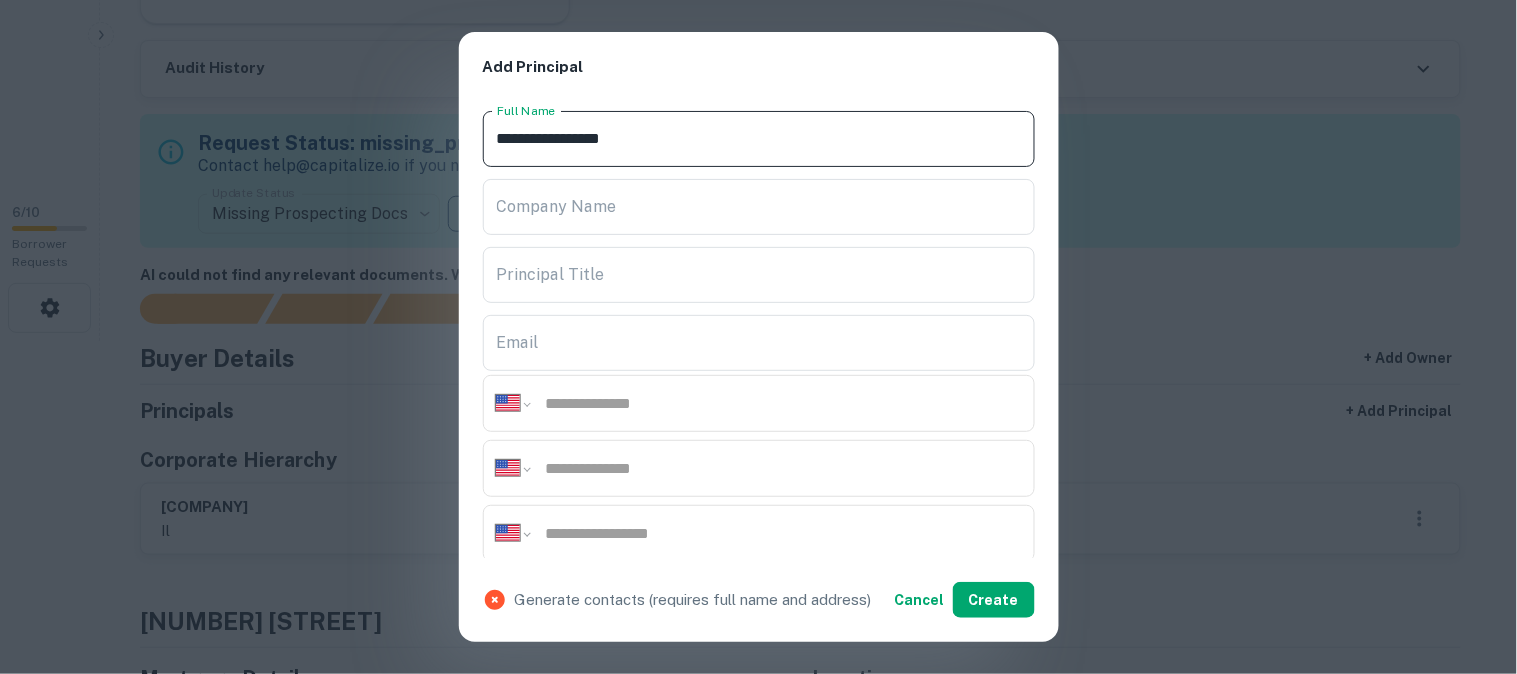 type on "**********" 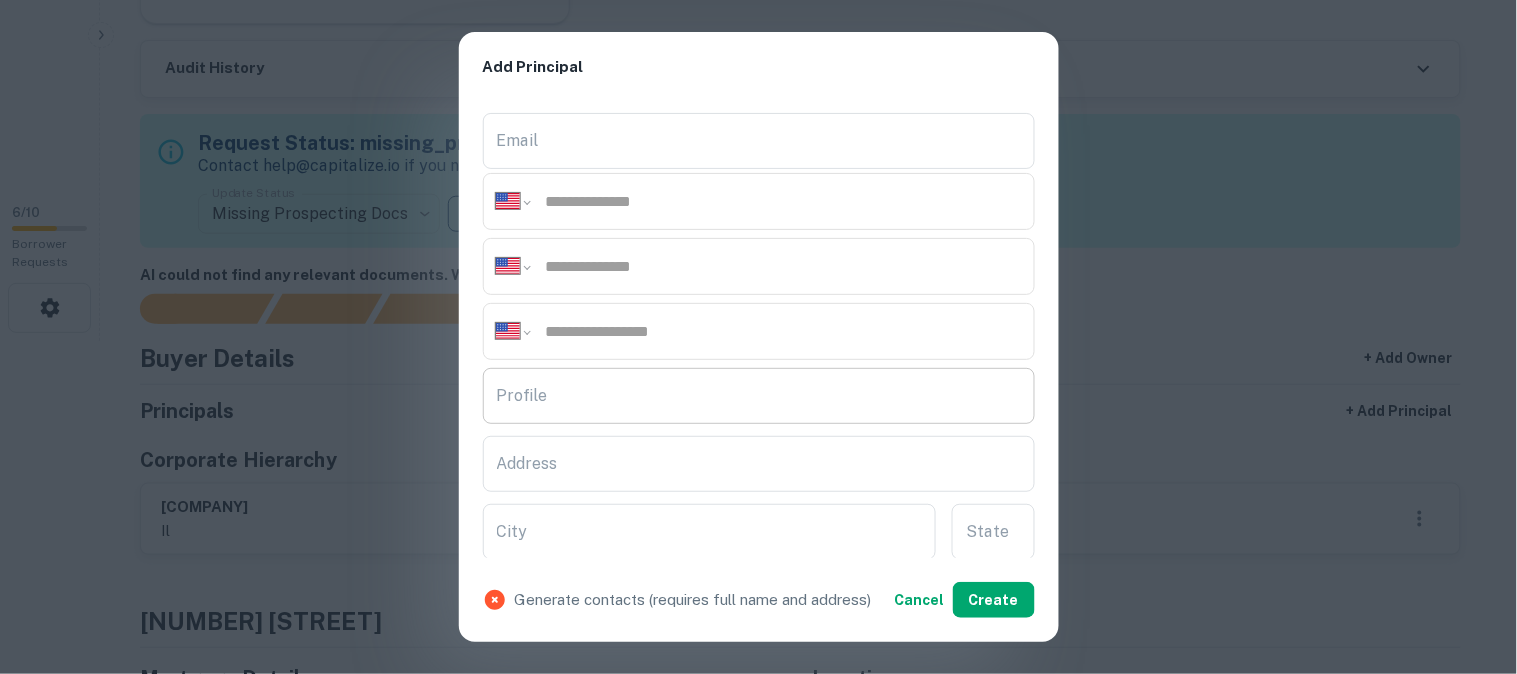scroll, scrollTop: 222, scrollLeft: 0, axis: vertical 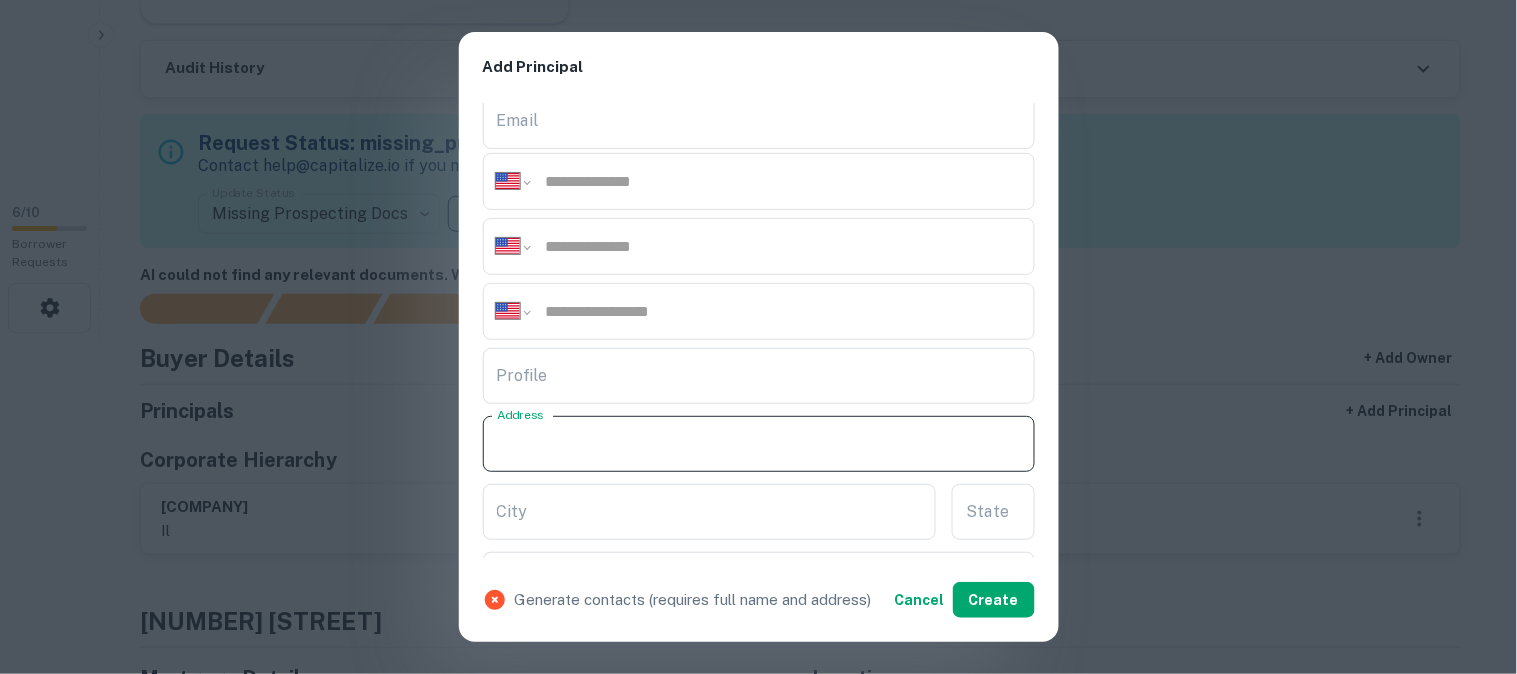 click on "Address" at bounding box center (759, 444) 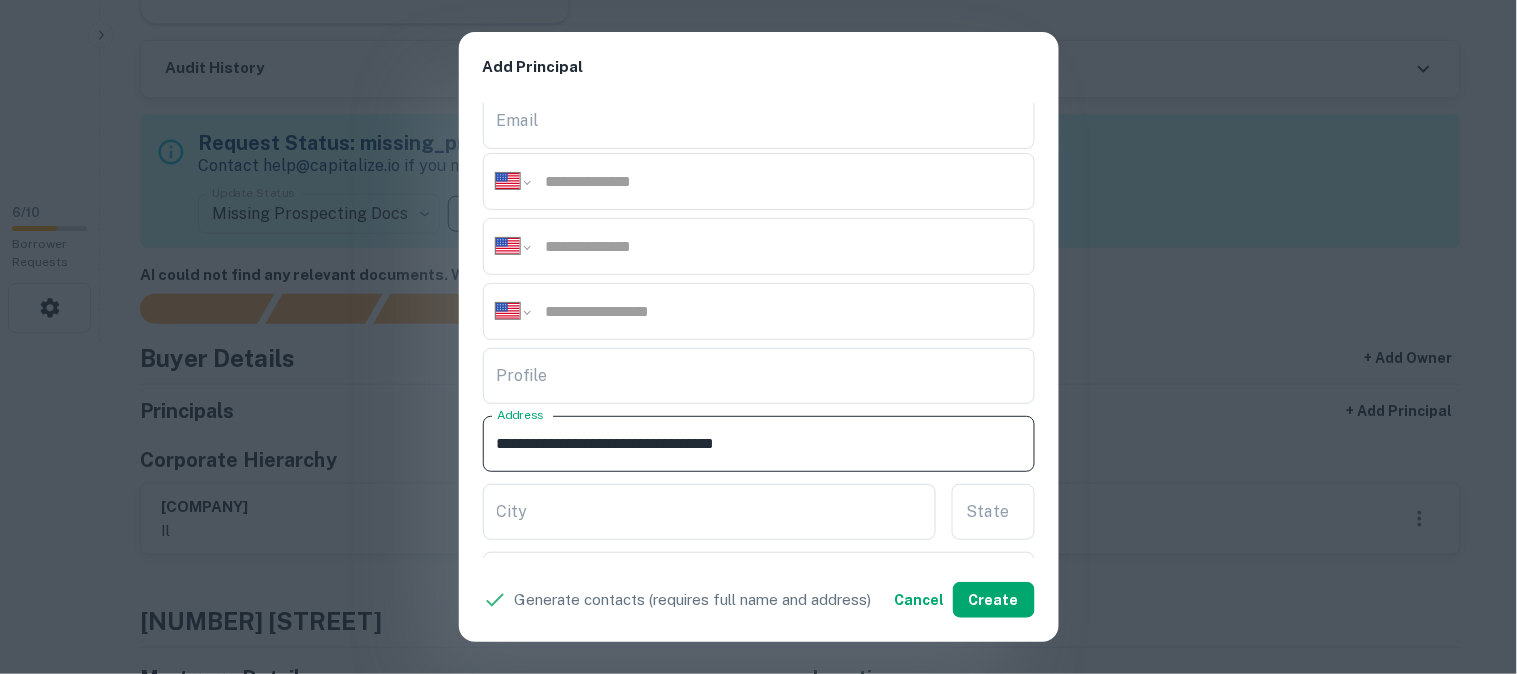 drag, startPoint x: 658, startPoint y: 438, endPoint x: 728, endPoint y: 470, distance: 76.96753 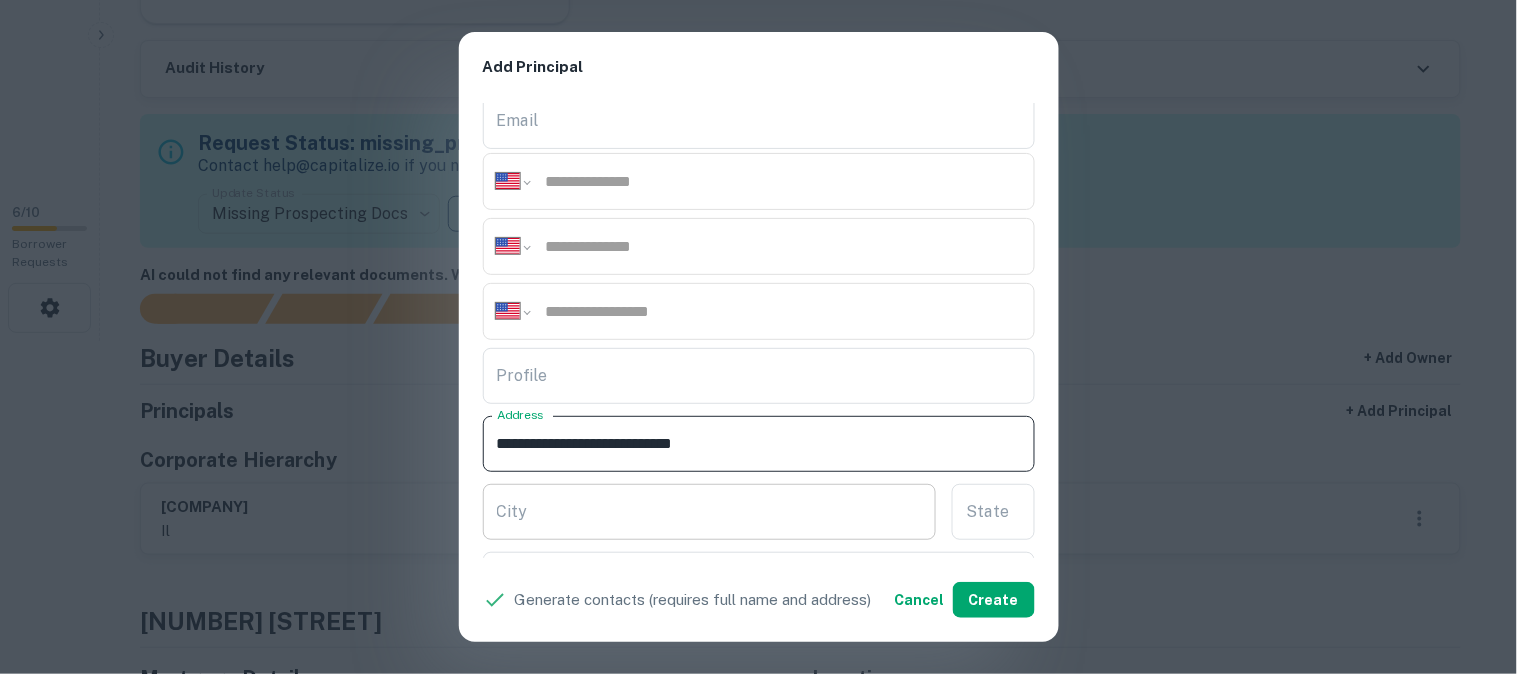 type on "**********" 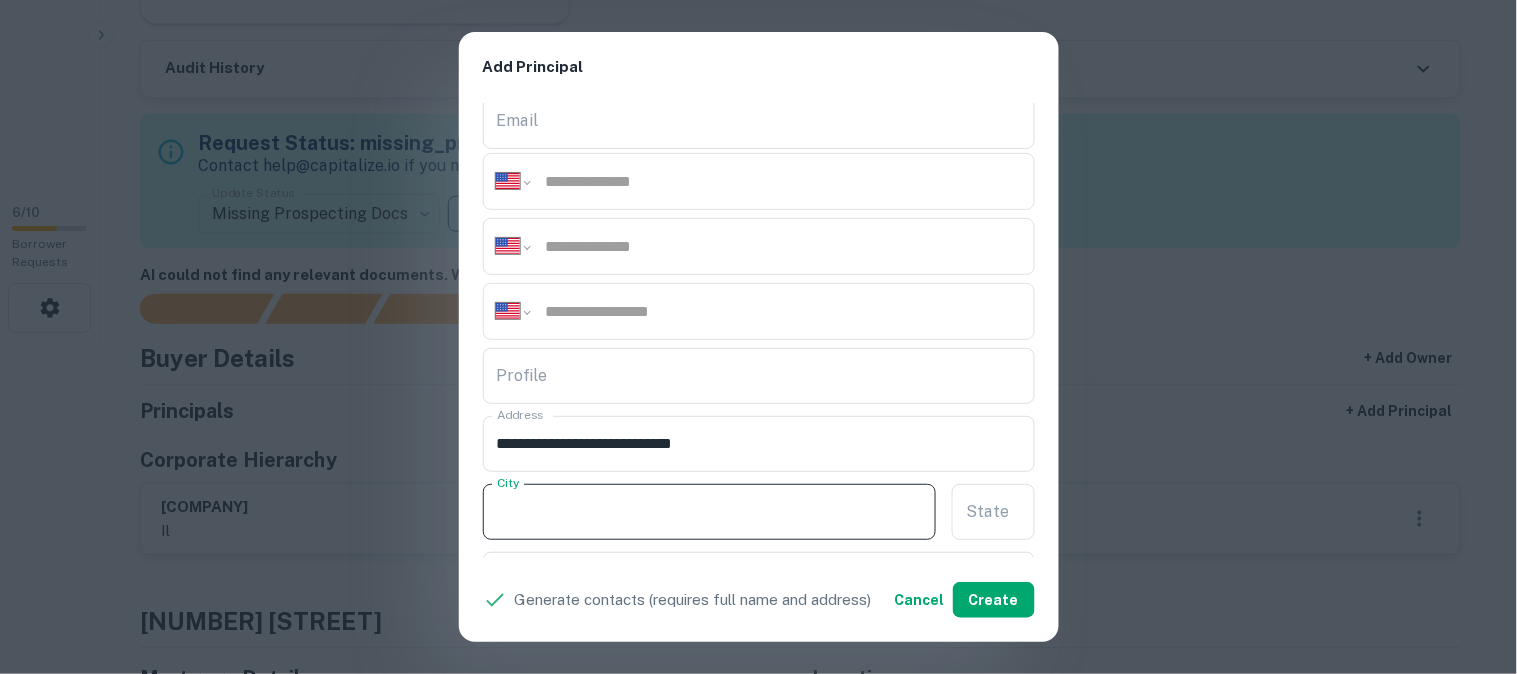 paste on "*******" 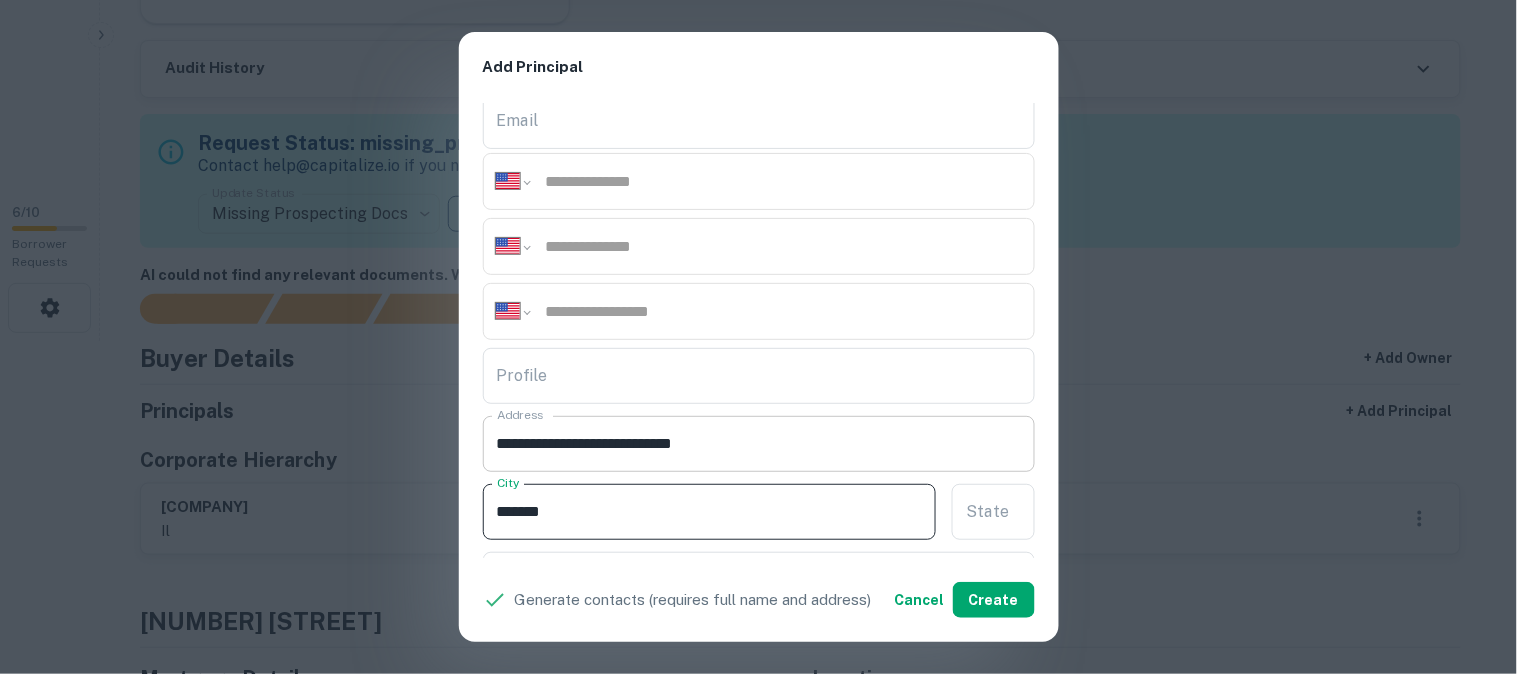 type on "*******" 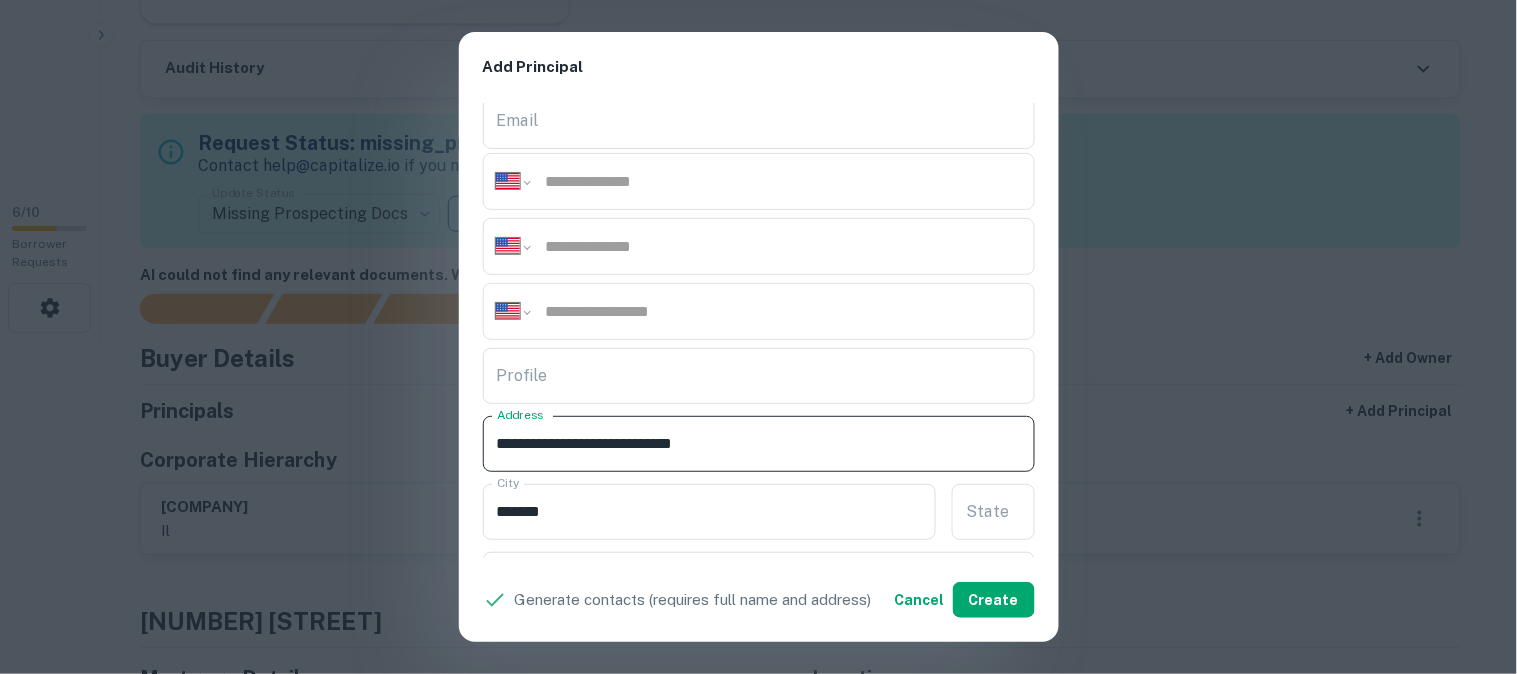 drag, startPoint x: 665, startPoint y: 442, endPoint x: 680, endPoint y: 455, distance: 19.849434 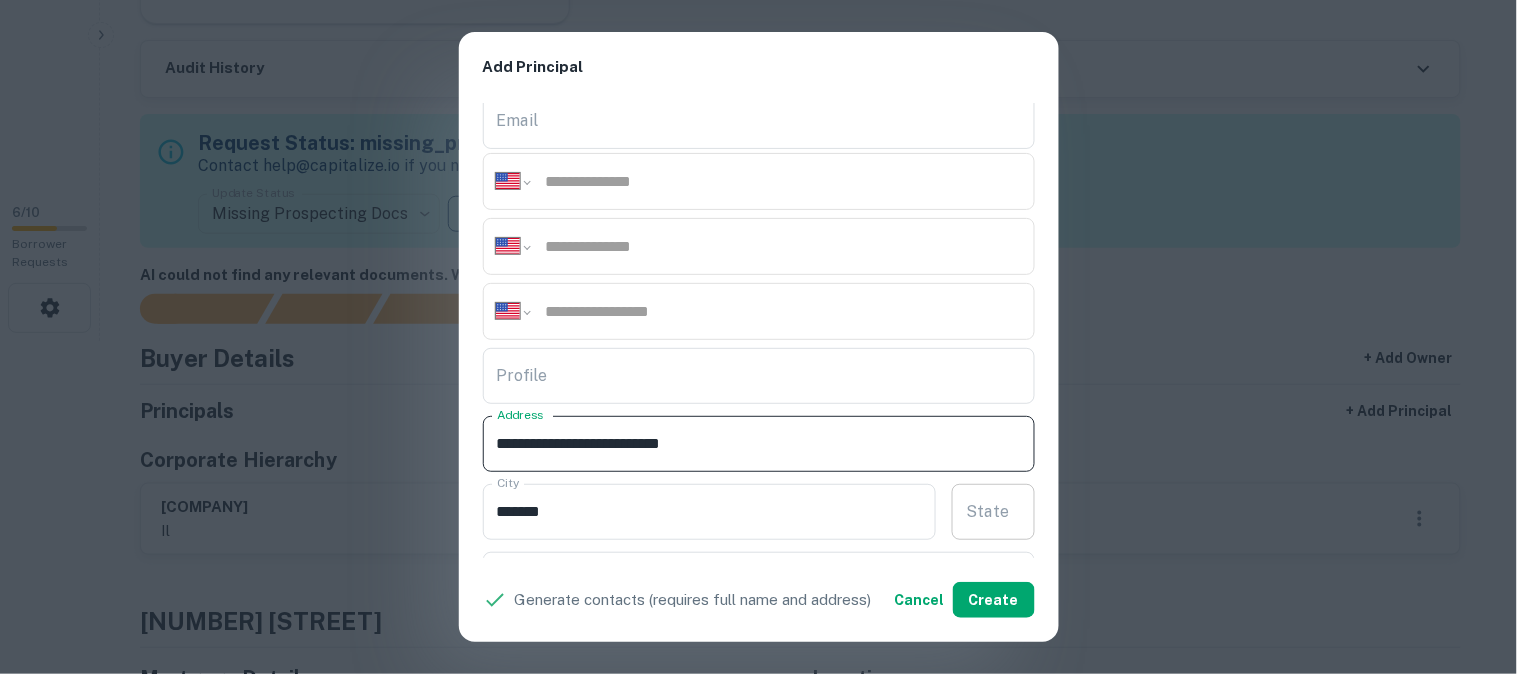 type on "**********" 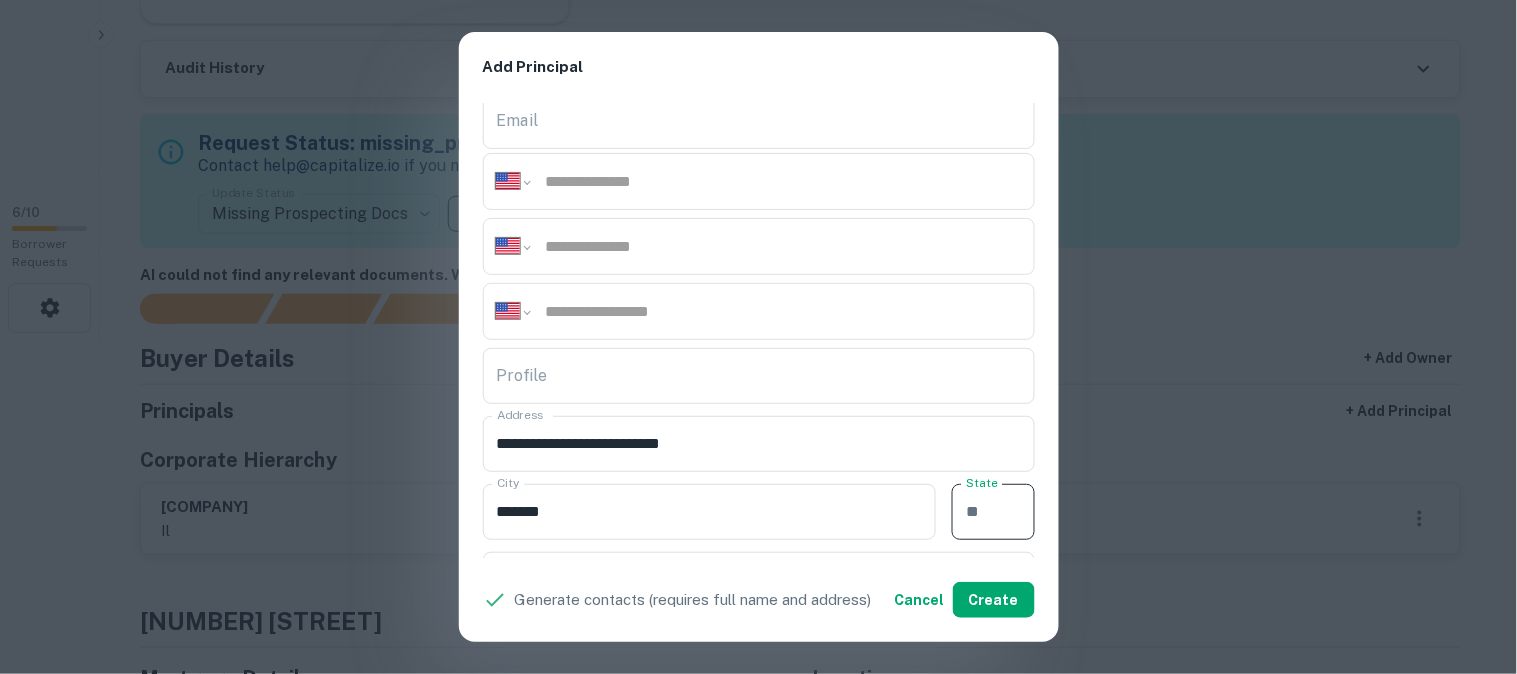 click on "State" at bounding box center [993, 512] 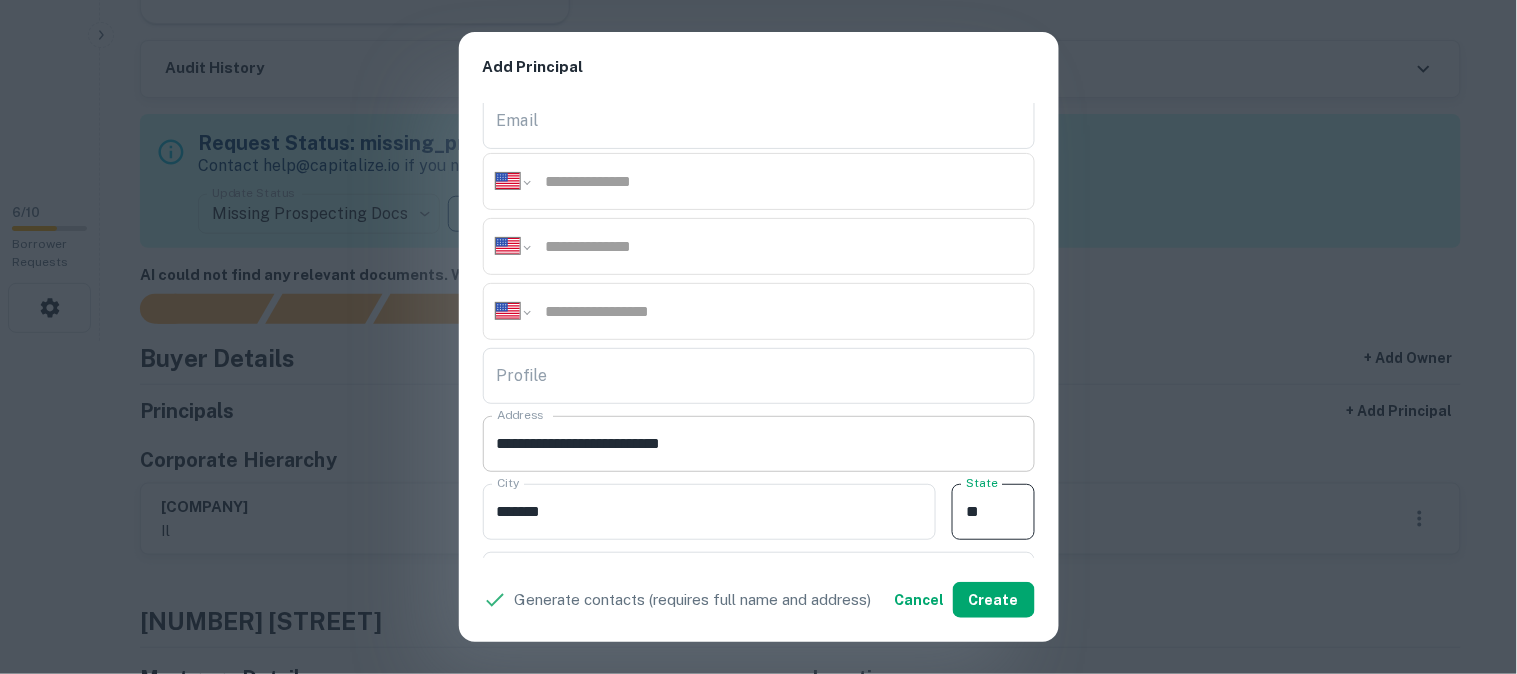 type on "**" 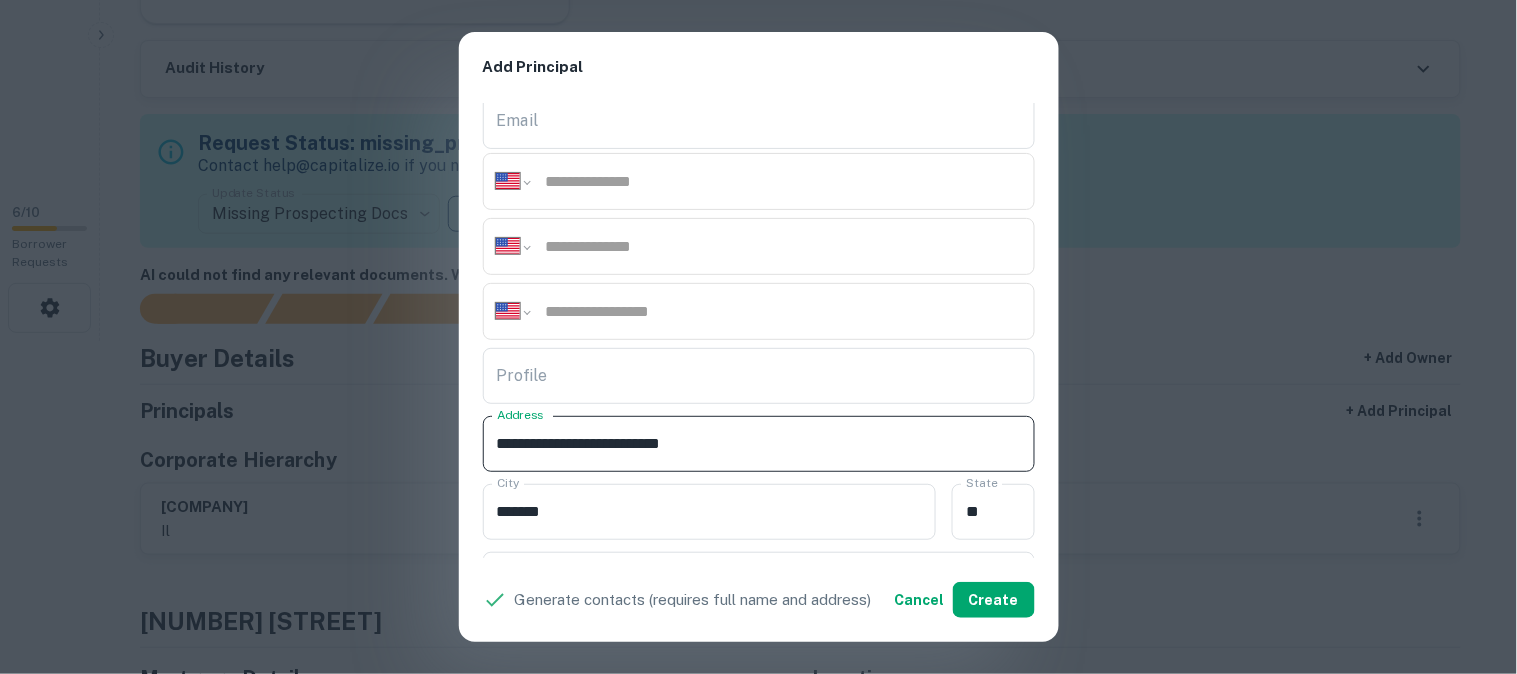 drag, startPoint x: 672, startPoint y: 434, endPoint x: 790, endPoint y: 465, distance: 122.0041 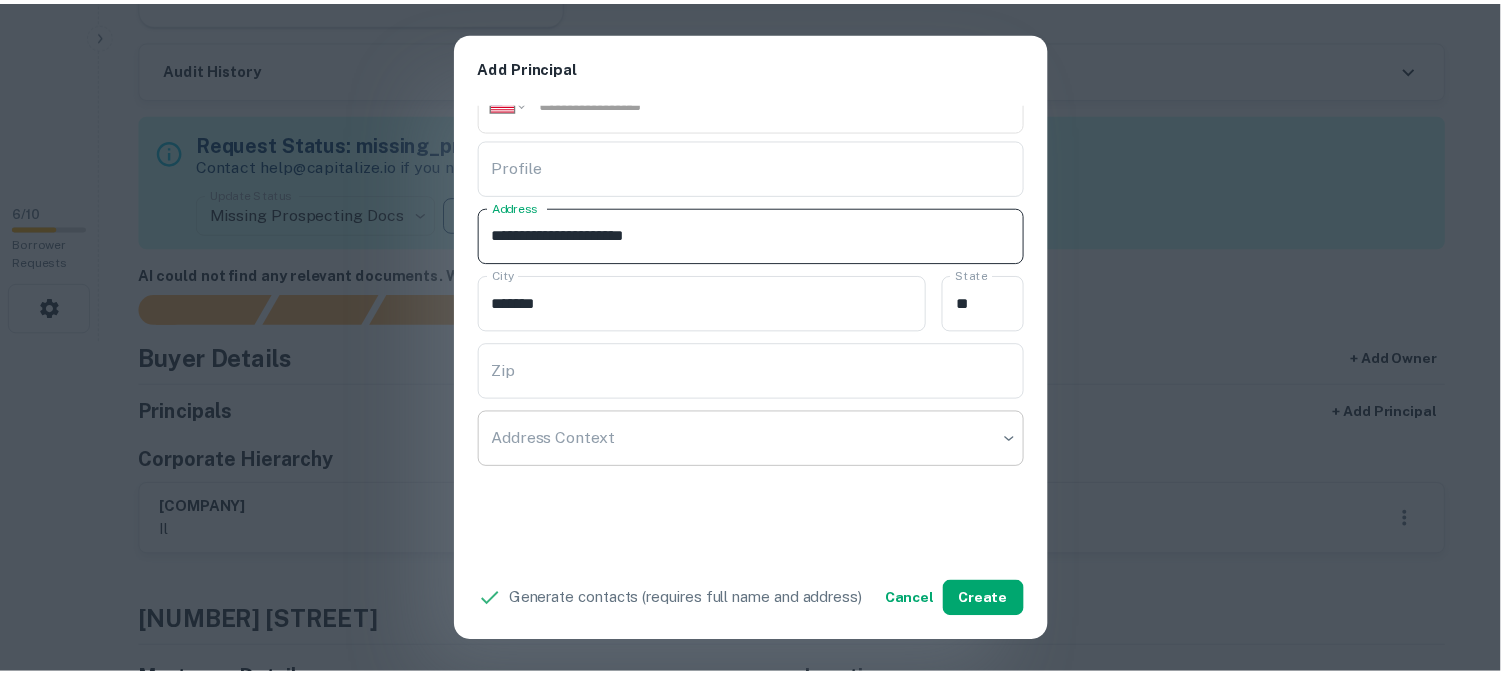 scroll, scrollTop: 444, scrollLeft: 0, axis: vertical 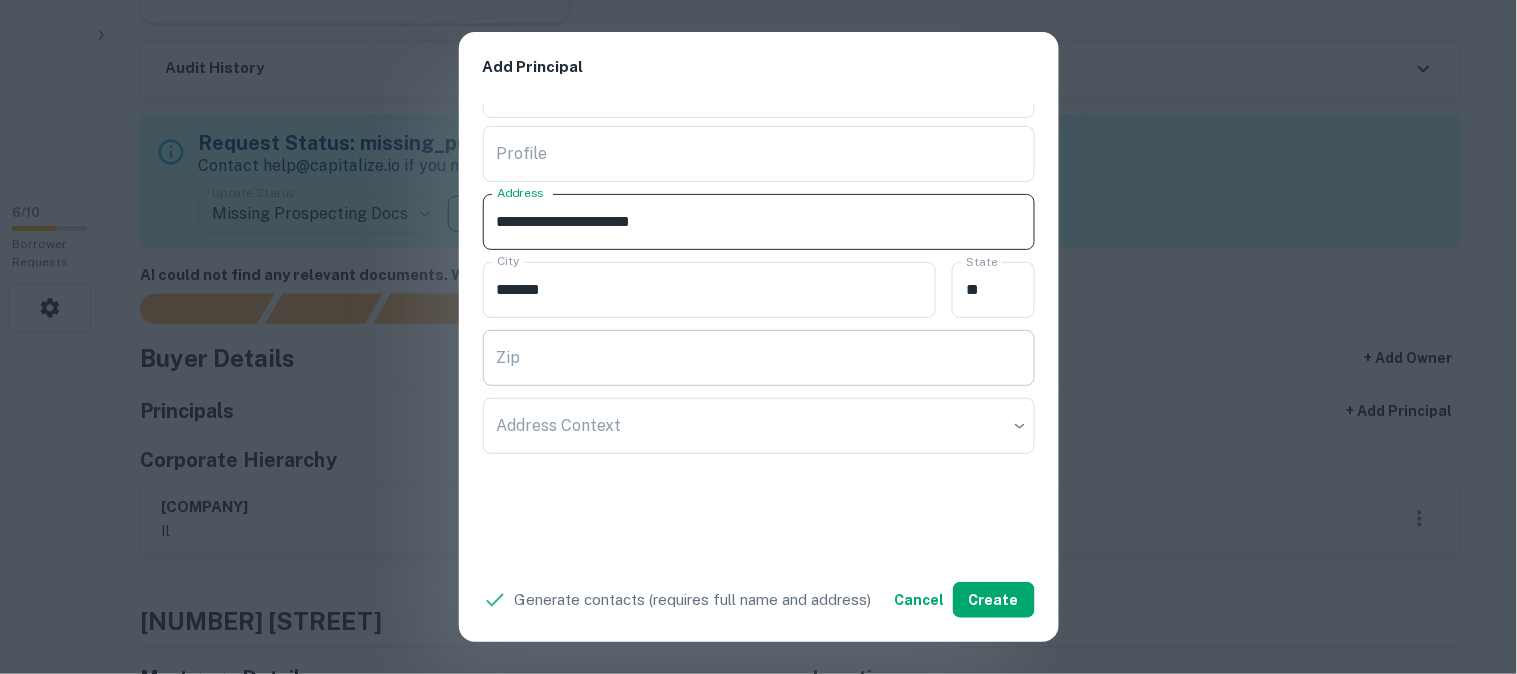 type on "**********" 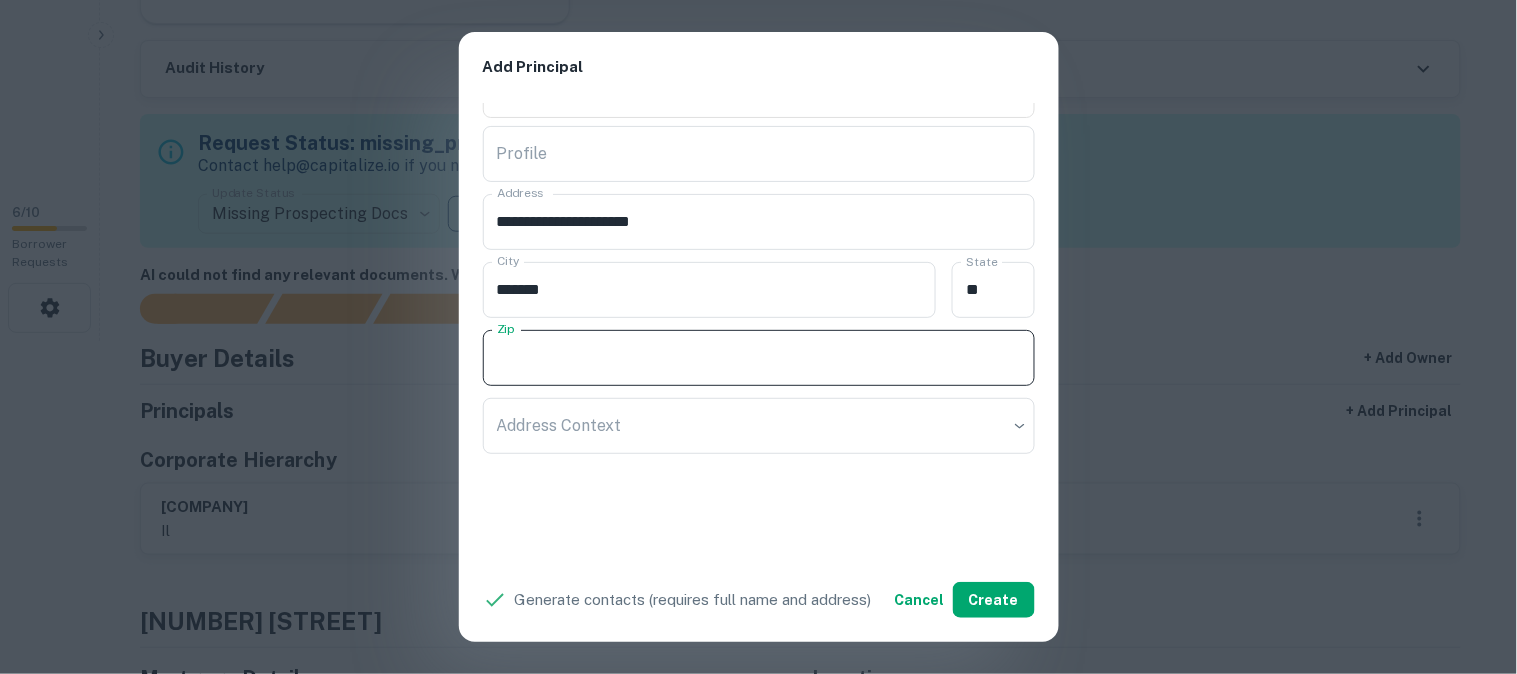 click on "Zip" at bounding box center (759, 358) 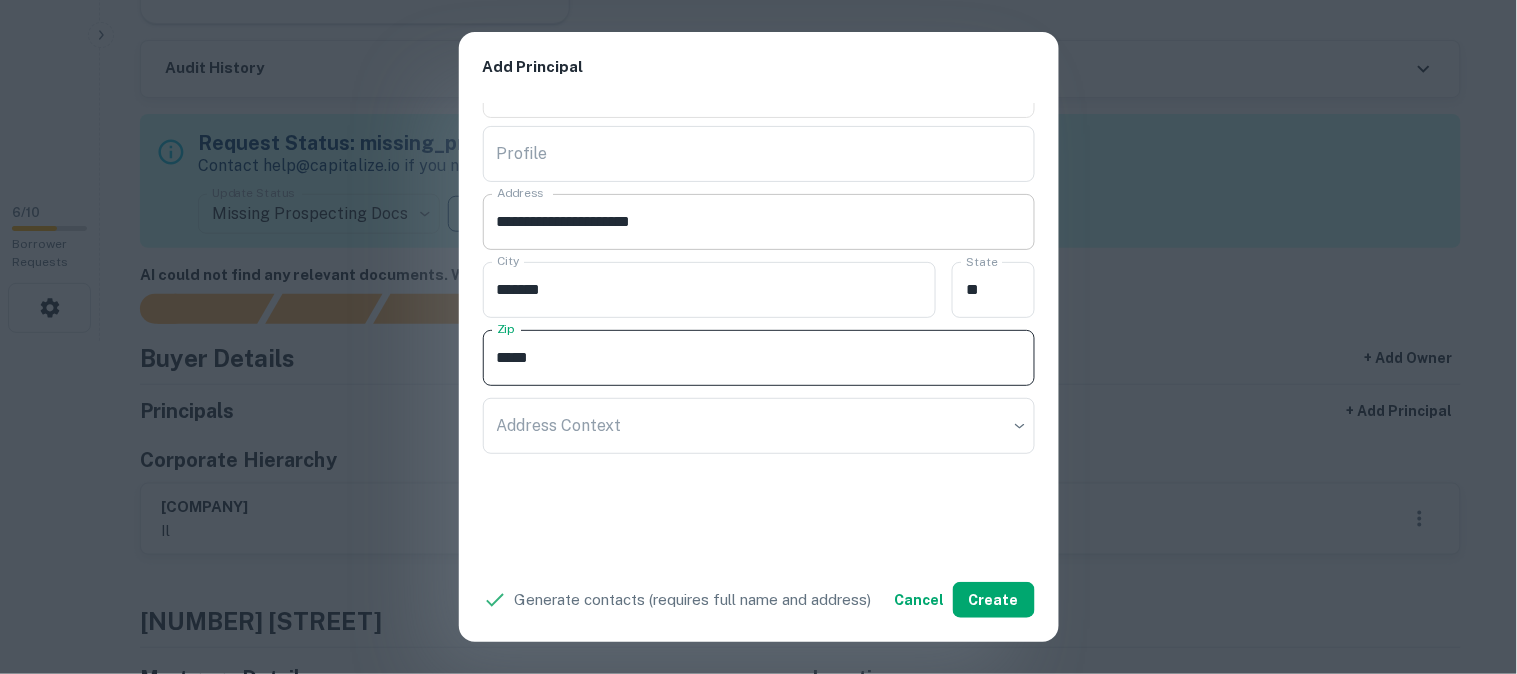 type on "*****" 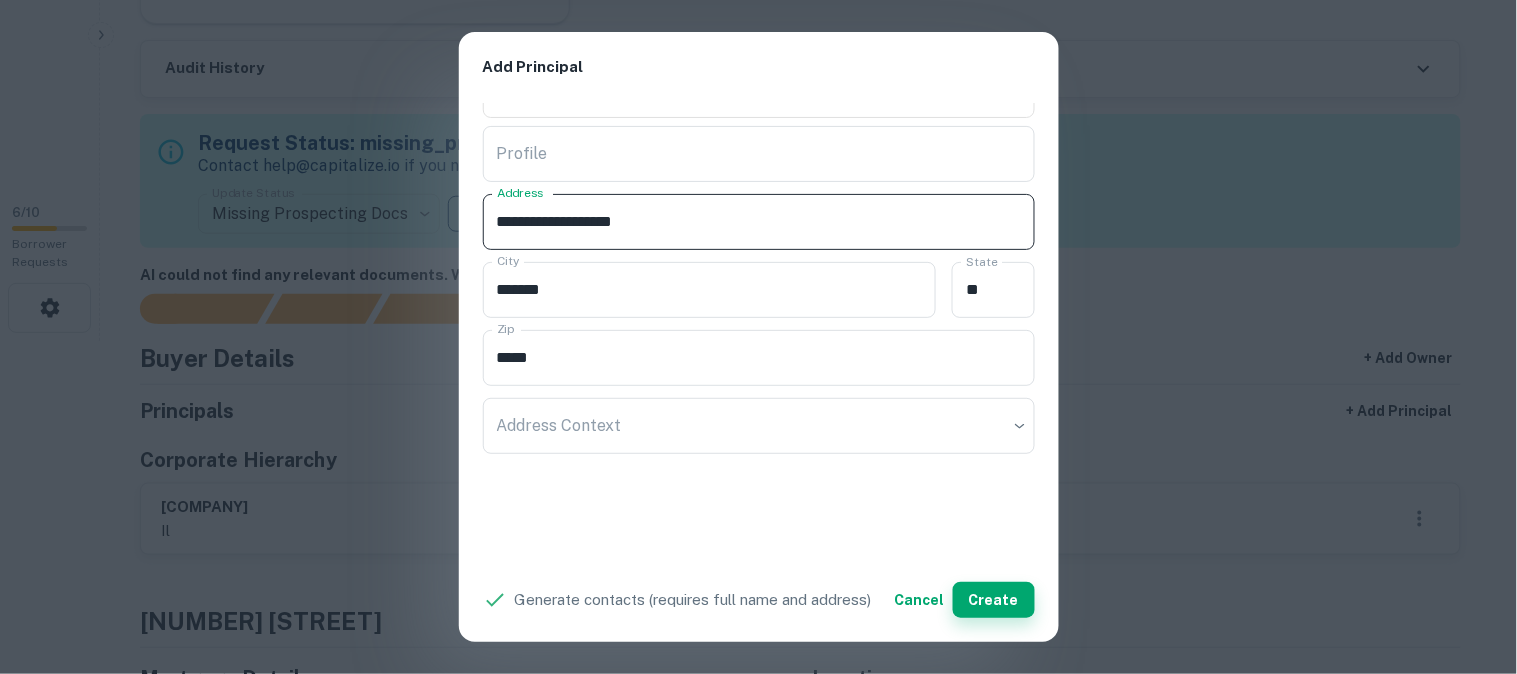 type on "**********" 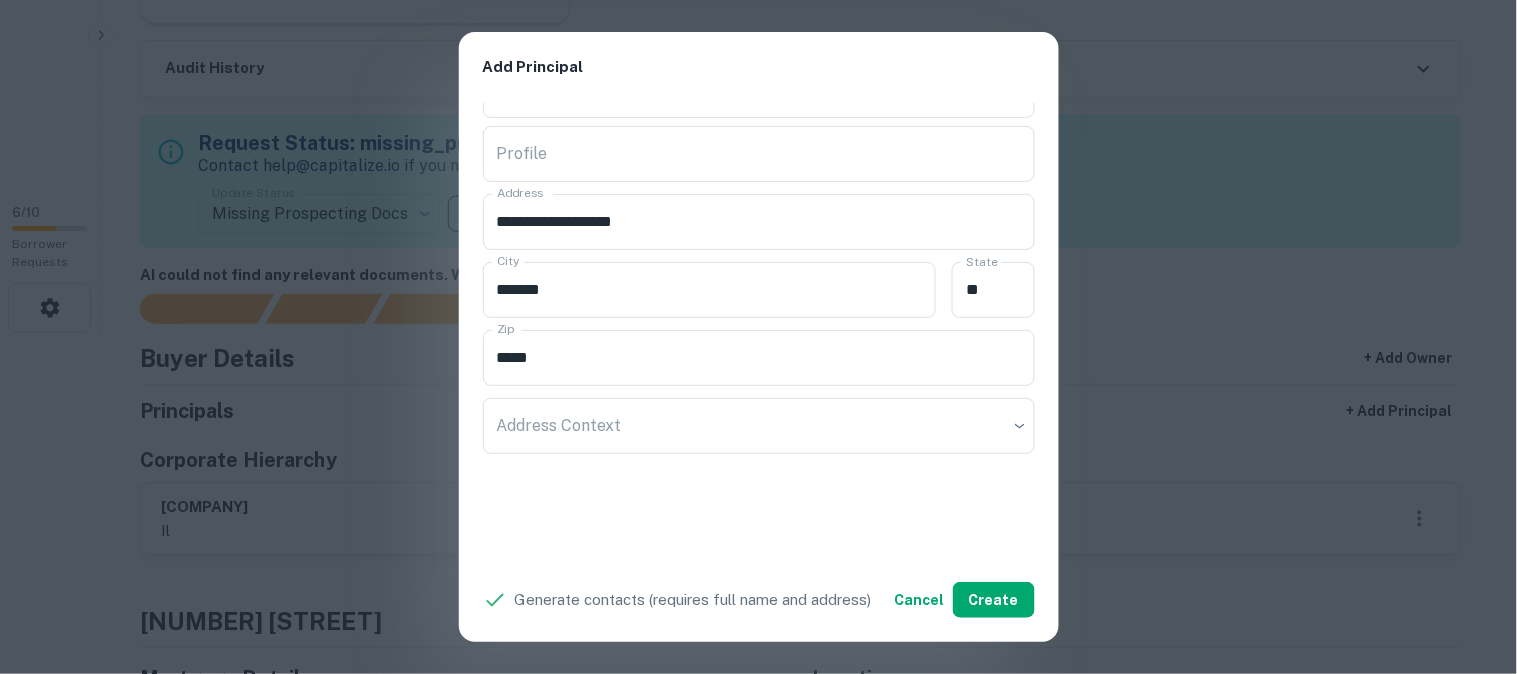 click on "**********" at bounding box center (758, 337) 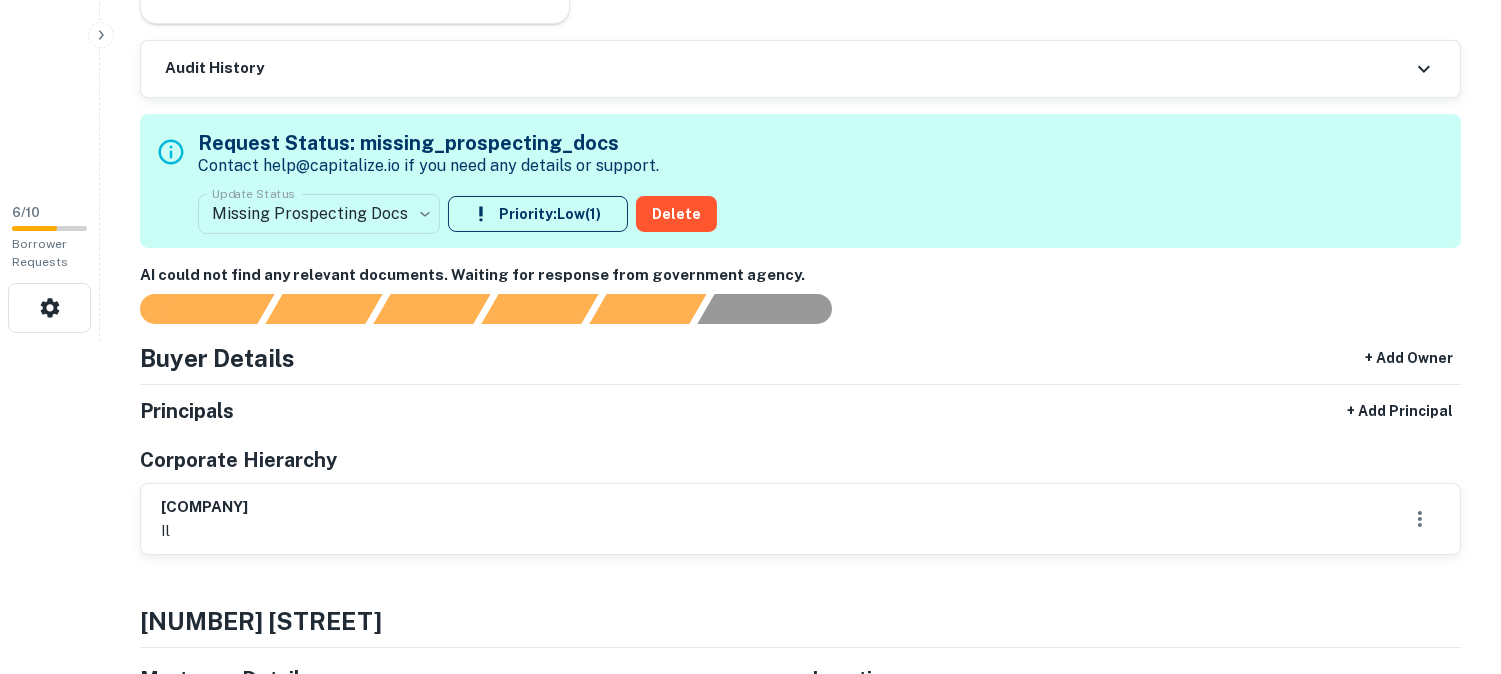 click on "**********" at bounding box center (750, 4) 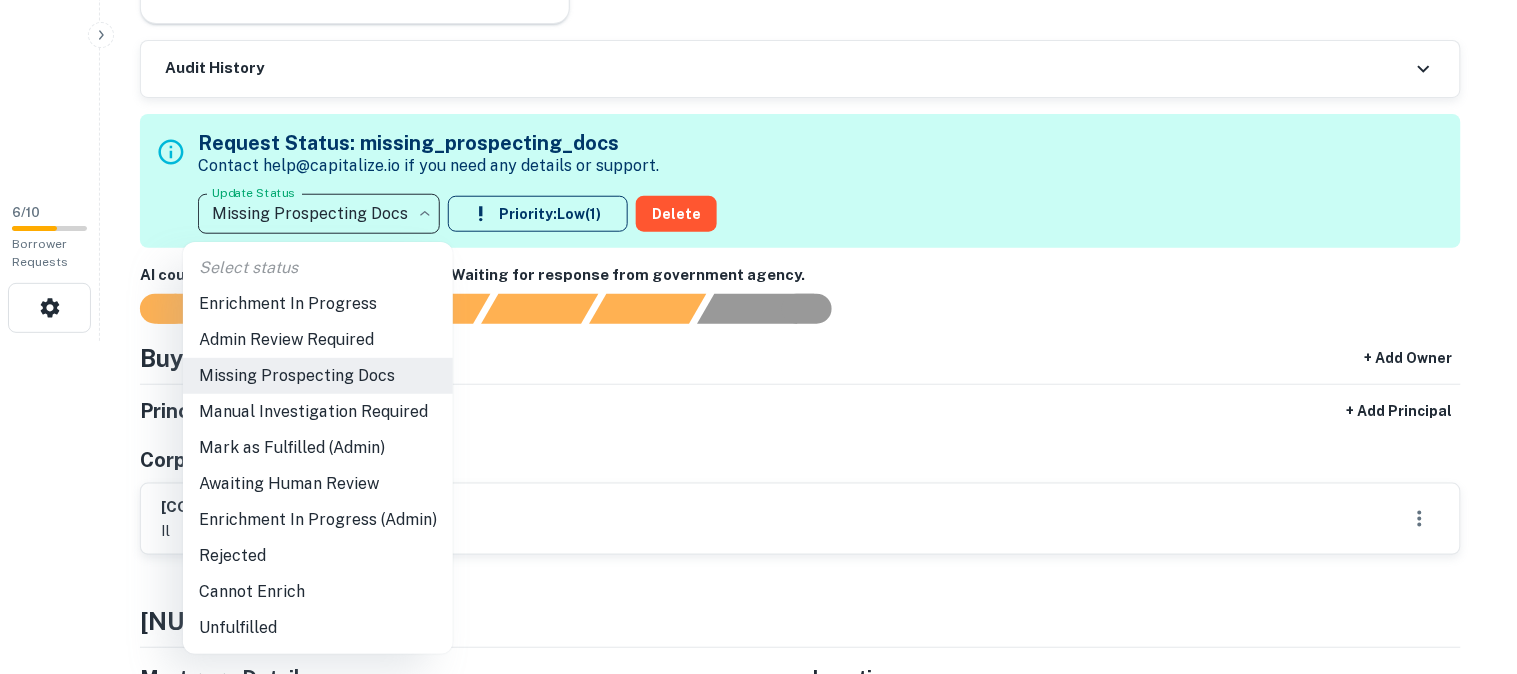 click on "Admin Review Required" at bounding box center [318, 340] 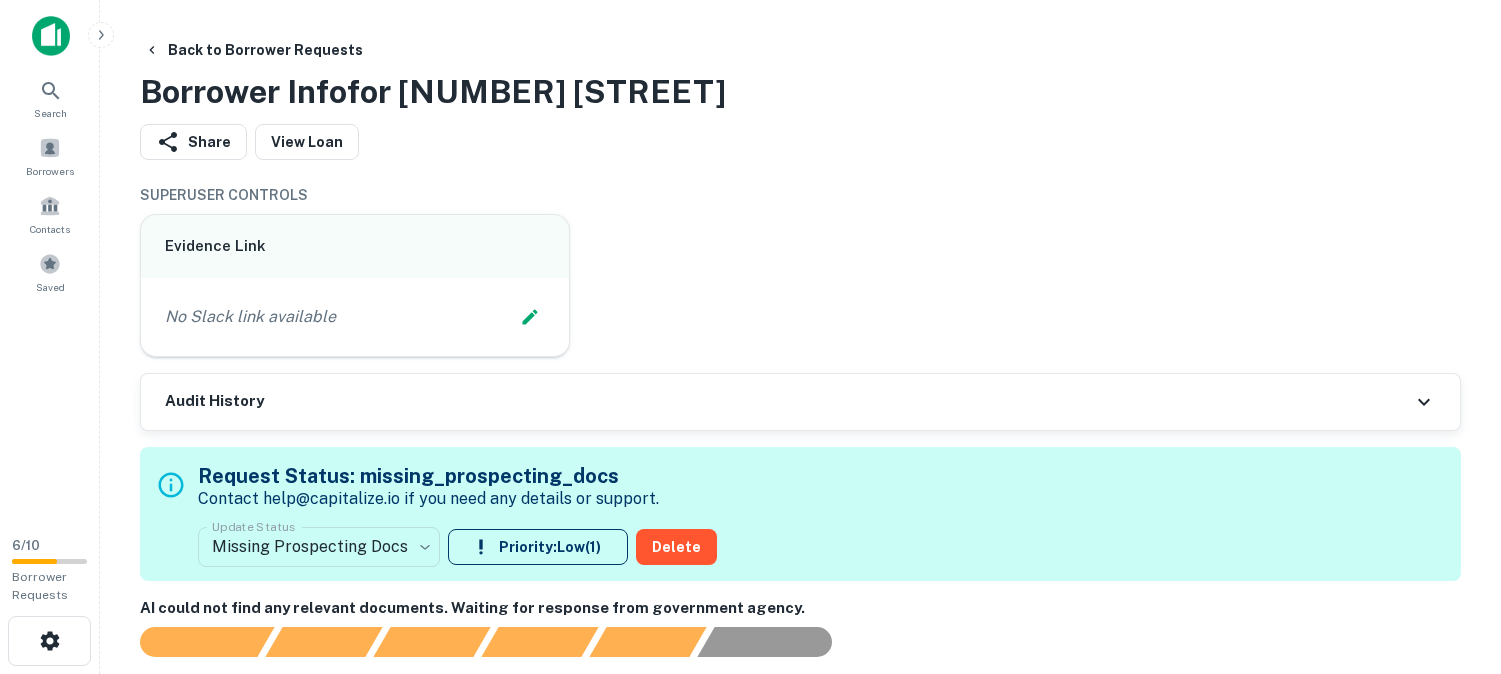 scroll, scrollTop: 0, scrollLeft: 0, axis: both 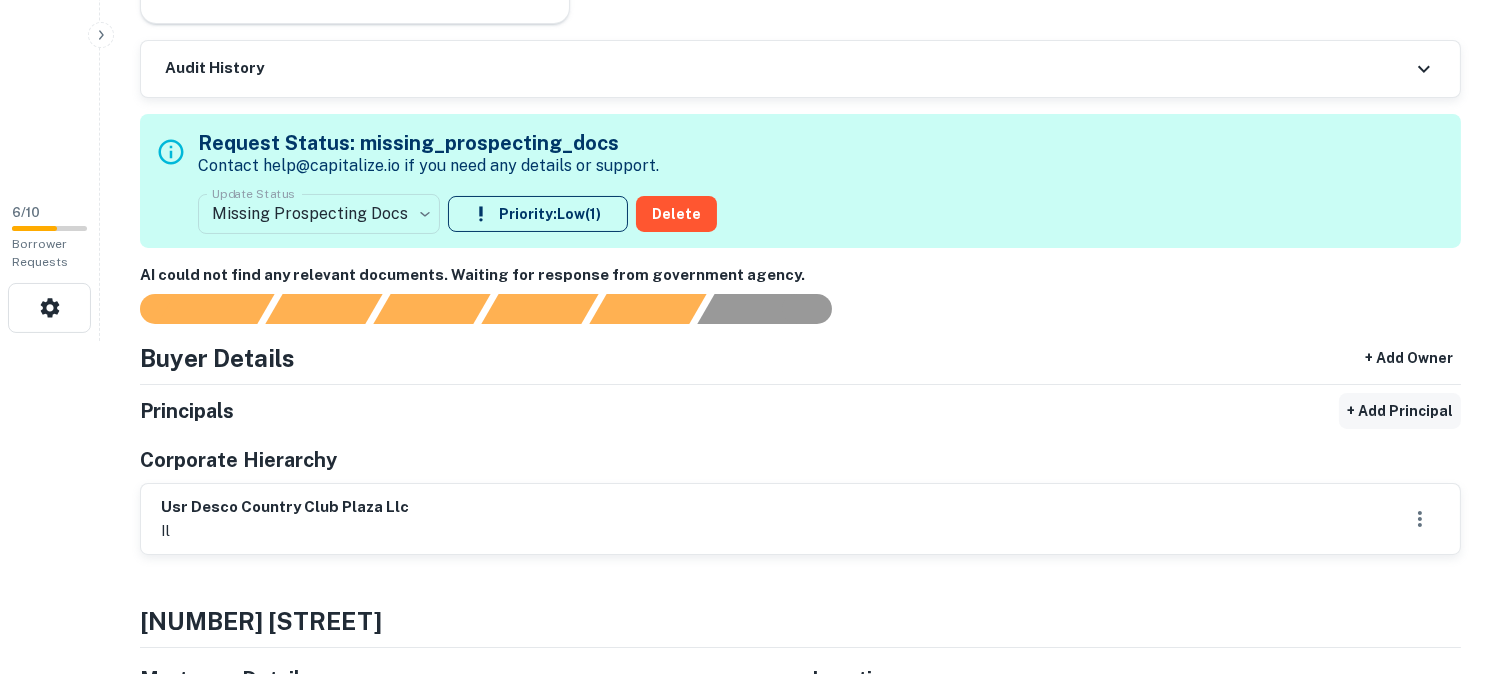 click on "+ Add Principal" at bounding box center [1400, 411] 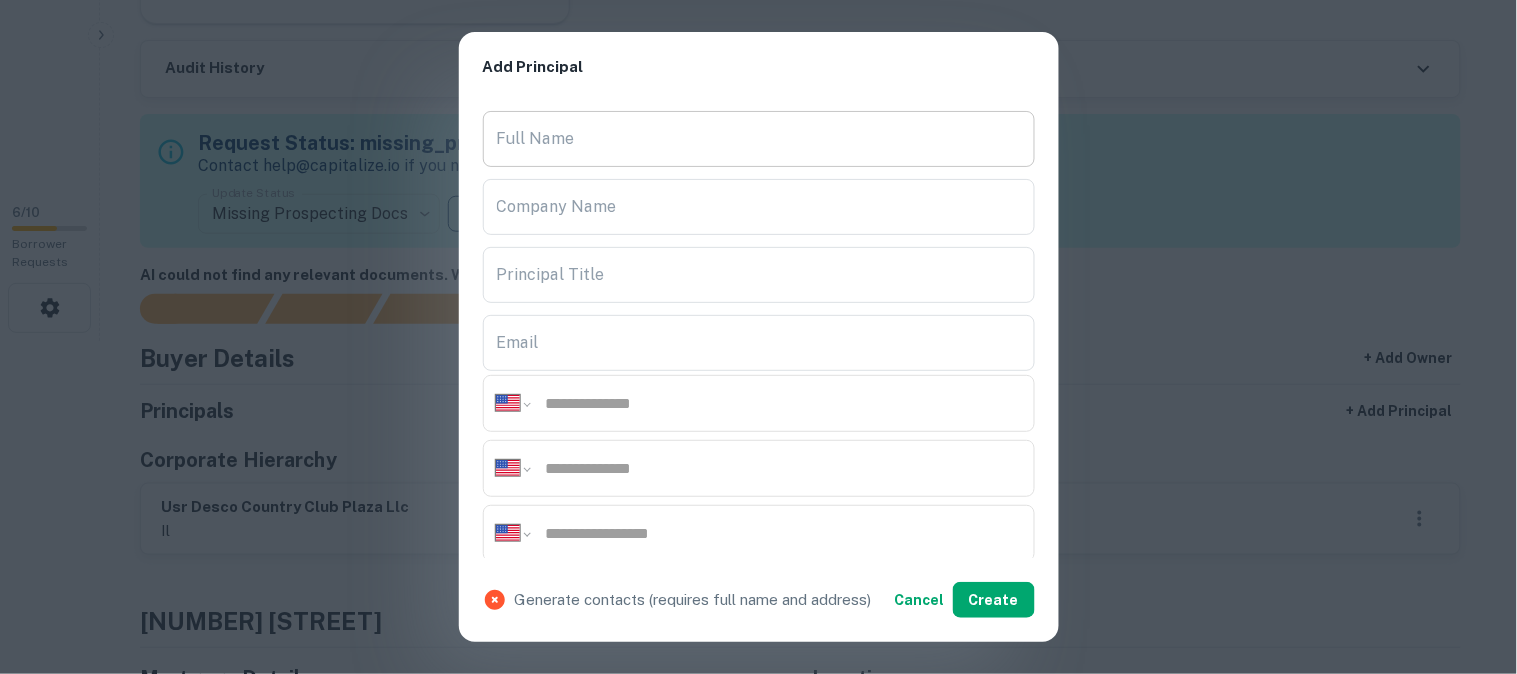 click on "Full Name" at bounding box center (759, 139) 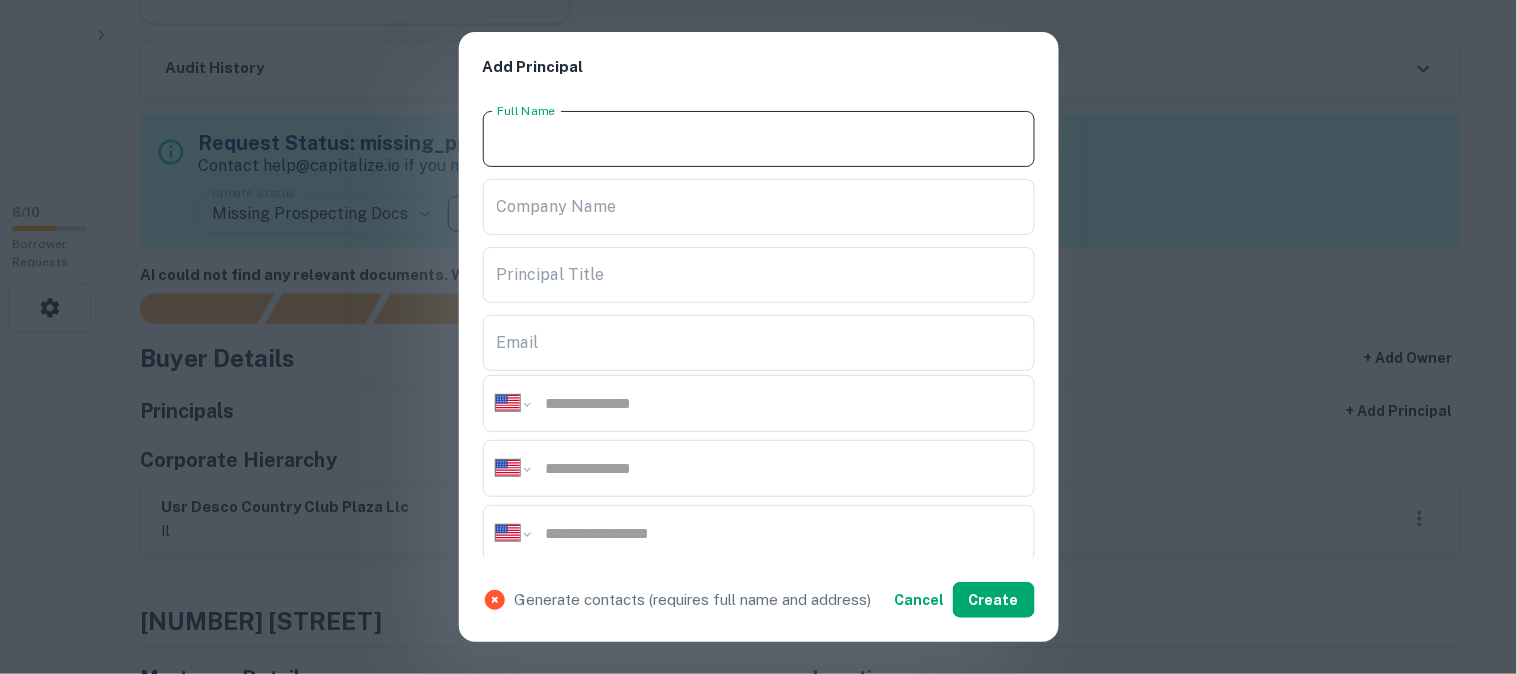 paste on "**********" 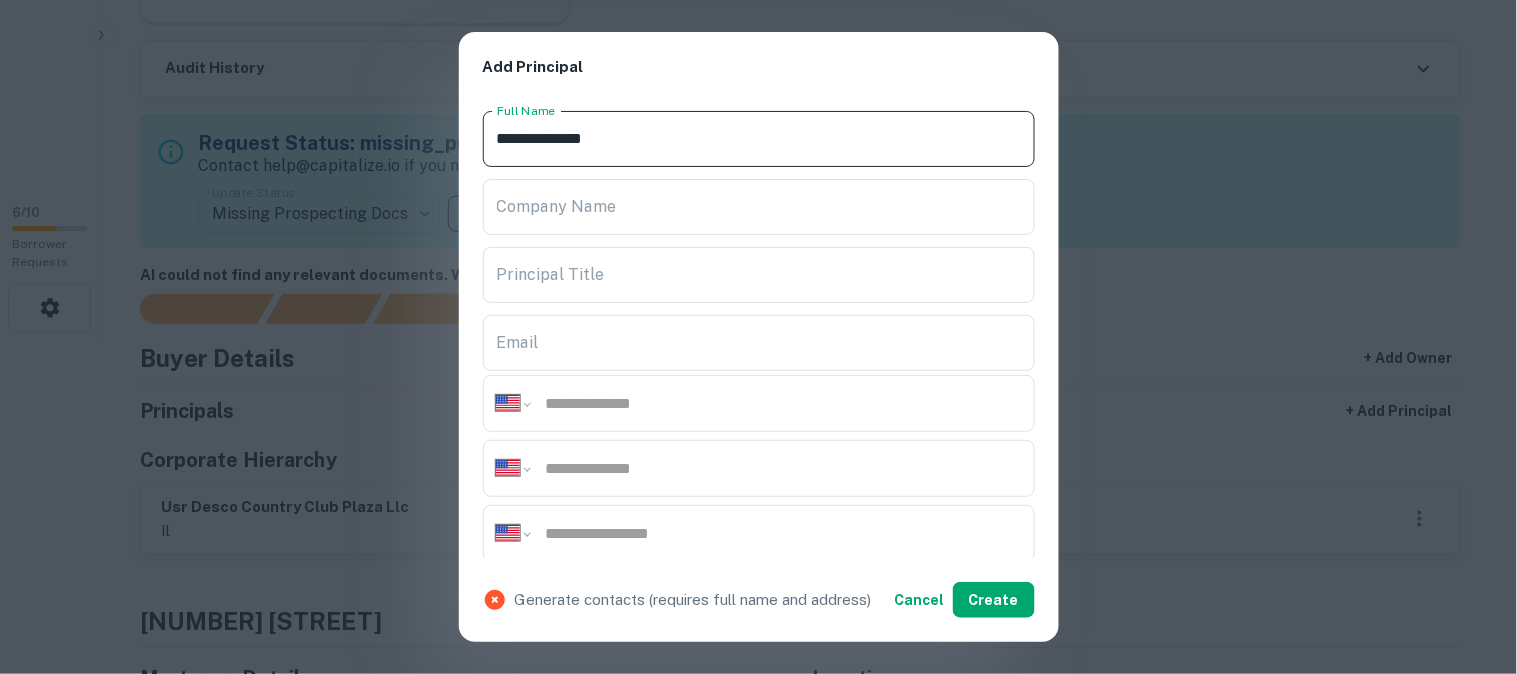 type on "**********" 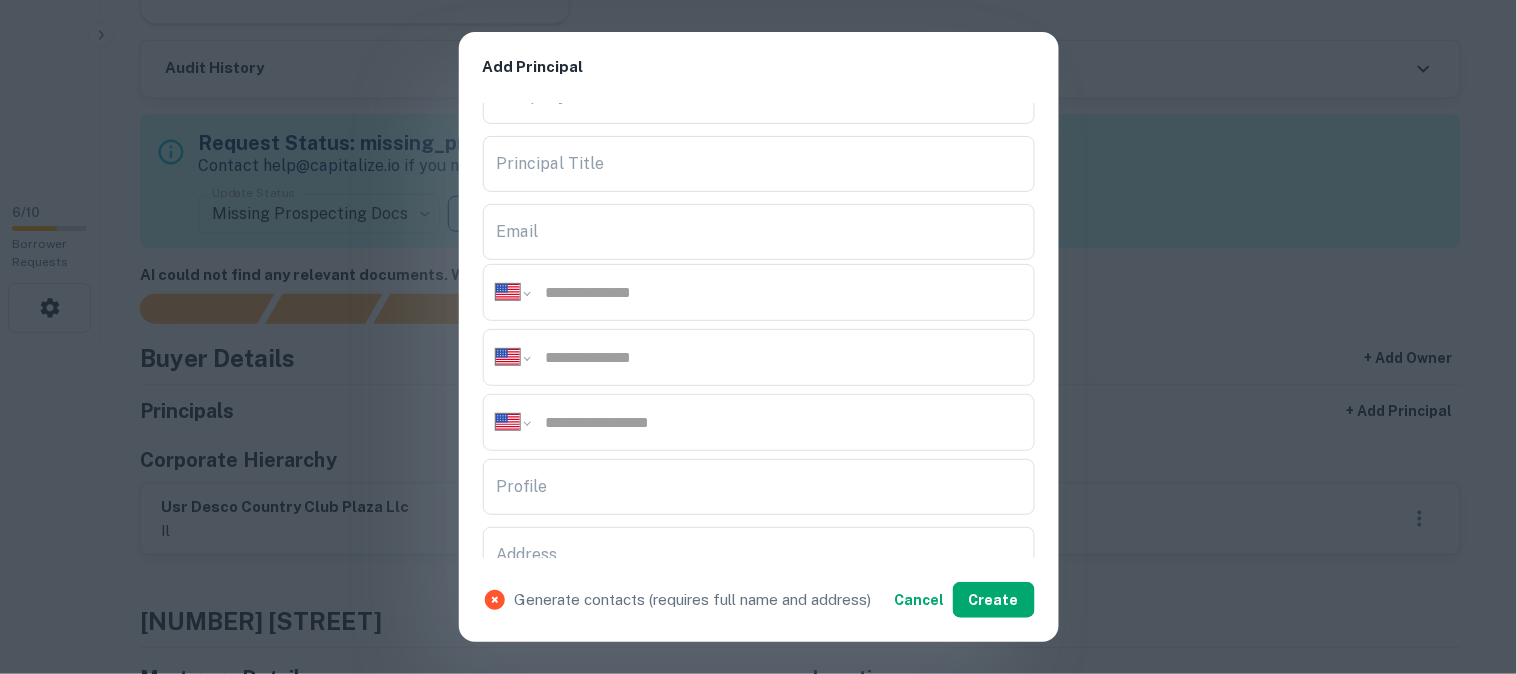 scroll, scrollTop: 222, scrollLeft: 0, axis: vertical 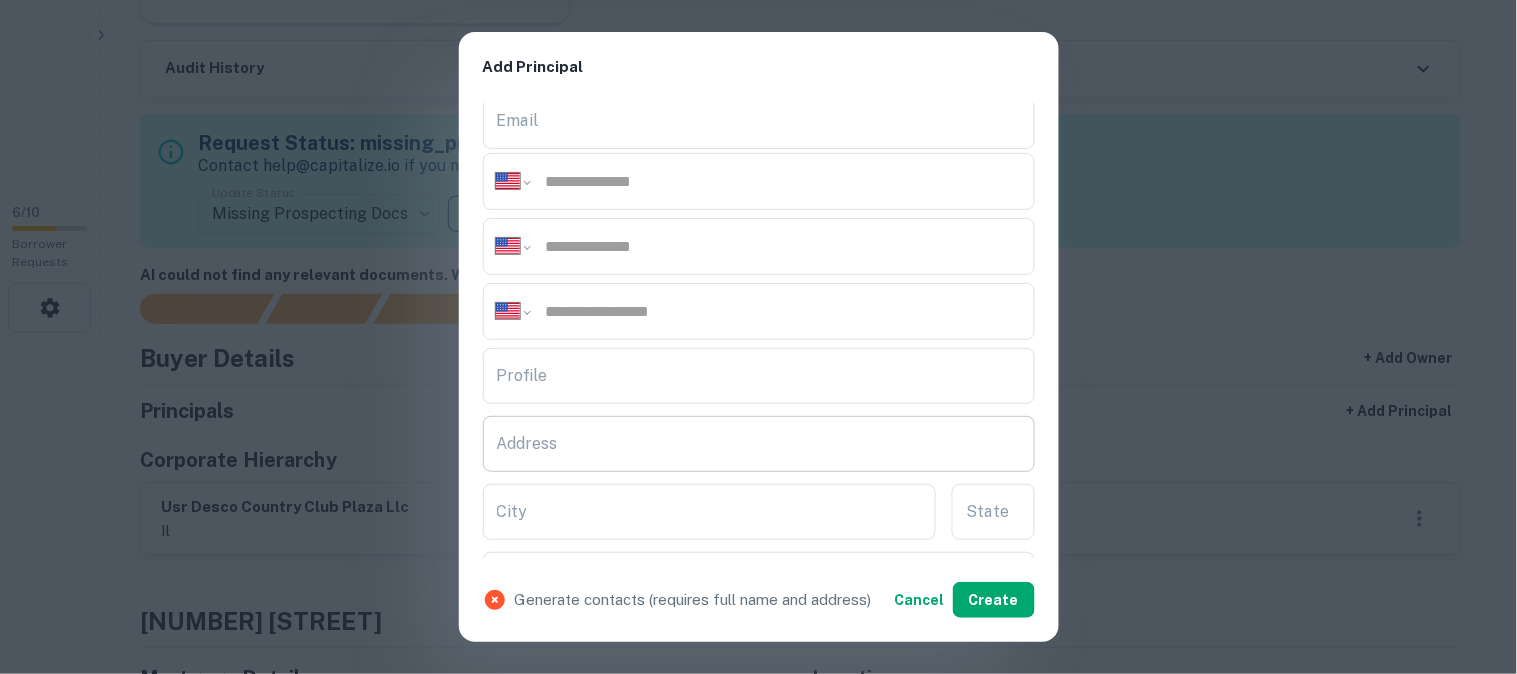 click on "Address" at bounding box center (759, 444) 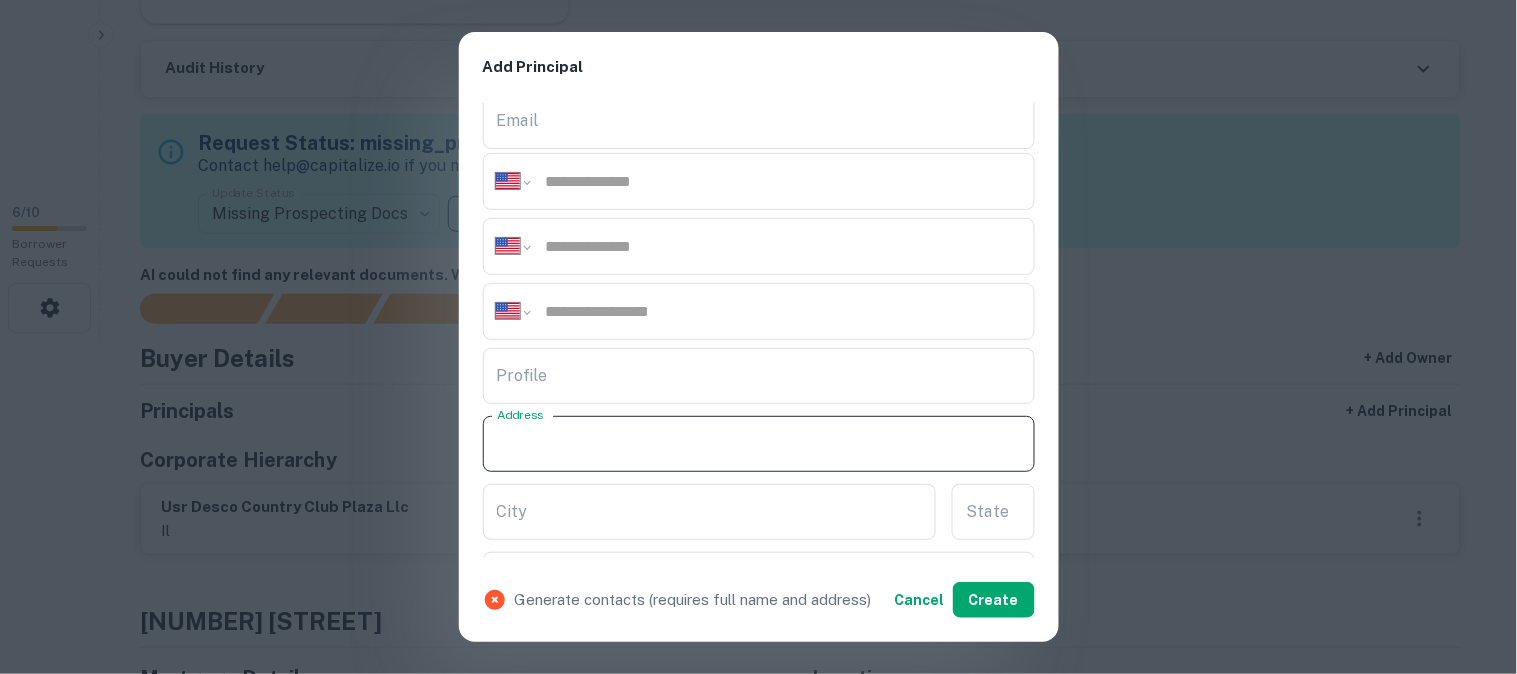 paste on "**********" 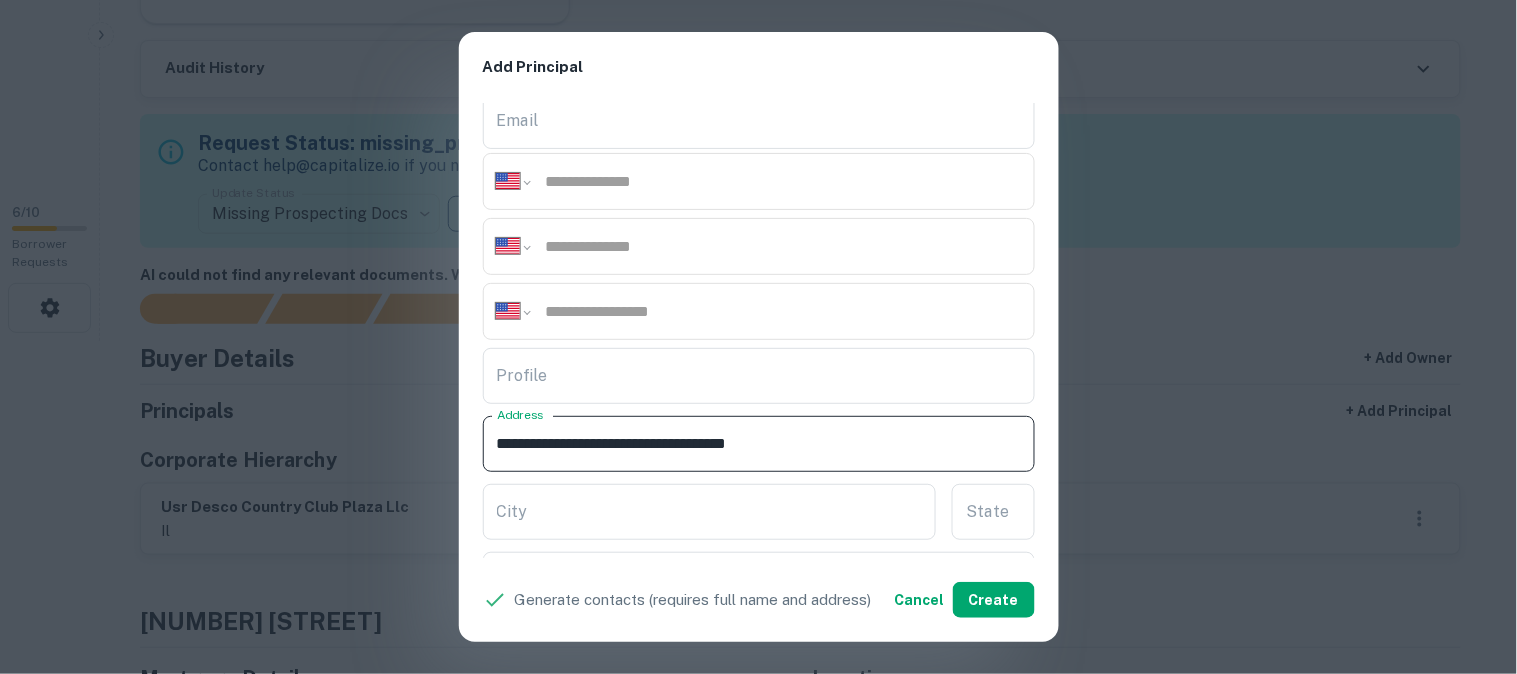 drag, startPoint x: 687, startPoint y: 438, endPoint x: 754, endPoint y: 450, distance: 68.06615 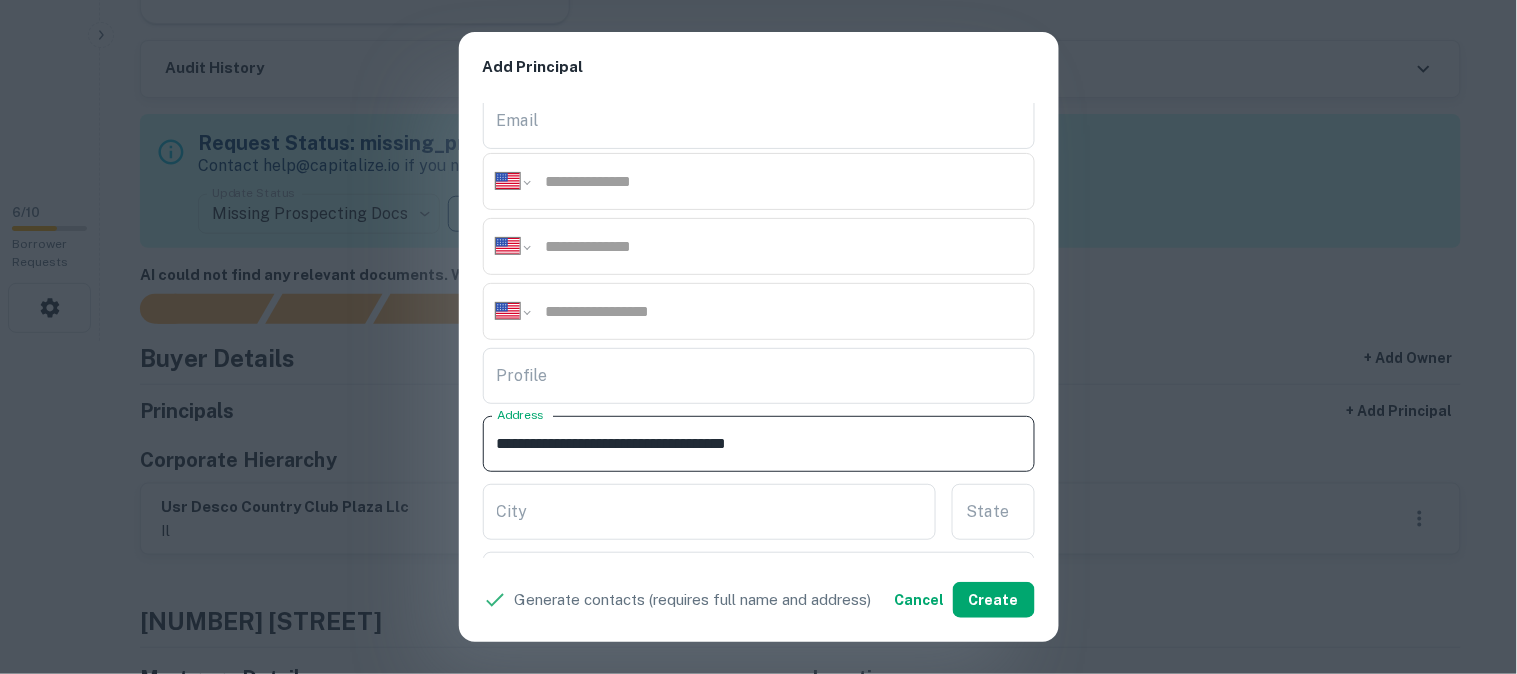 click on "**********" at bounding box center (759, 444) 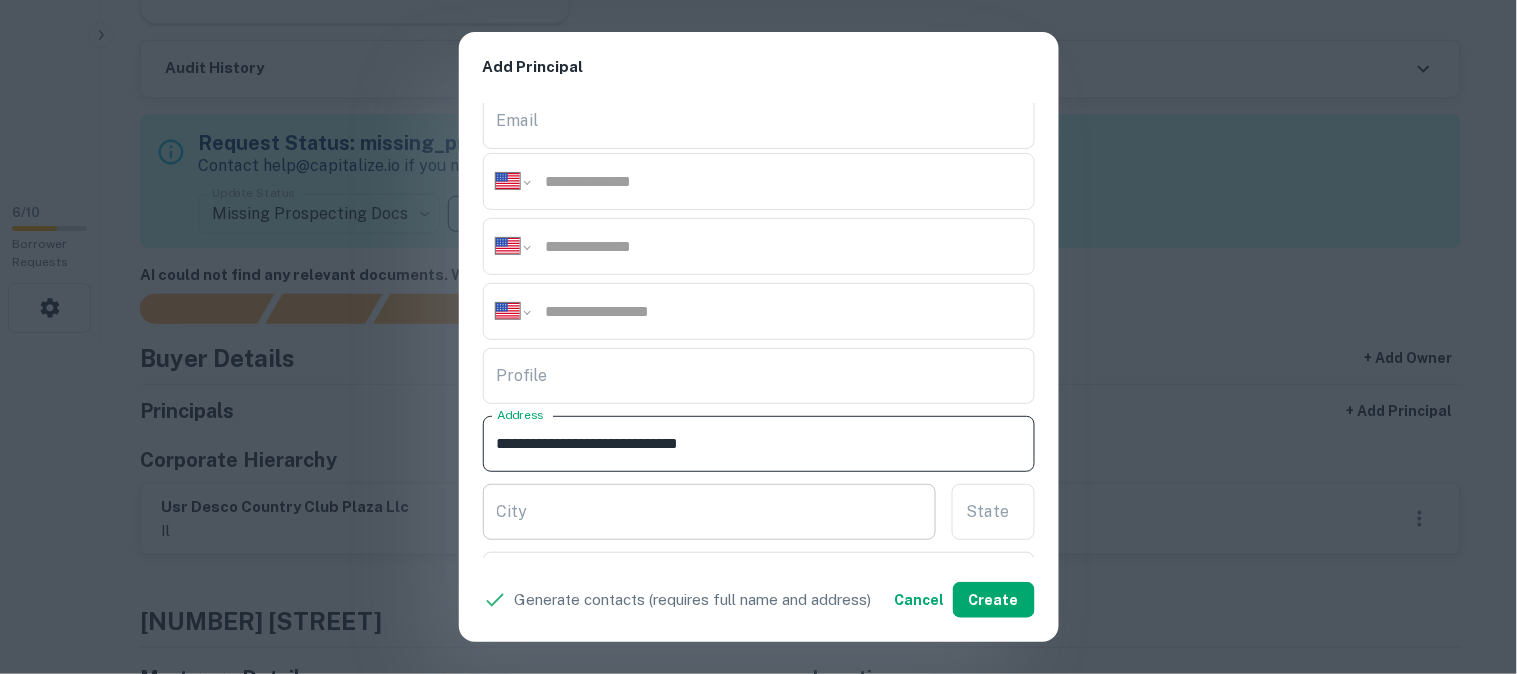 type on "**********" 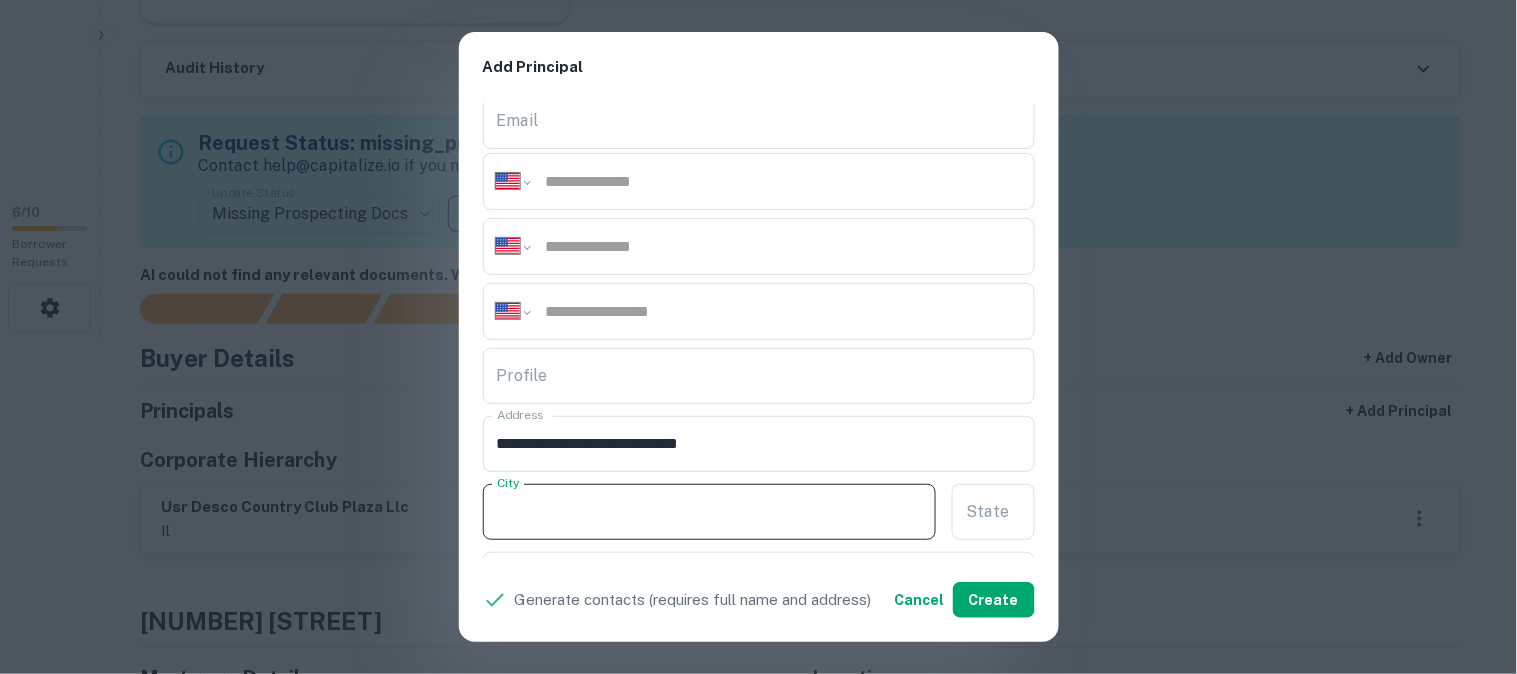 click on "City" at bounding box center (710, 512) 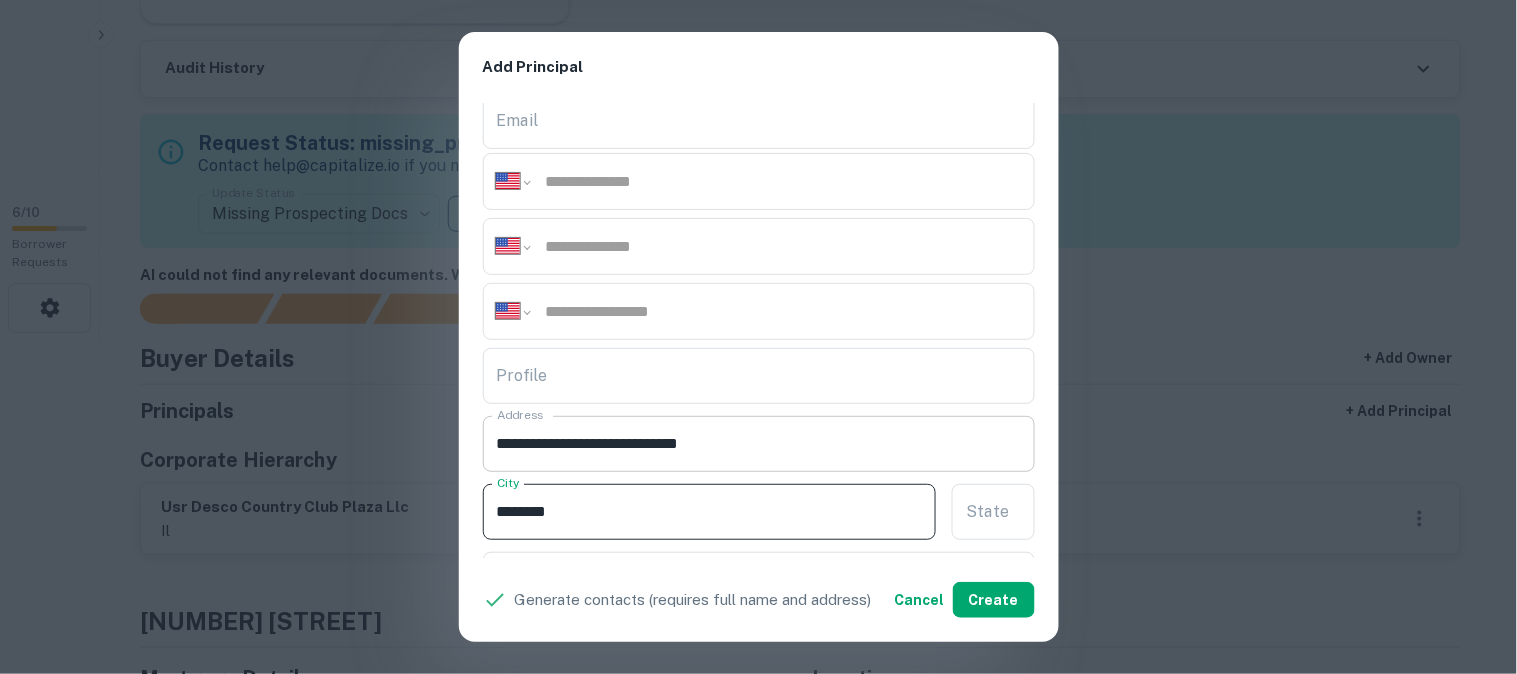 type on "********" 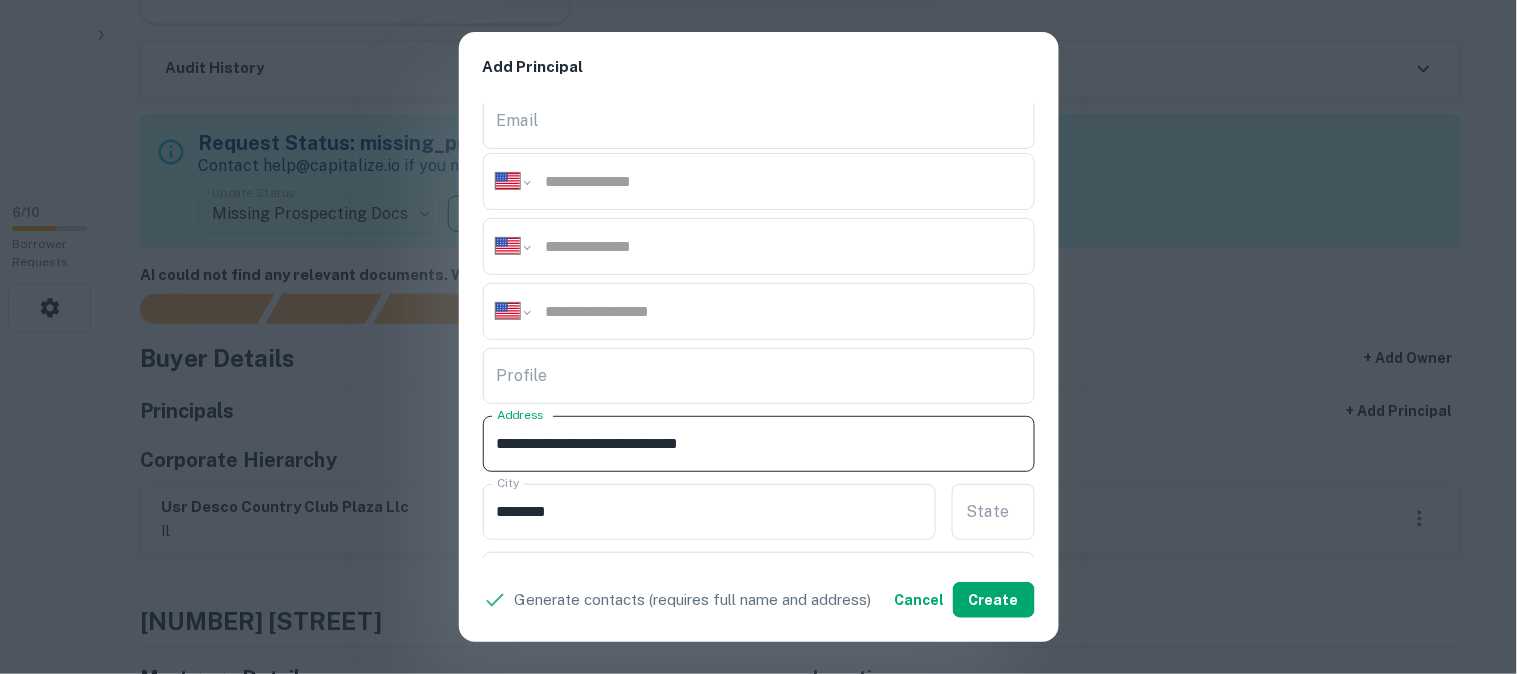 drag, startPoint x: 696, startPoint y: 438, endPoint x: 721, endPoint y: 453, distance: 29.15476 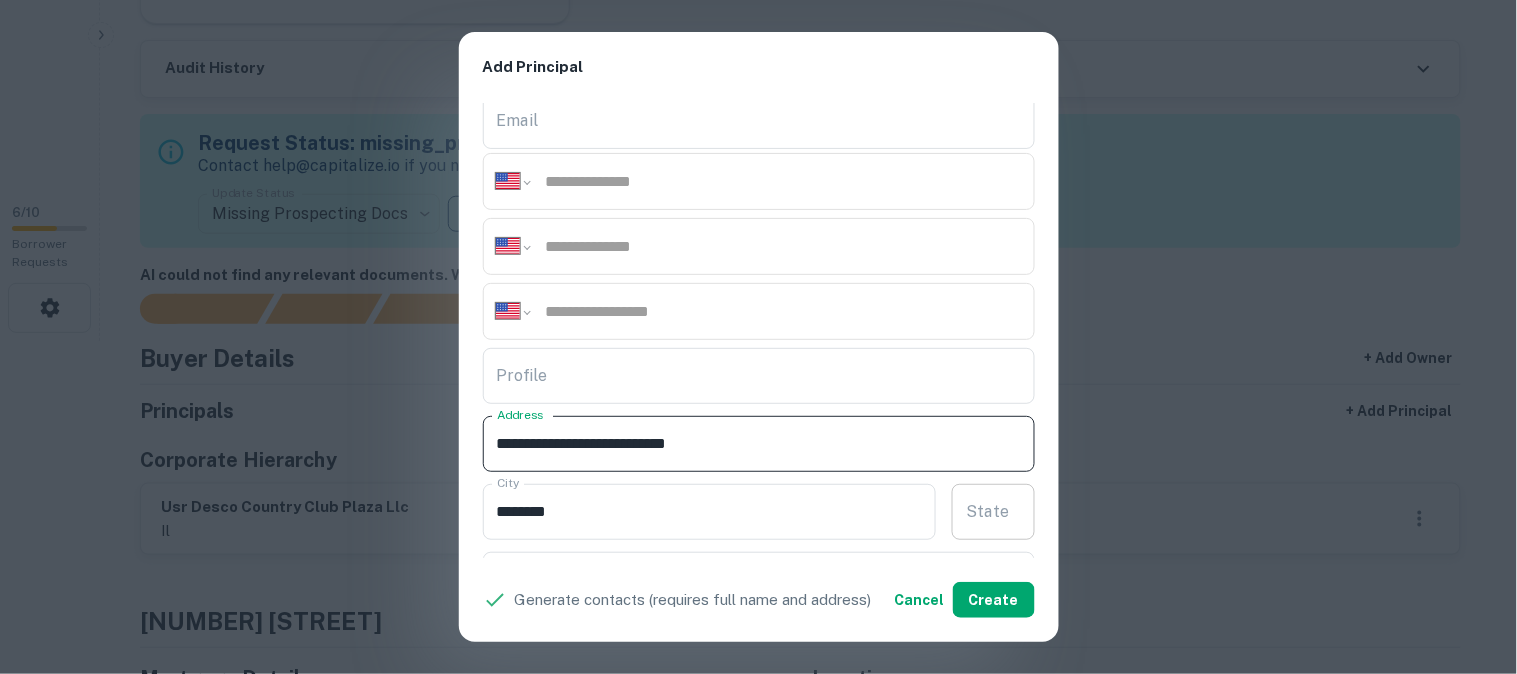 type on "**********" 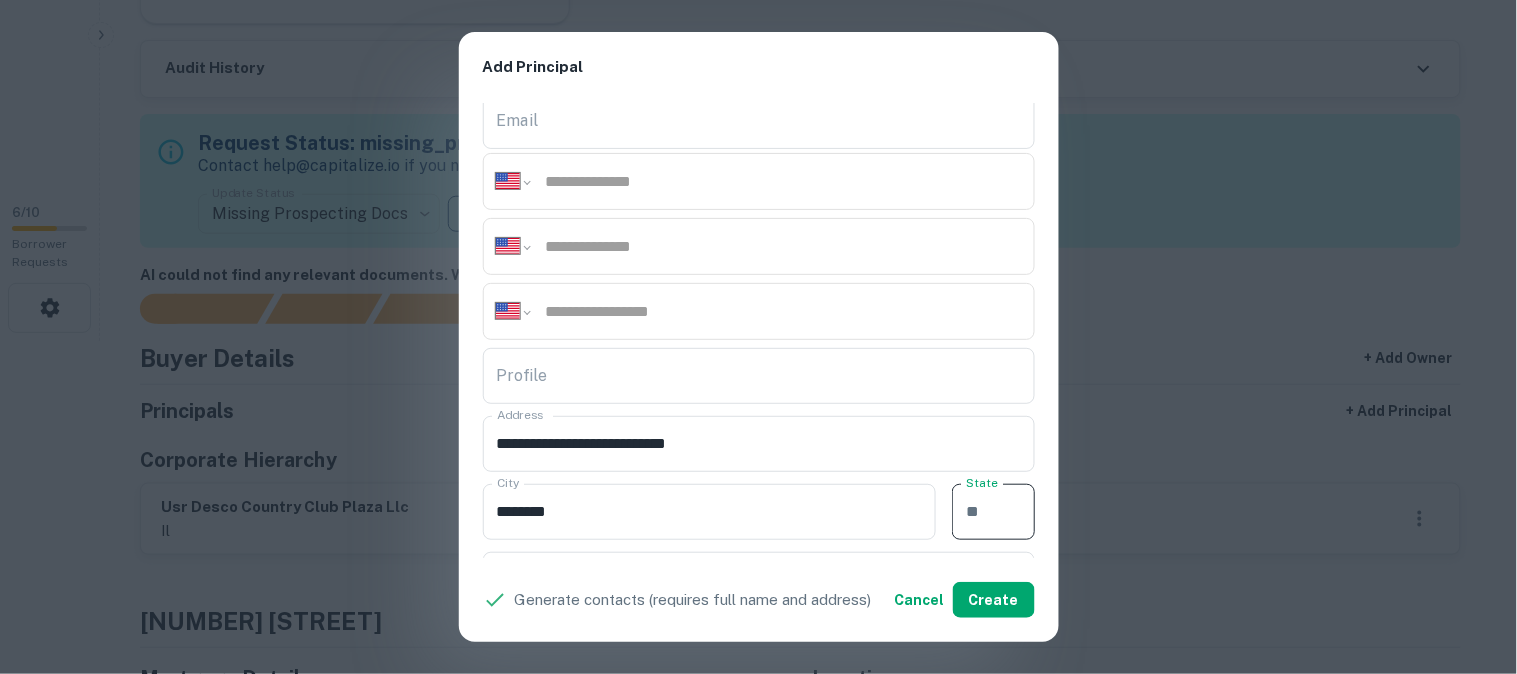 click on "State" at bounding box center (993, 512) 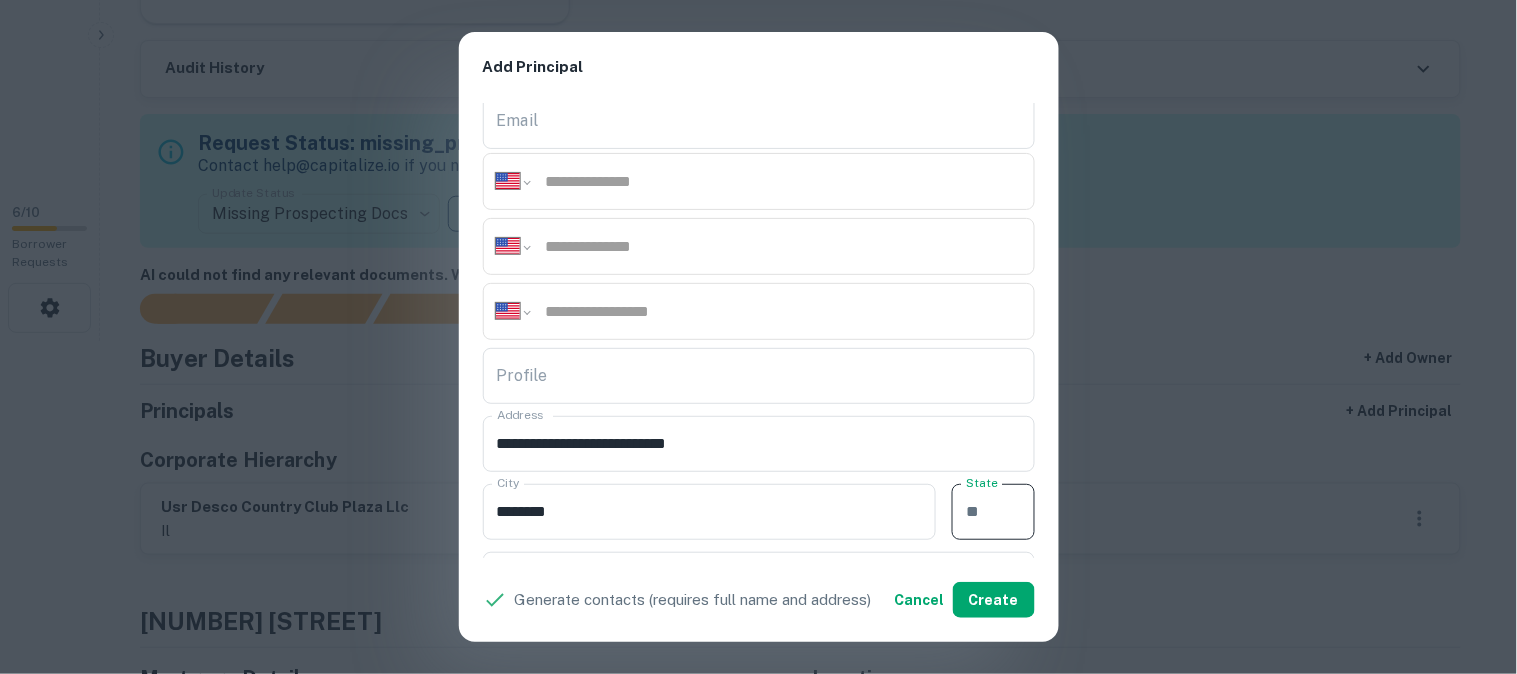 paste on "**" 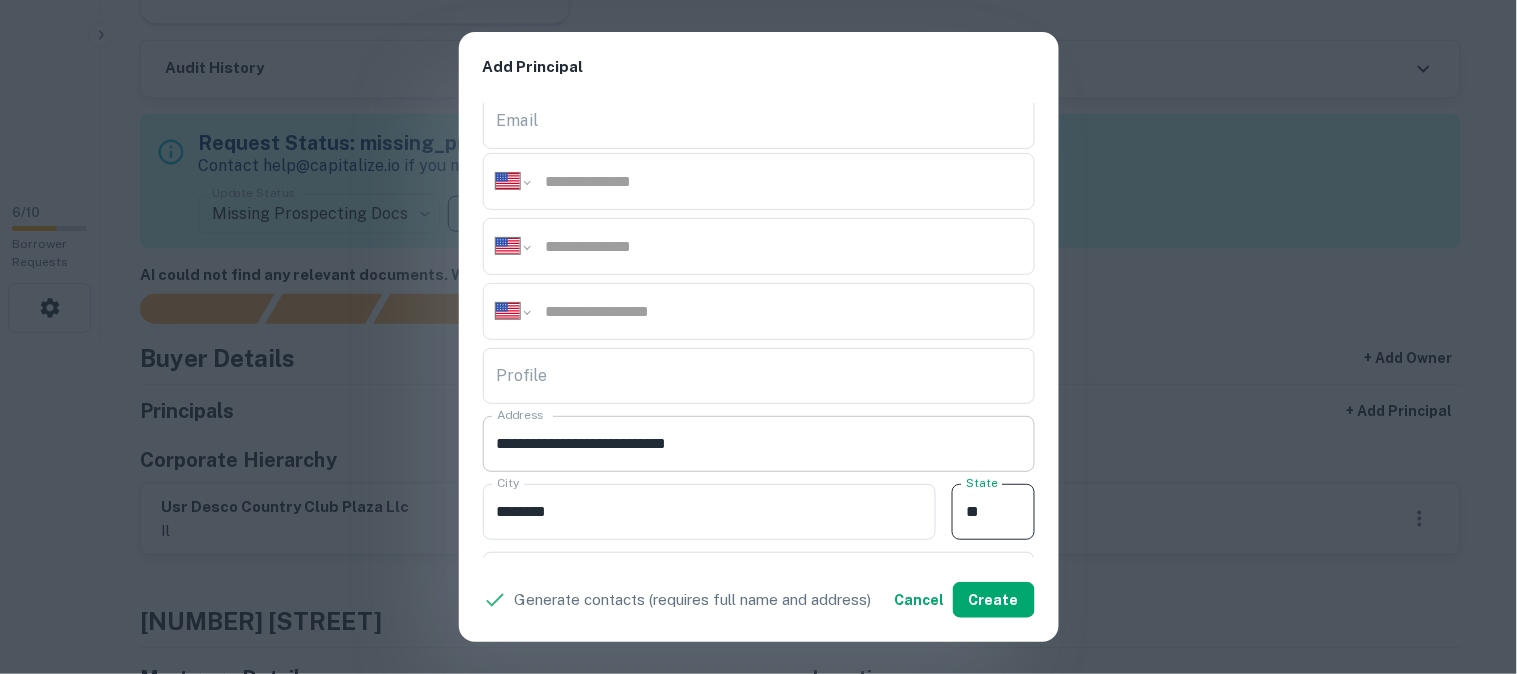 type on "**" 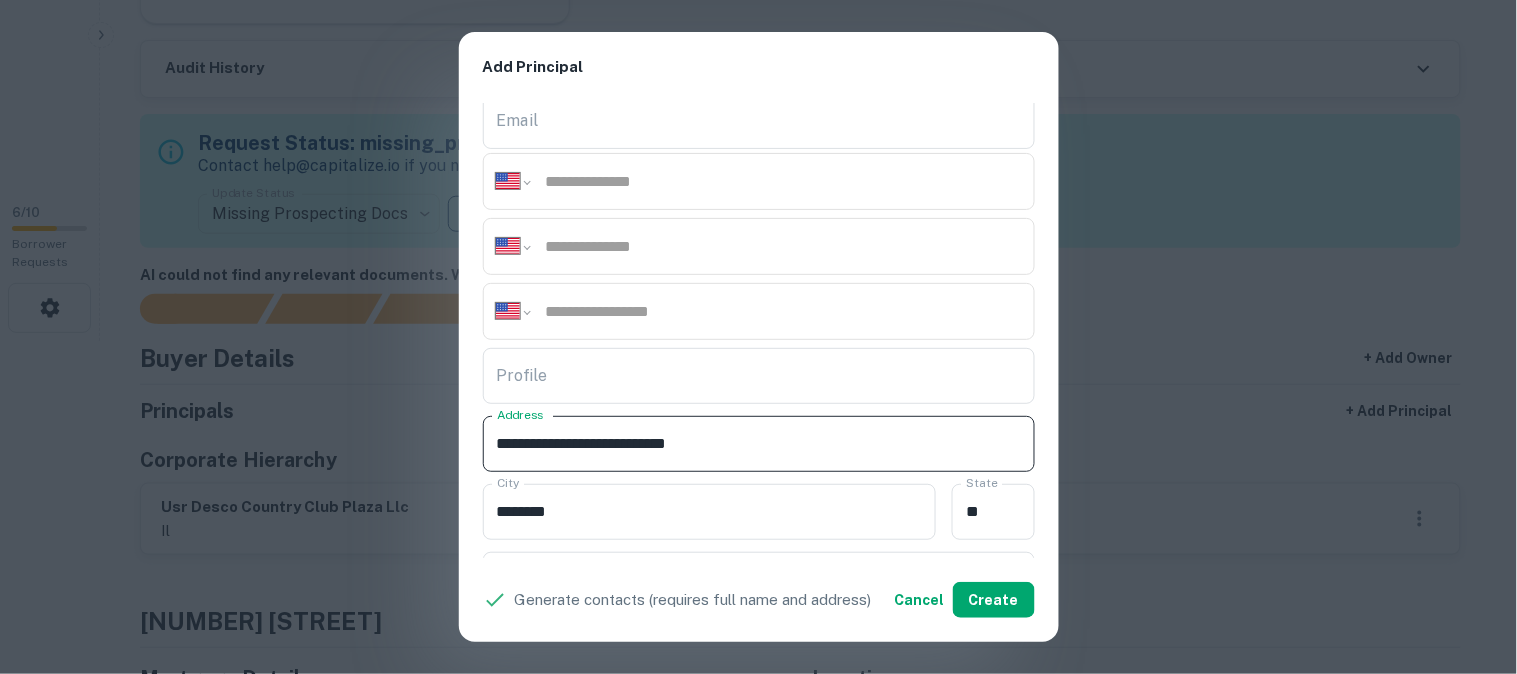 drag, startPoint x: 694, startPoint y: 444, endPoint x: 763, endPoint y: 451, distance: 69.354164 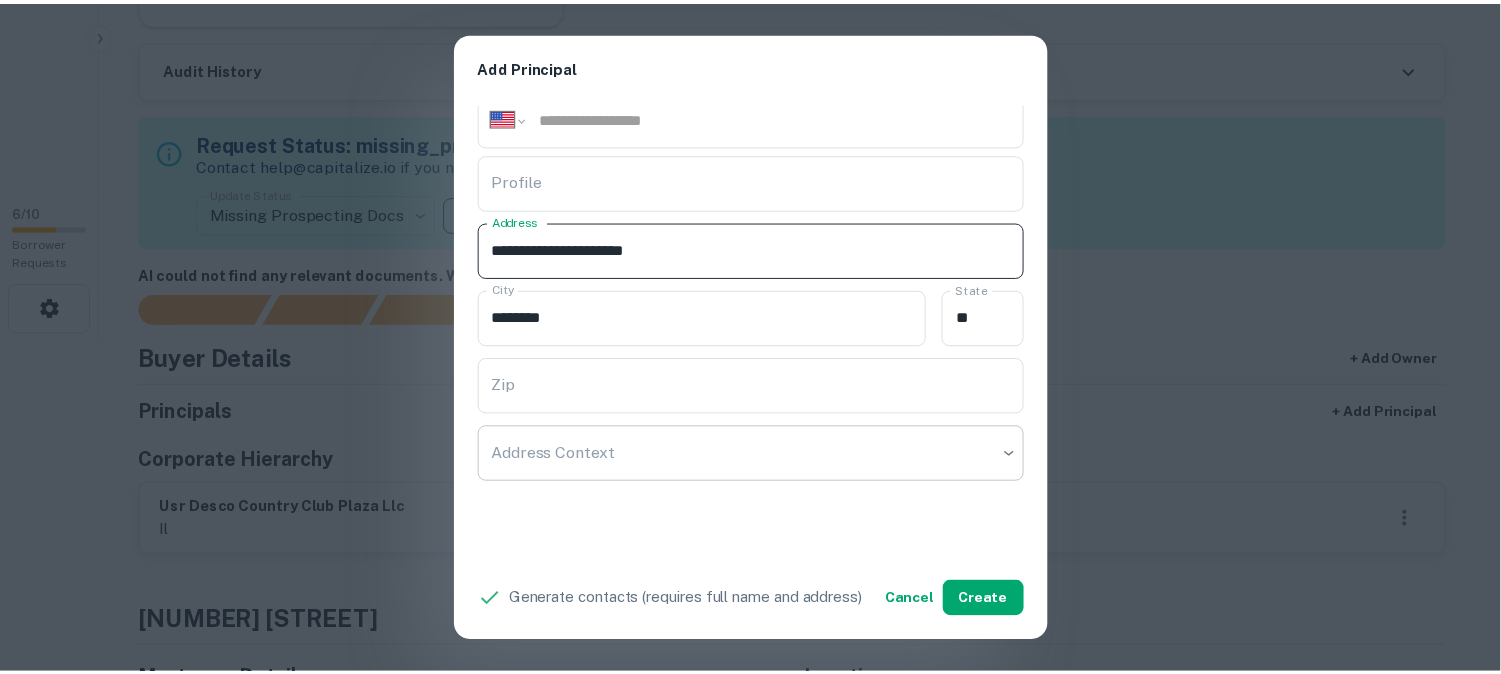 scroll, scrollTop: 444, scrollLeft: 0, axis: vertical 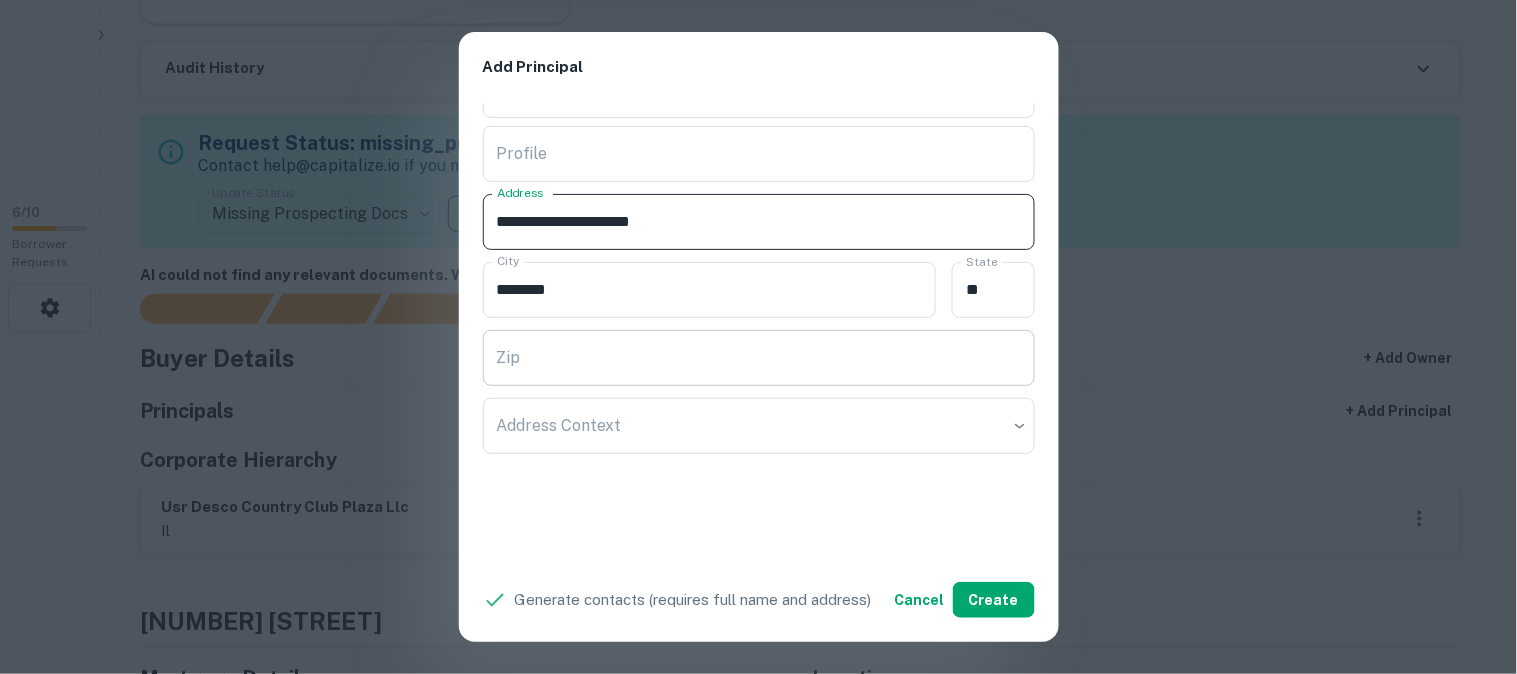 type on "**********" 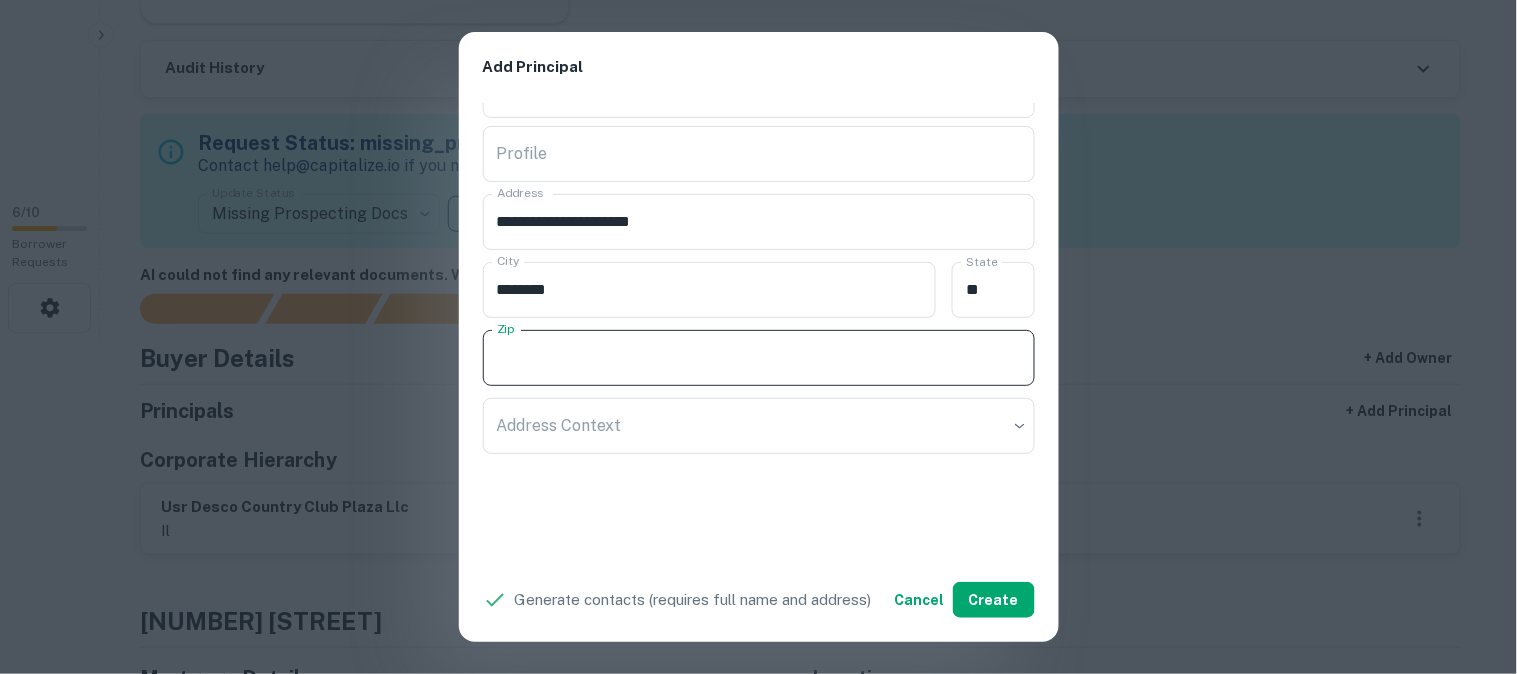 click on "Zip" at bounding box center (759, 358) 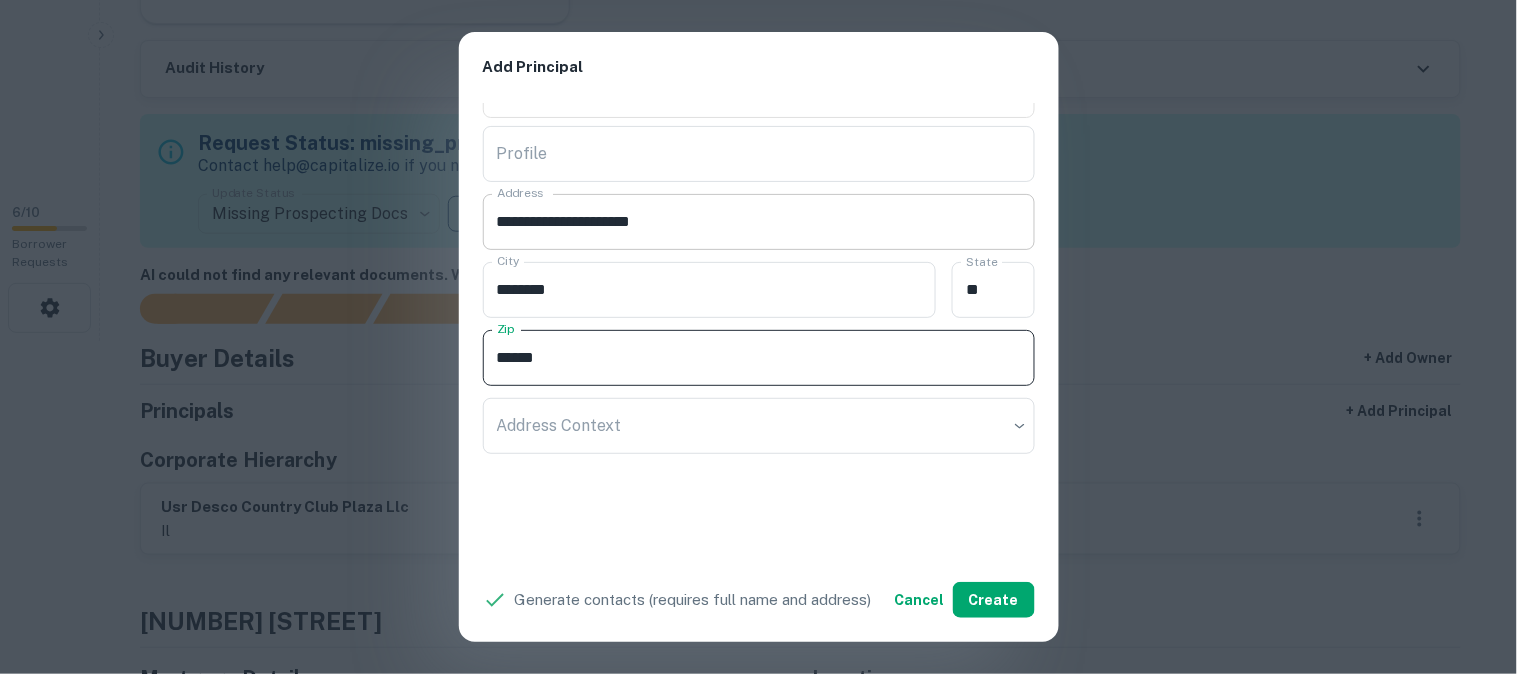 type on "*****" 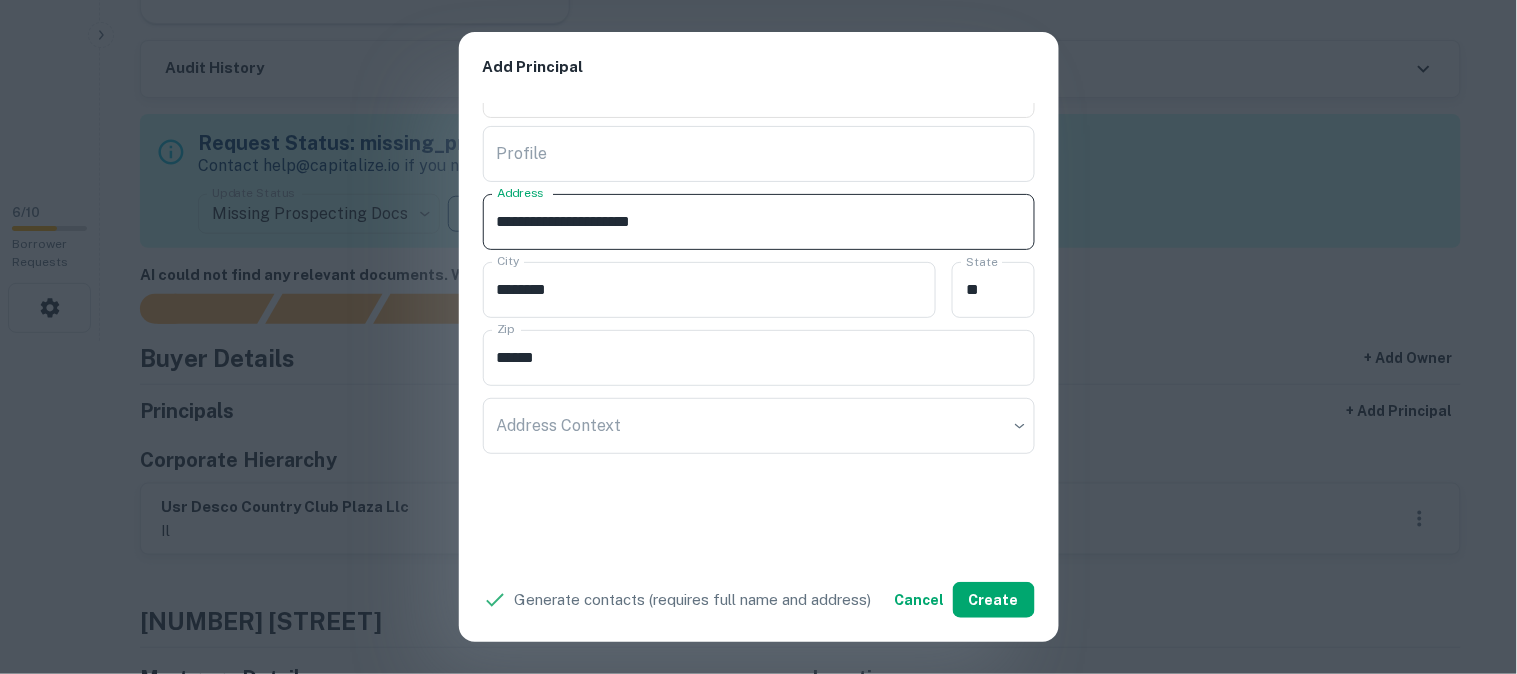 click on "**********" at bounding box center (759, 222) 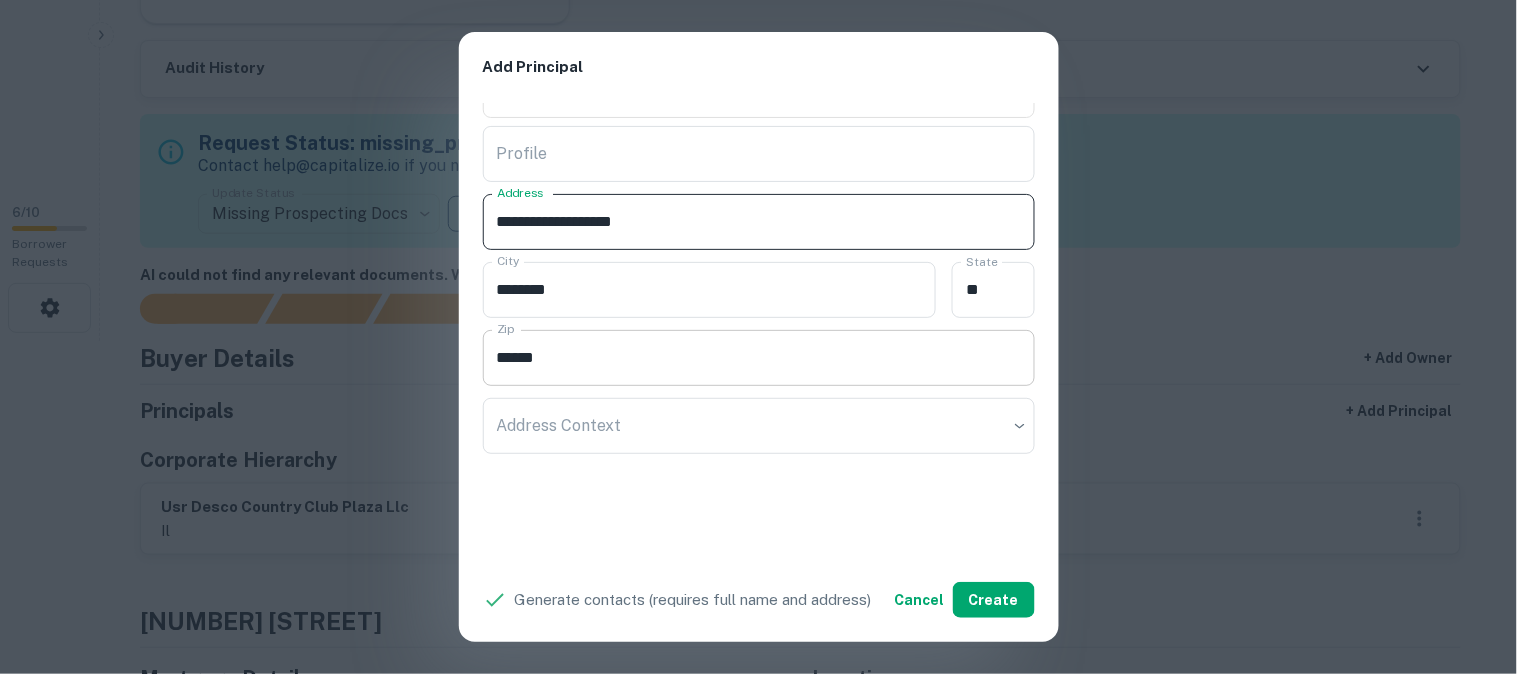 type on "**********" 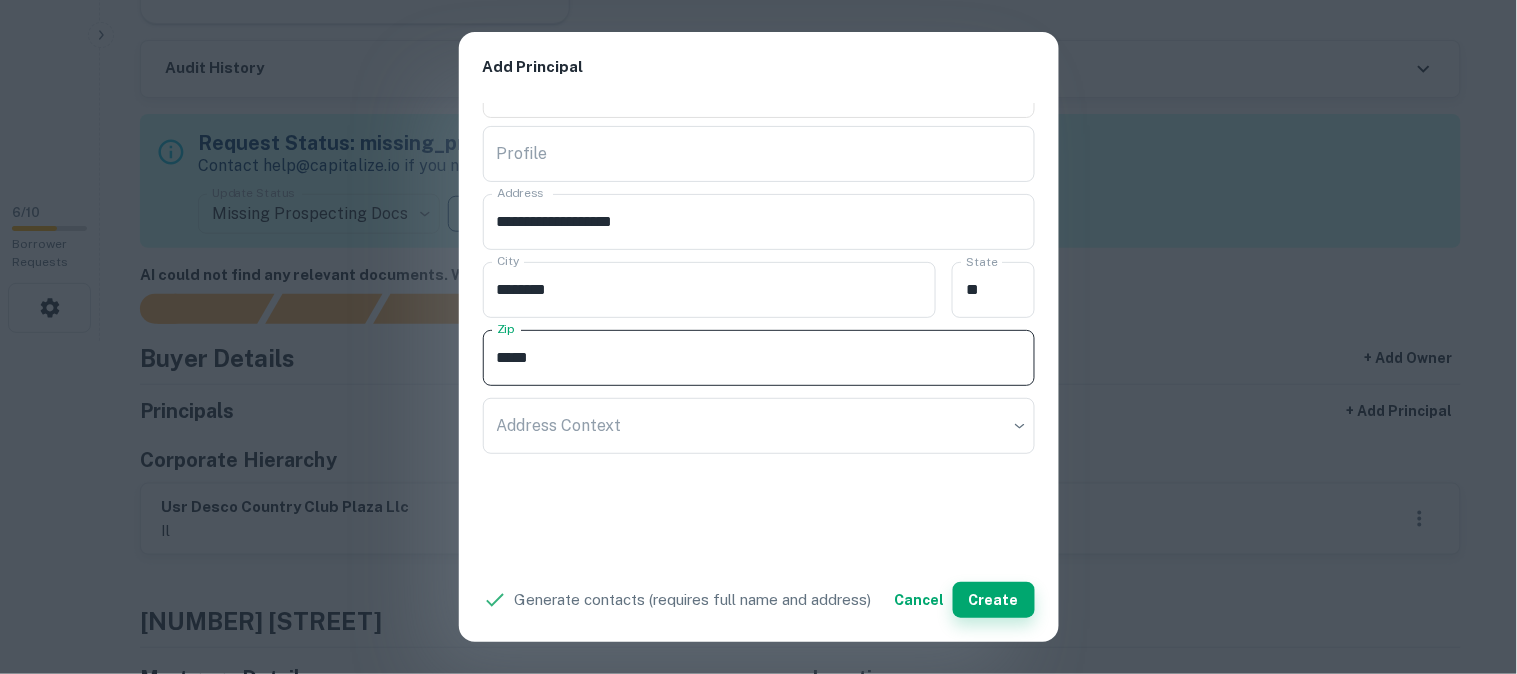 type on "*****" 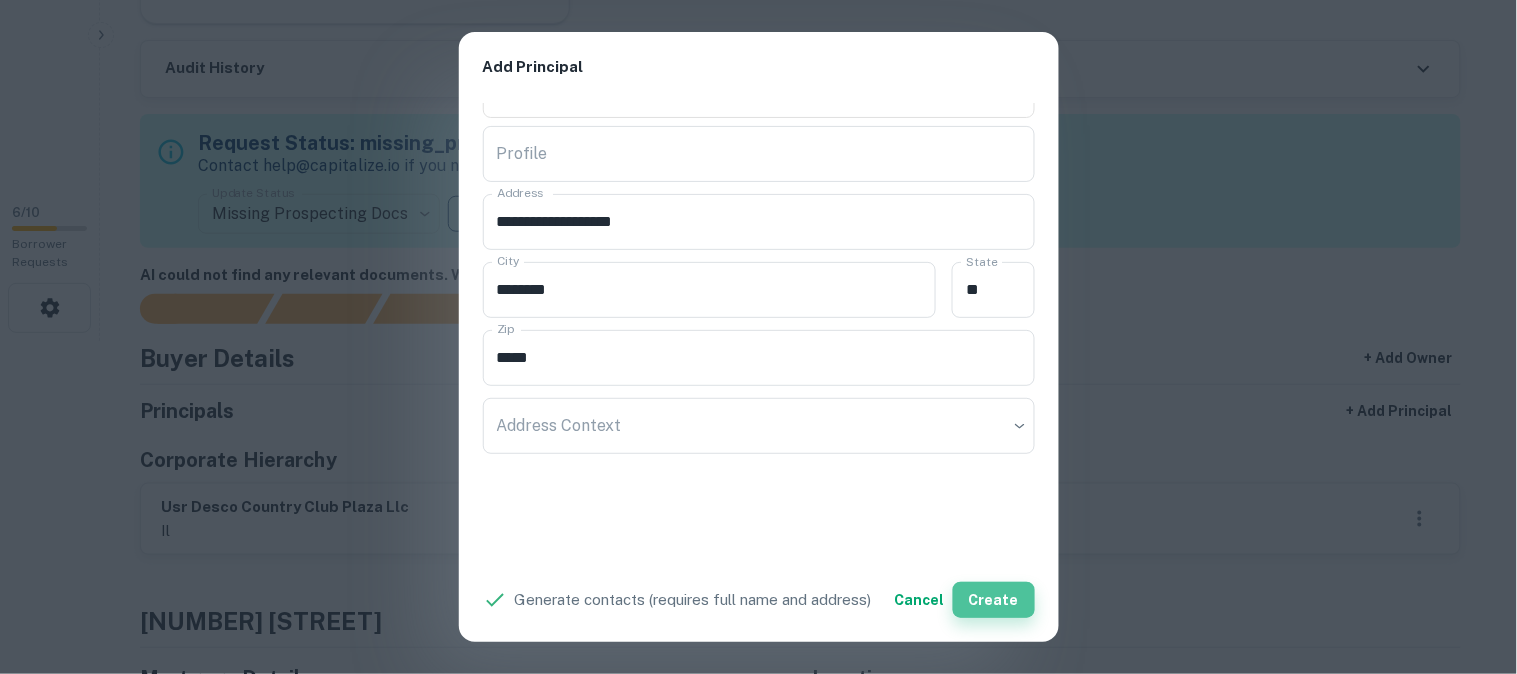 click on "Create" at bounding box center (994, 600) 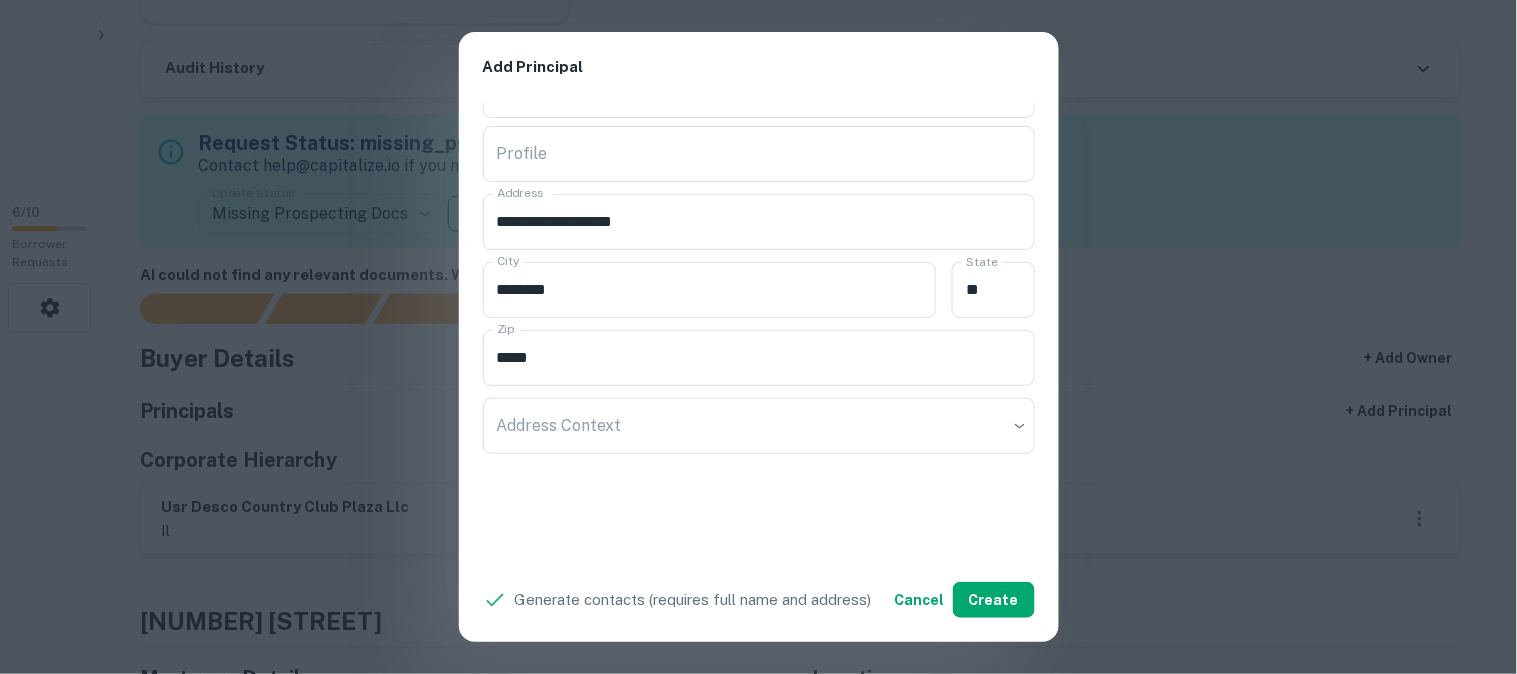 click on "**********" at bounding box center [758, 337] 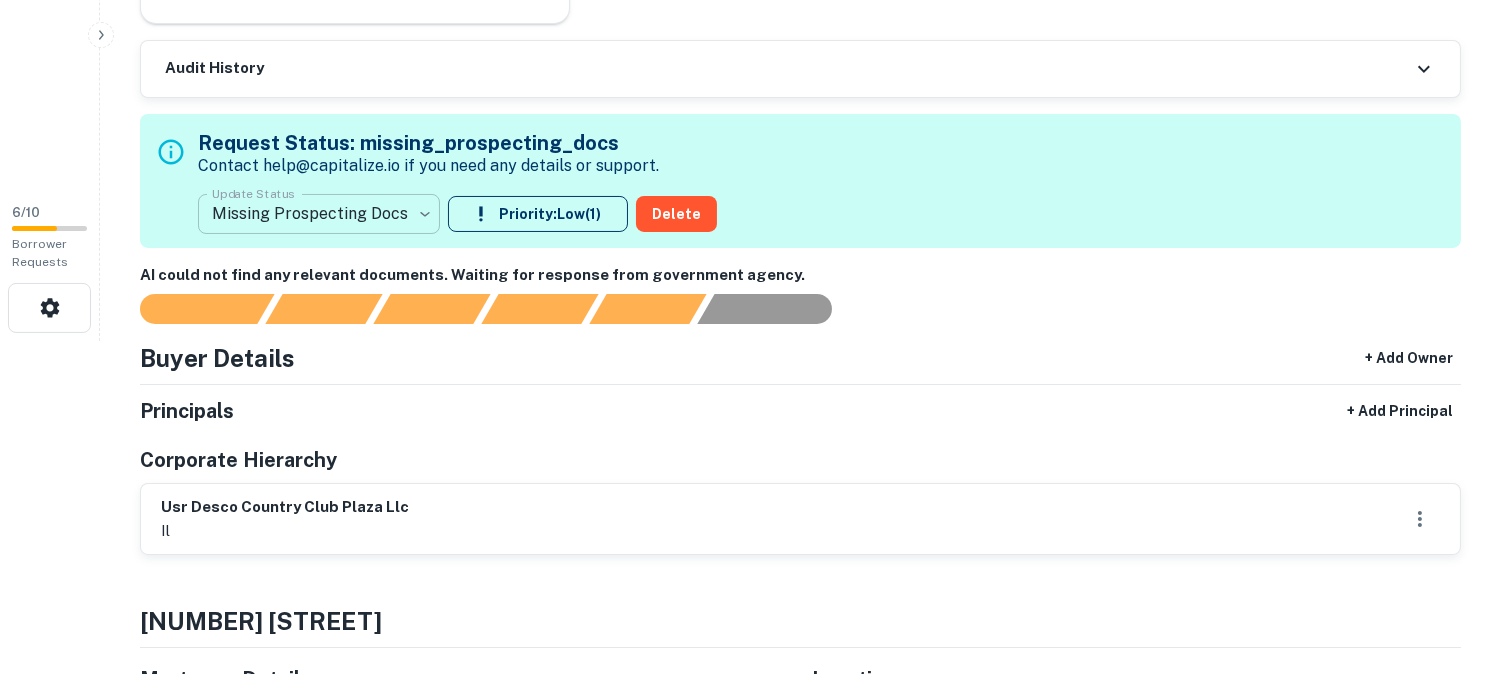 click on "**********" at bounding box center [750, 4] 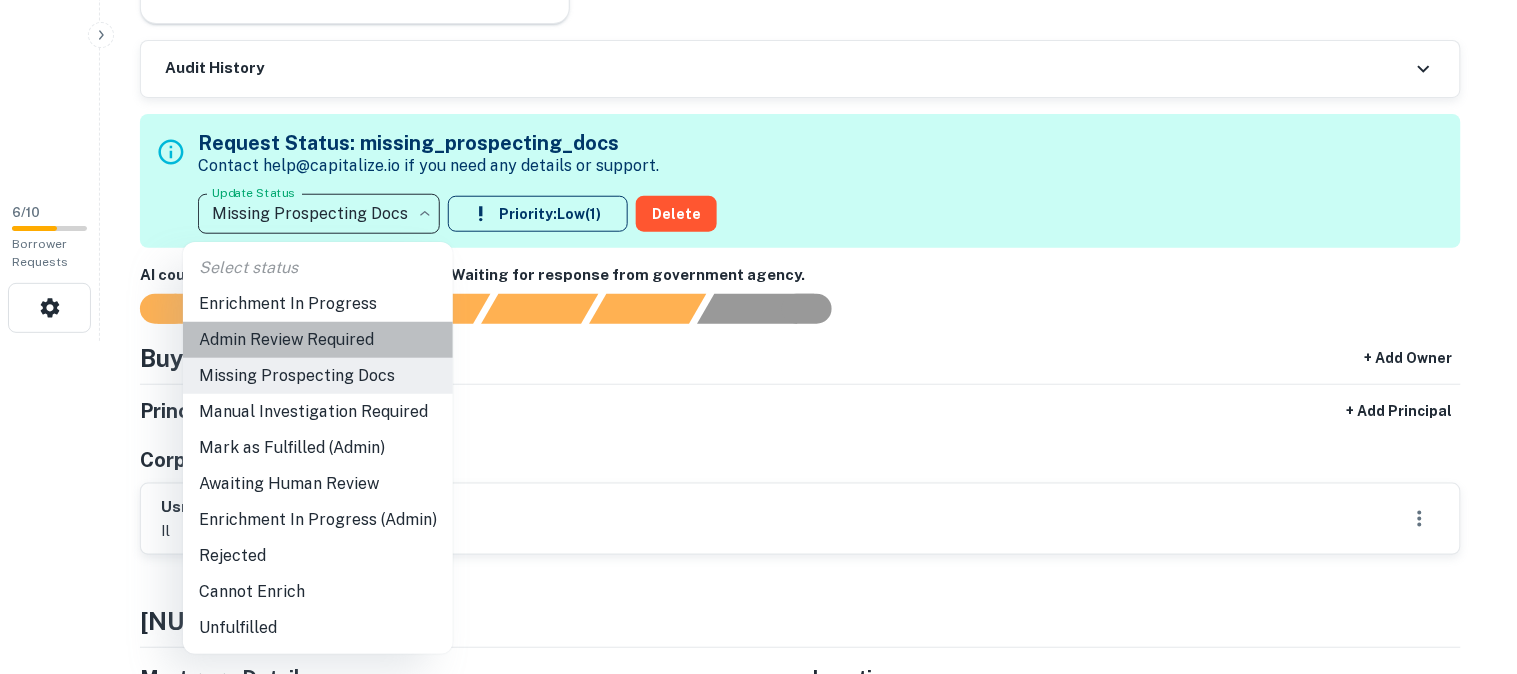 click on "Admin Review Required" at bounding box center (318, 340) 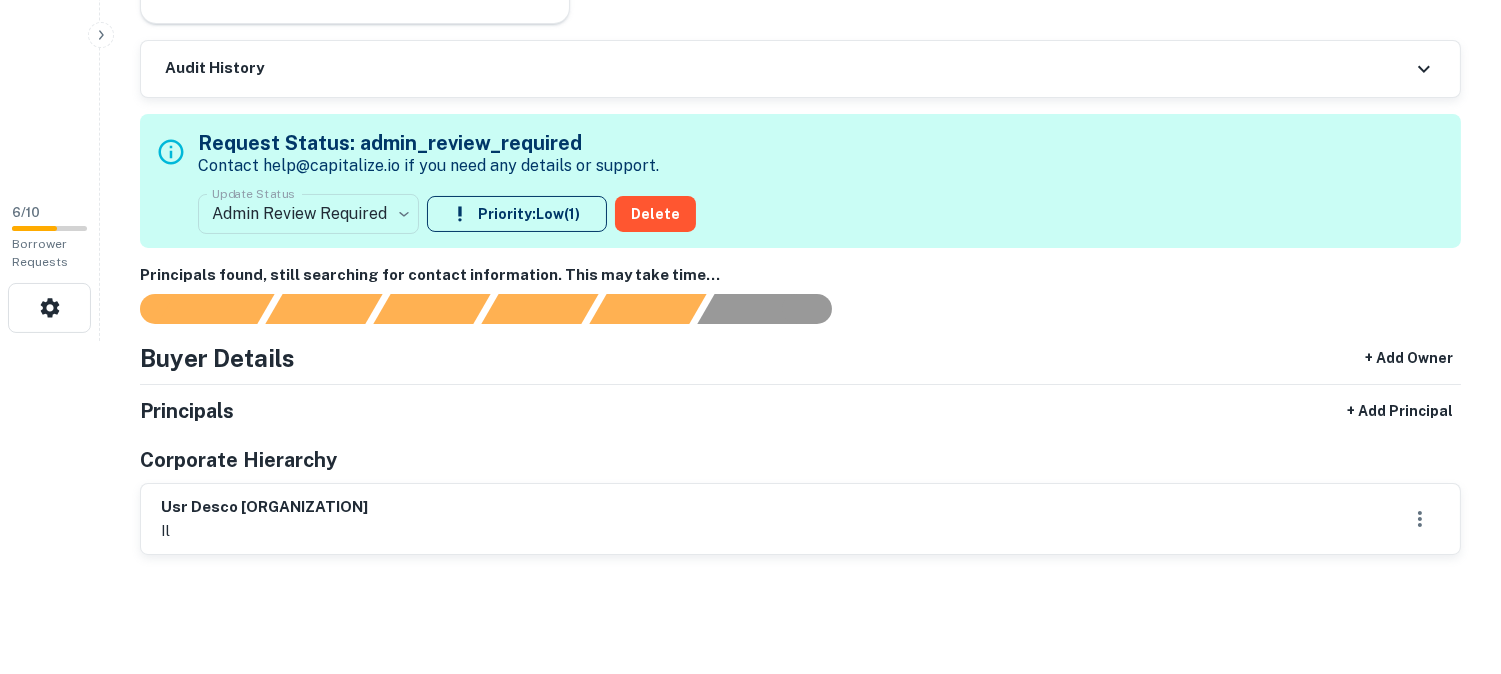 scroll, scrollTop: 333, scrollLeft: 0, axis: vertical 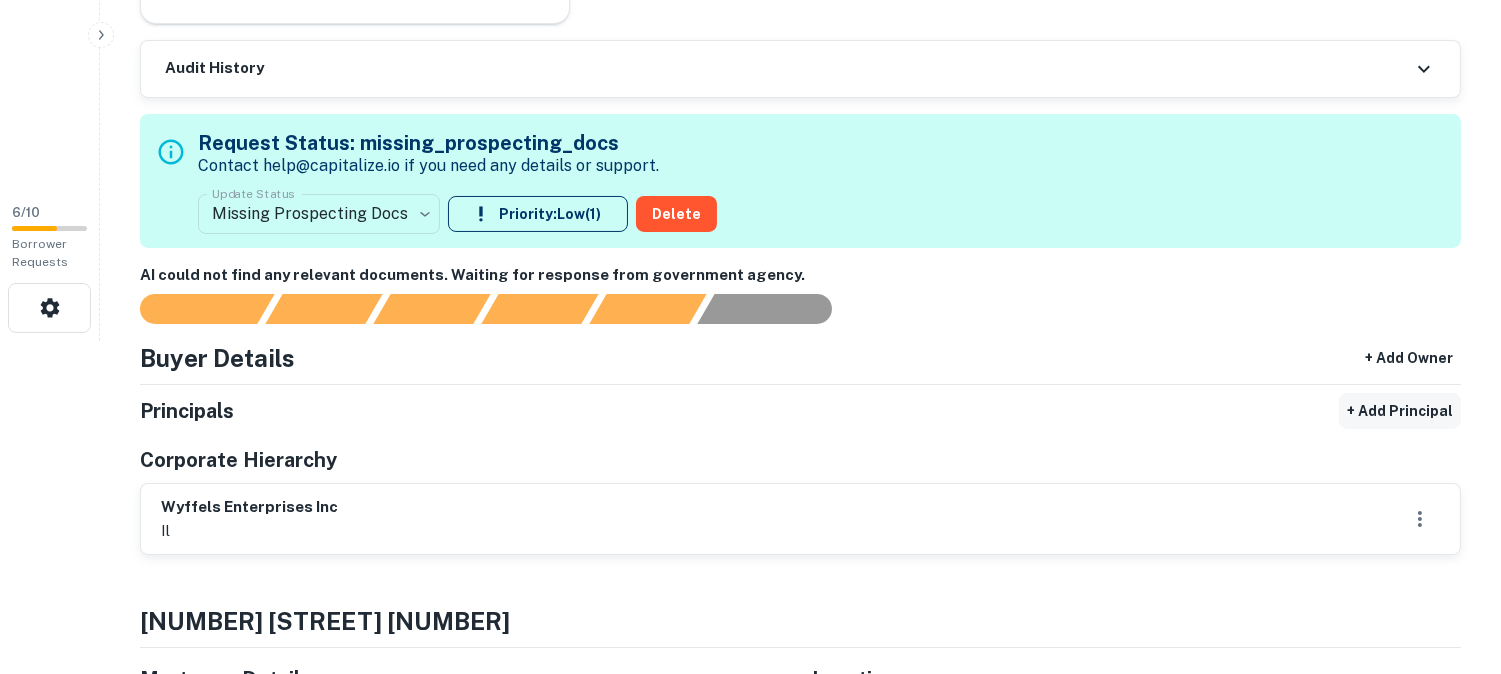 click on "+ Add Principal" at bounding box center (1400, 411) 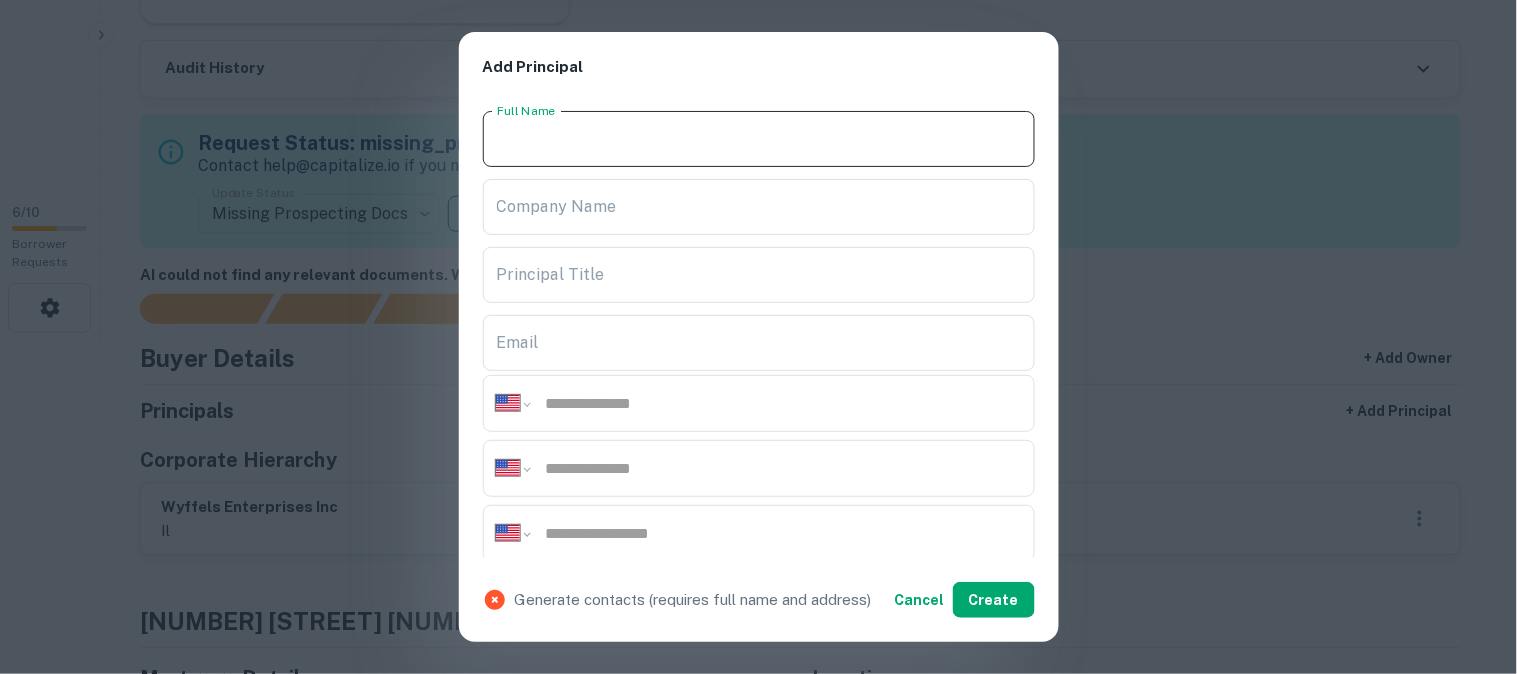 click on "Full Name" at bounding box center [759, 139] 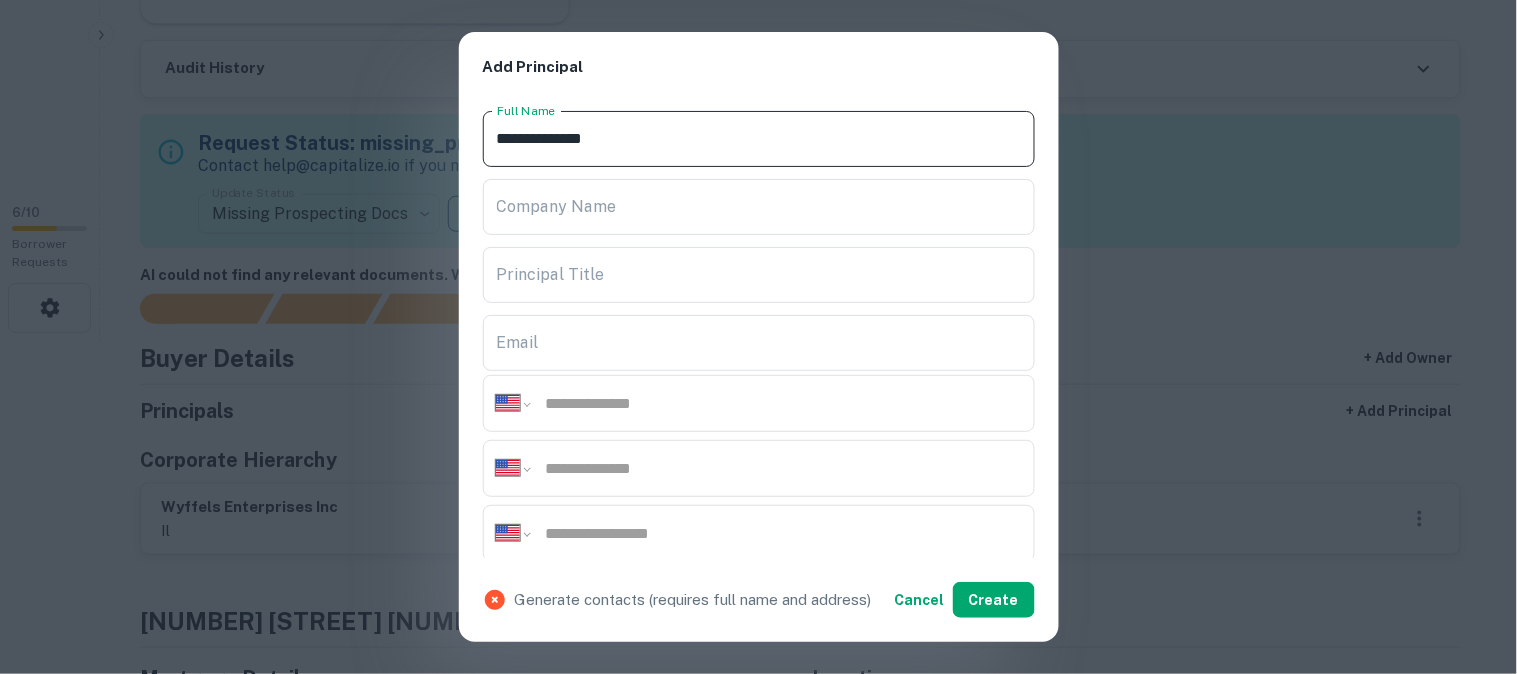 type on "**********" 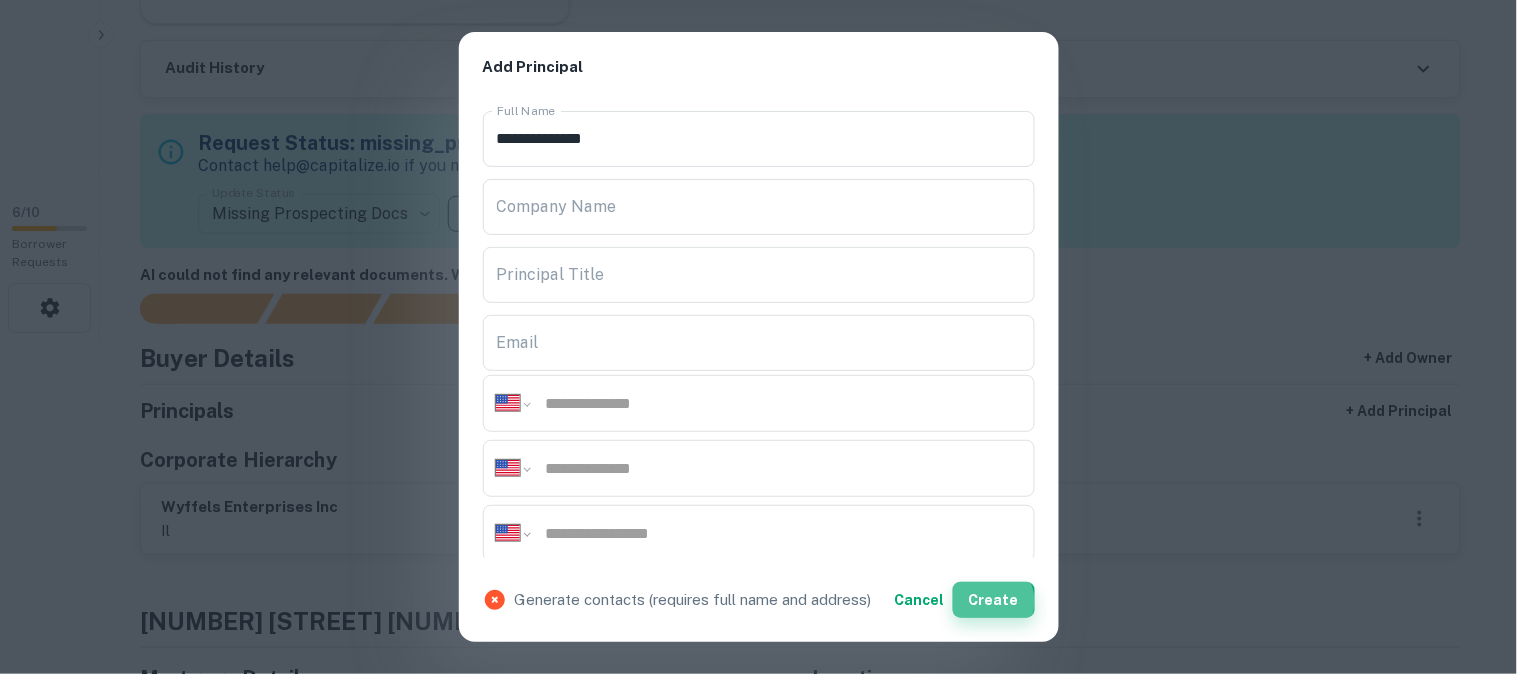 click on "Create" at bounding box center (994, 600) 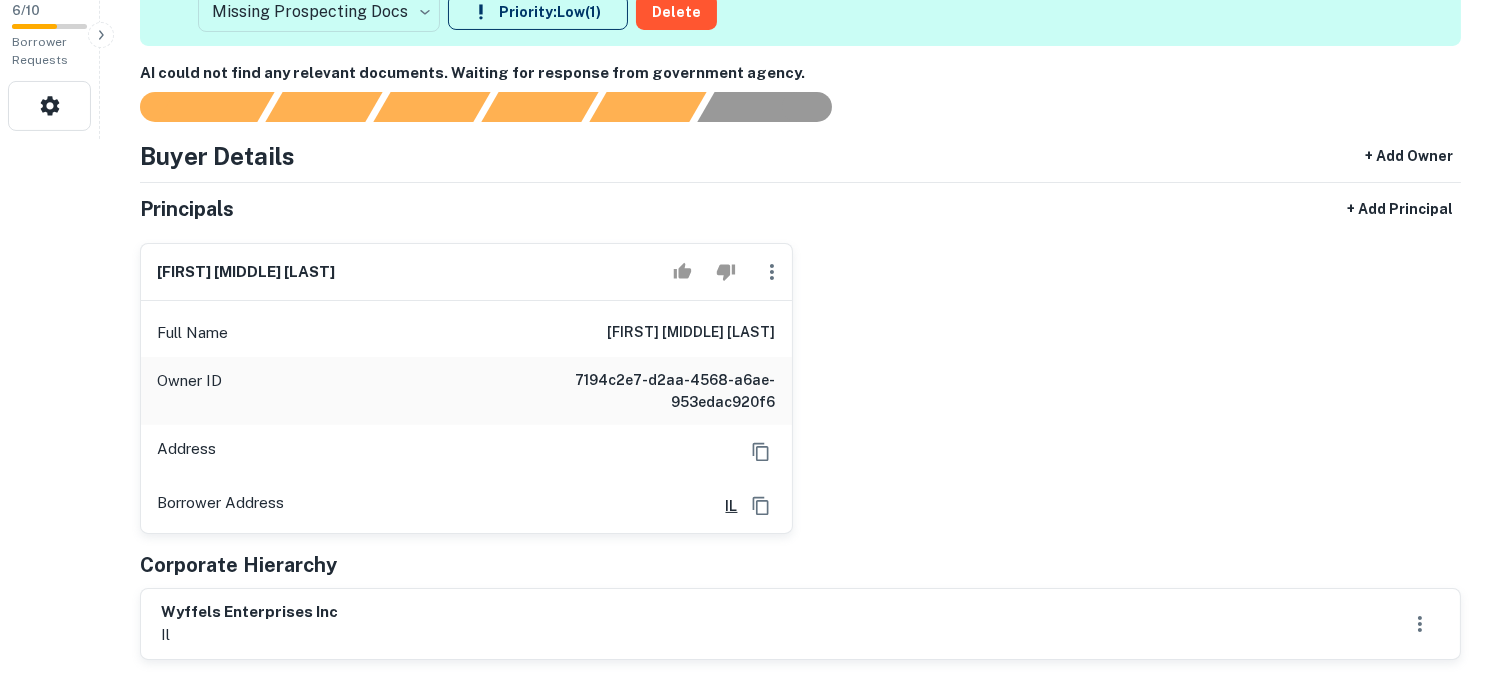 scroll, scrollTop: 555, scrollLeft: 0, axis: vertical 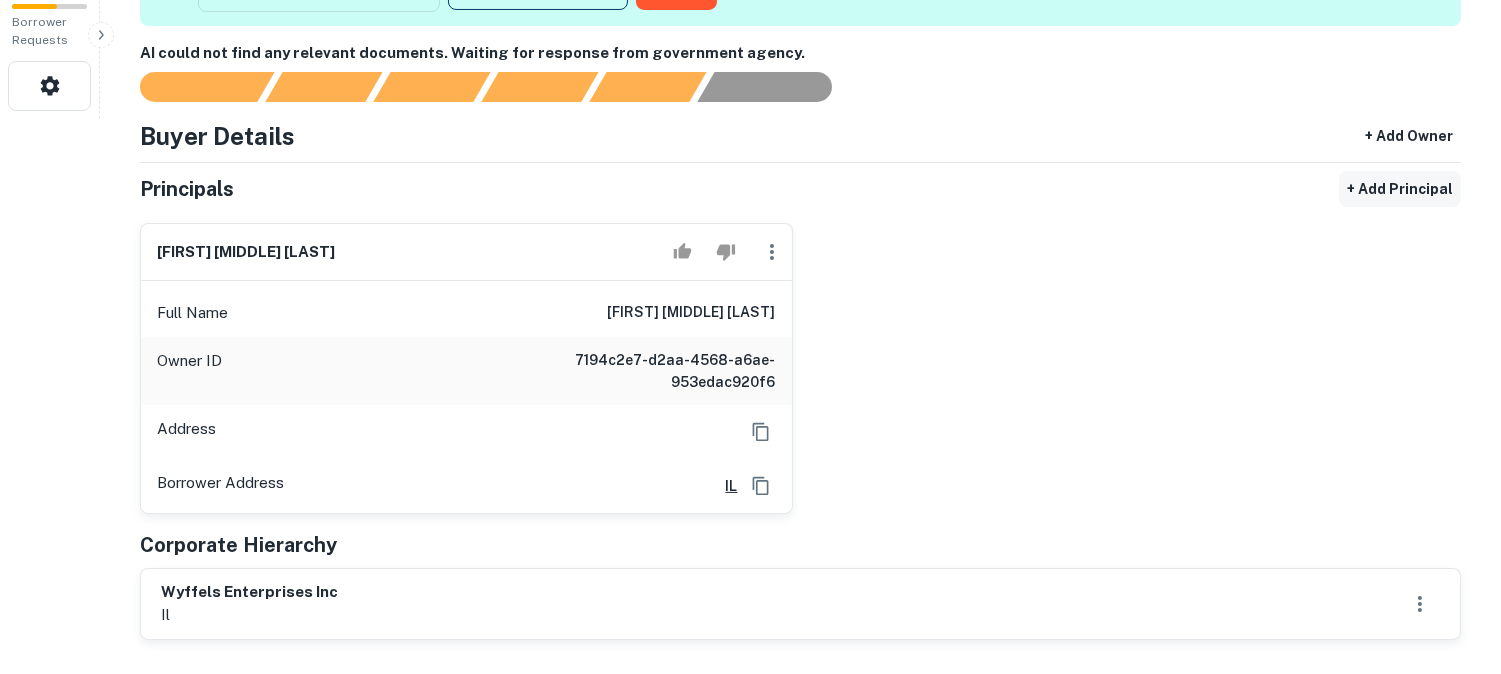 click on "+ Add Principal" at bounding box center (1400, 189) 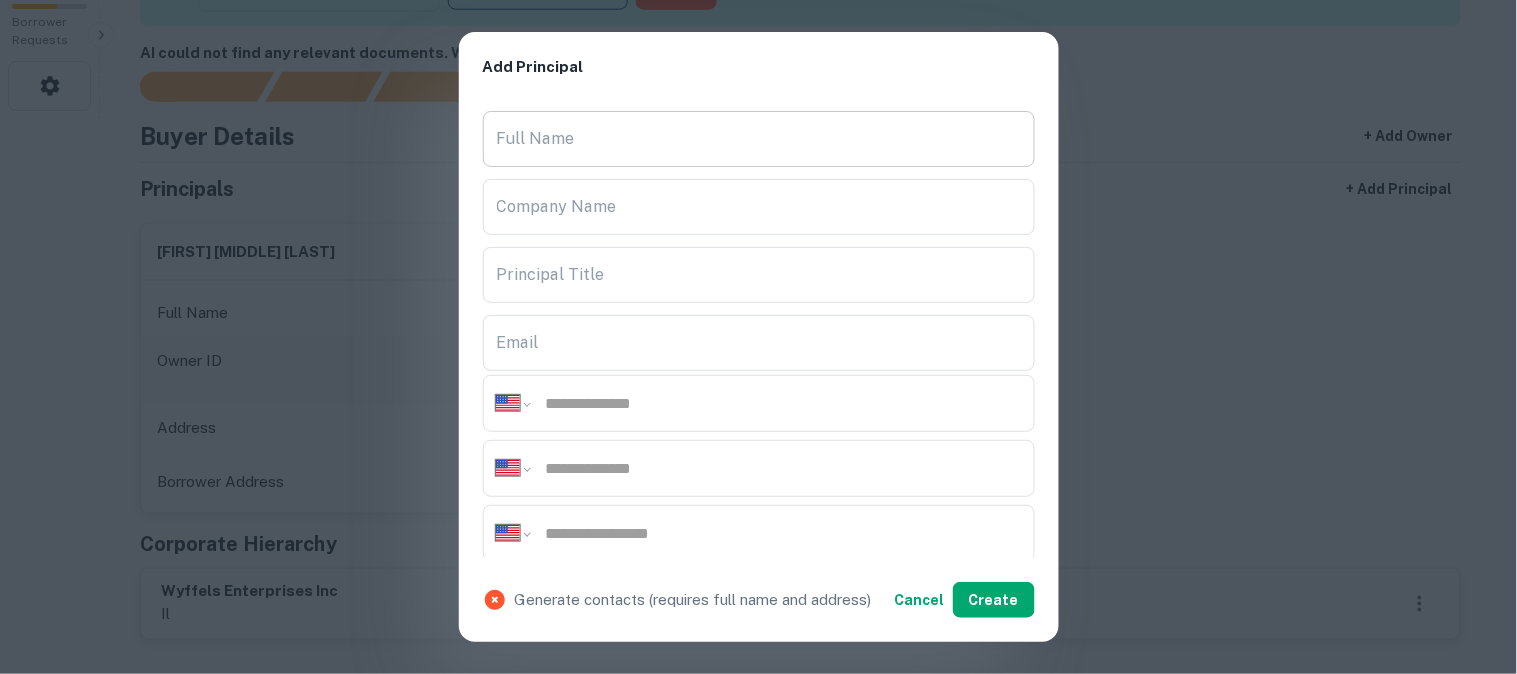 click on "Full Name" at bounding box center (759, 139) 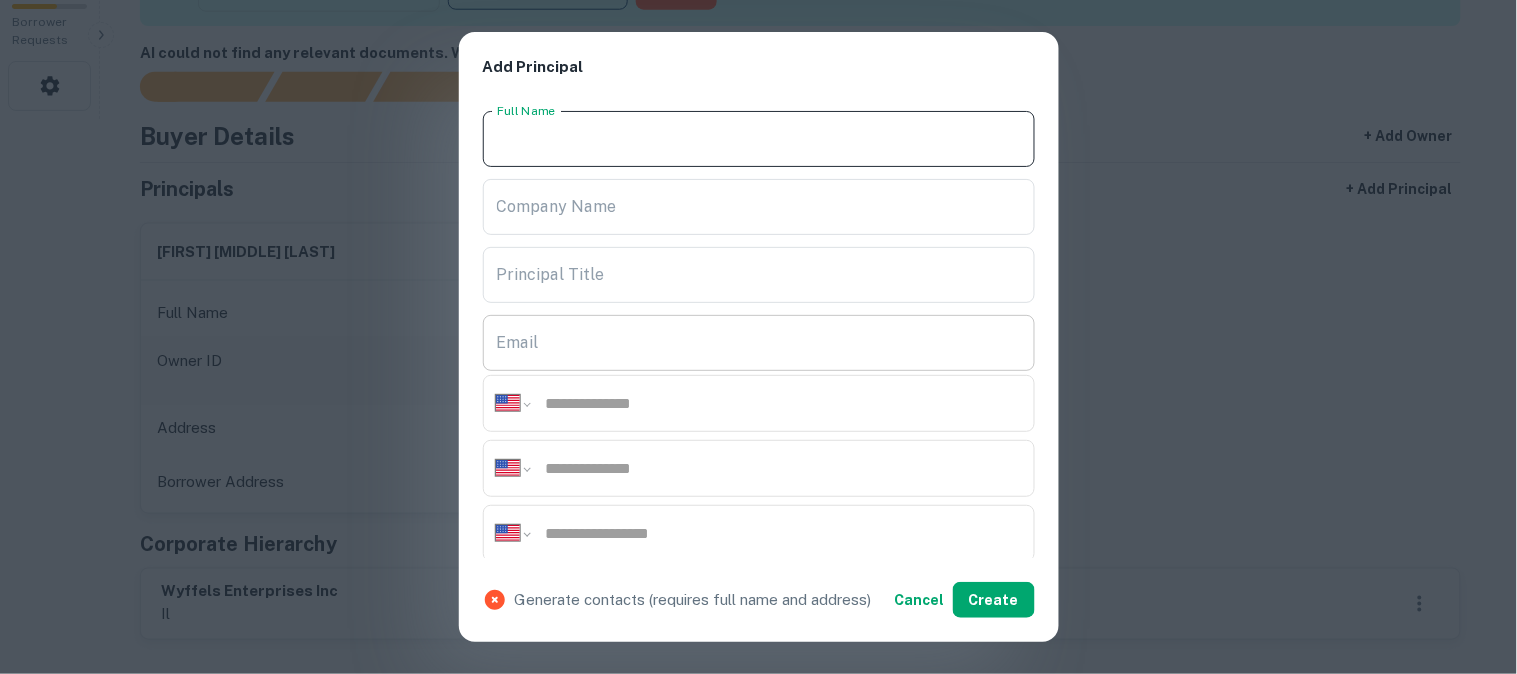paste on "**********" 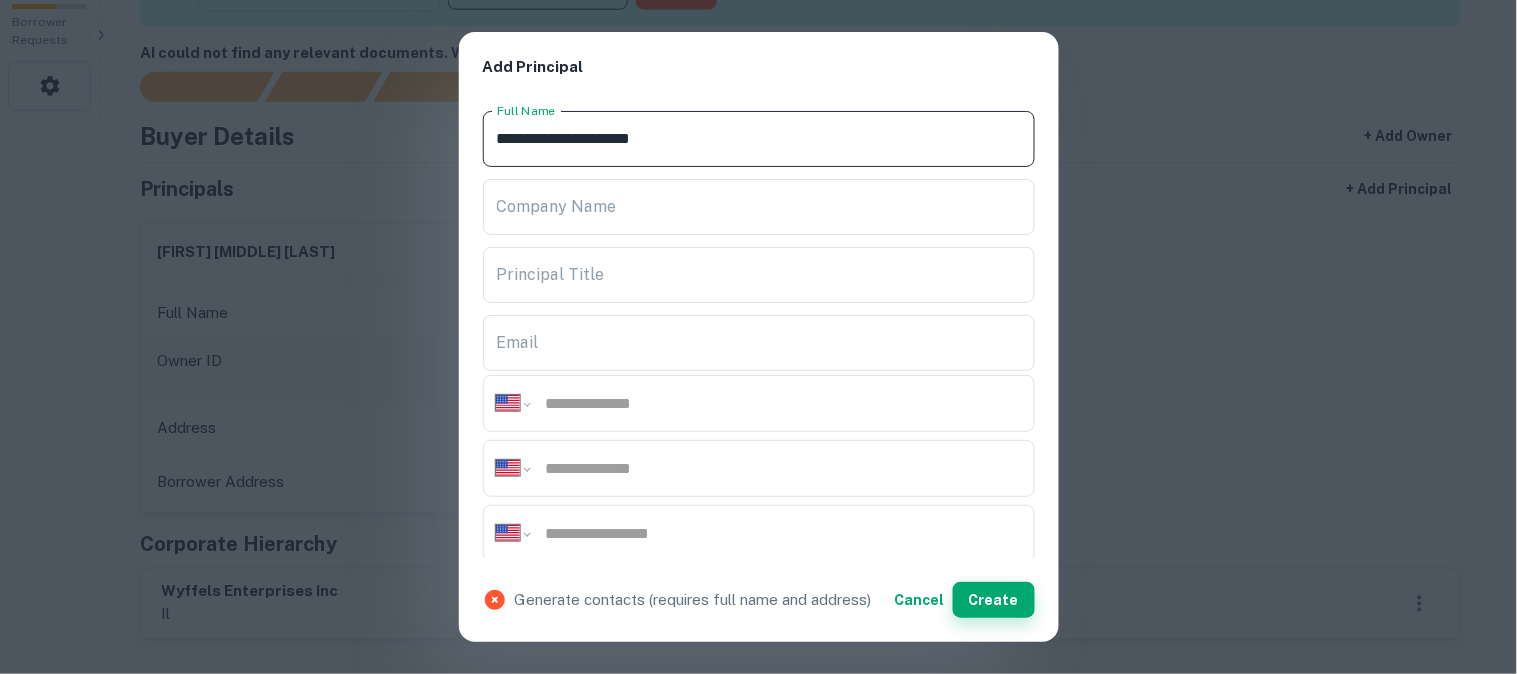 type on "**********" 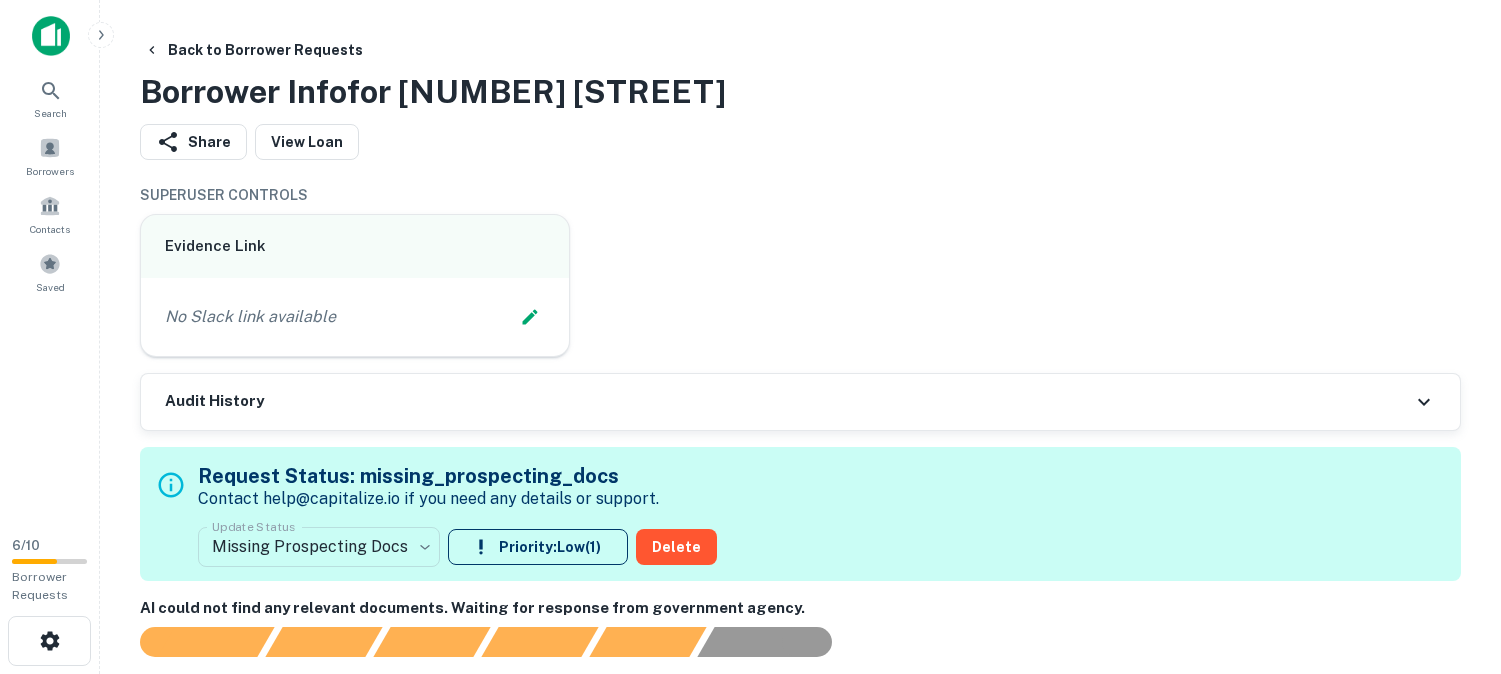 scroll, scrollTop: 0, scrollLeft: 0, axis: both 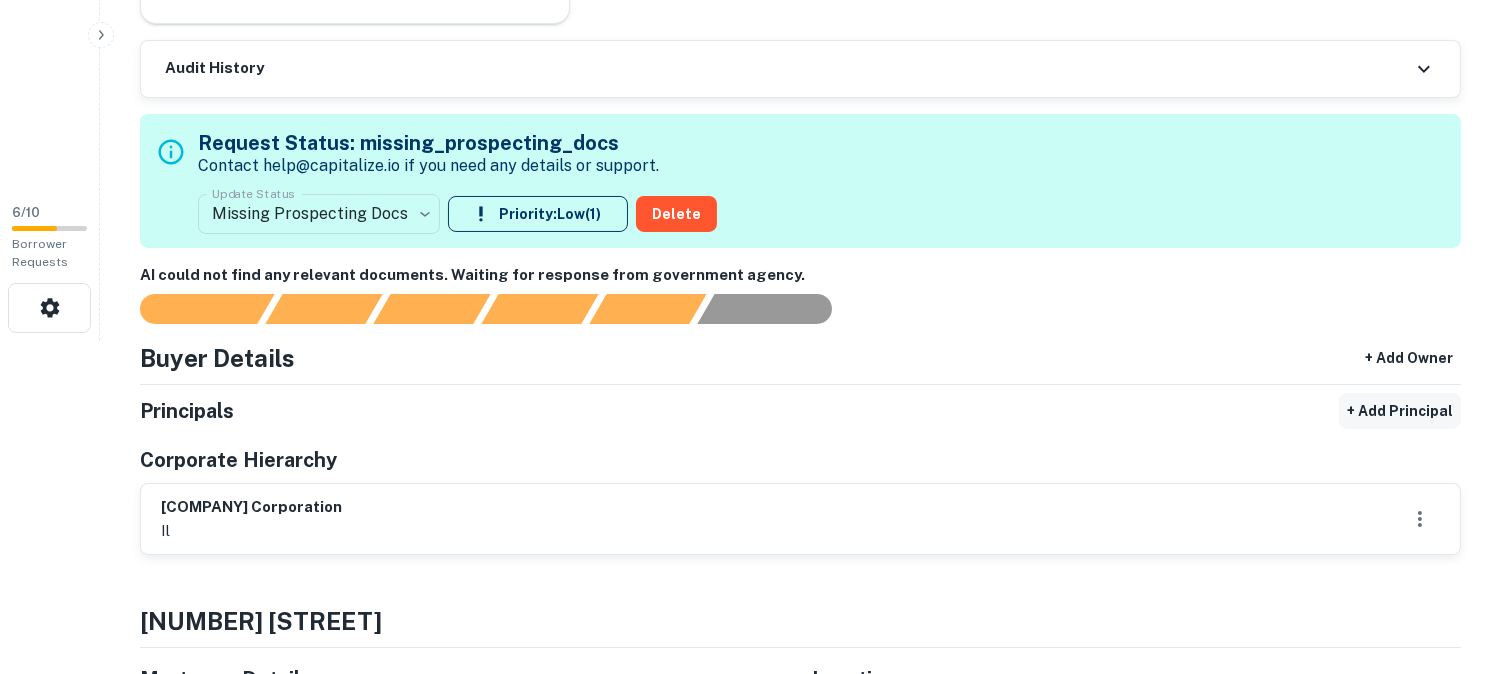 click on "+ Add Principal" at bounding box center [1400, 411] 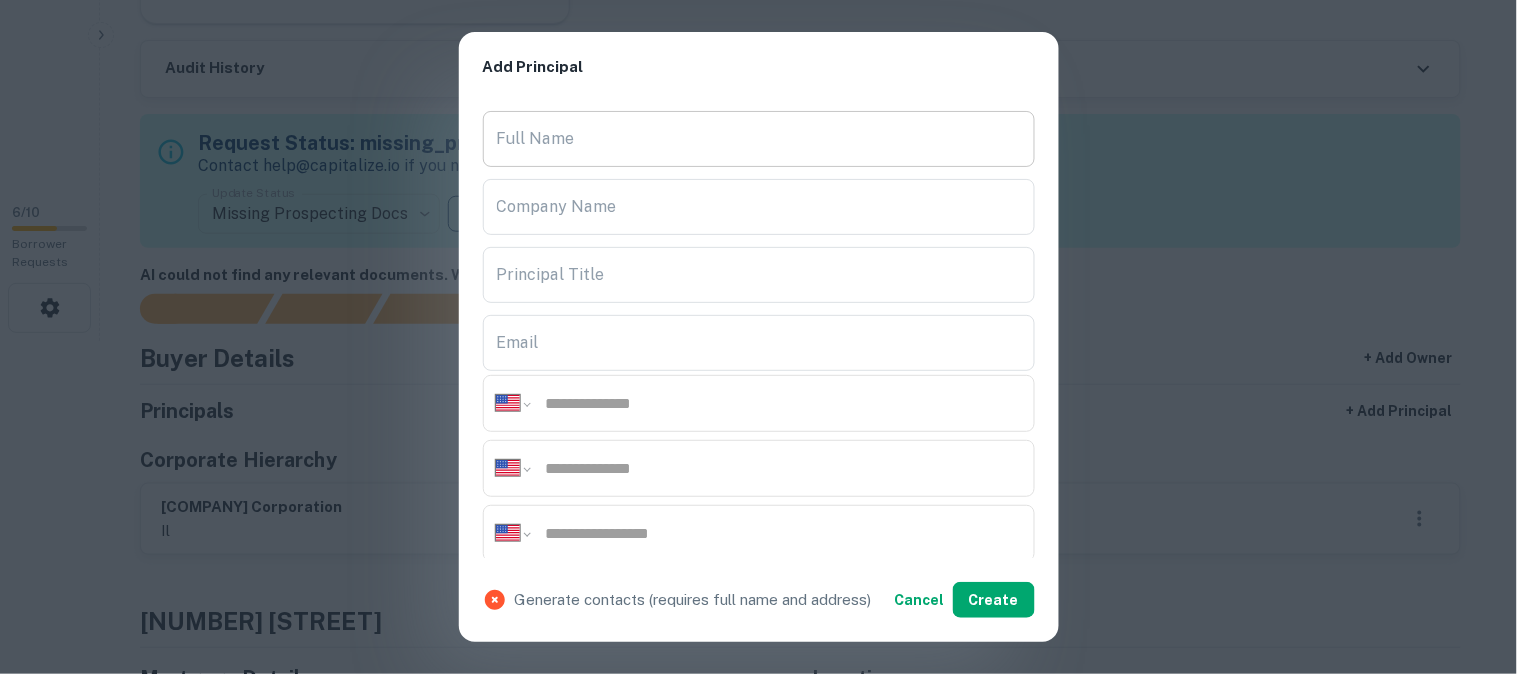 click on "Full Name" at bounding box center (759, 139) 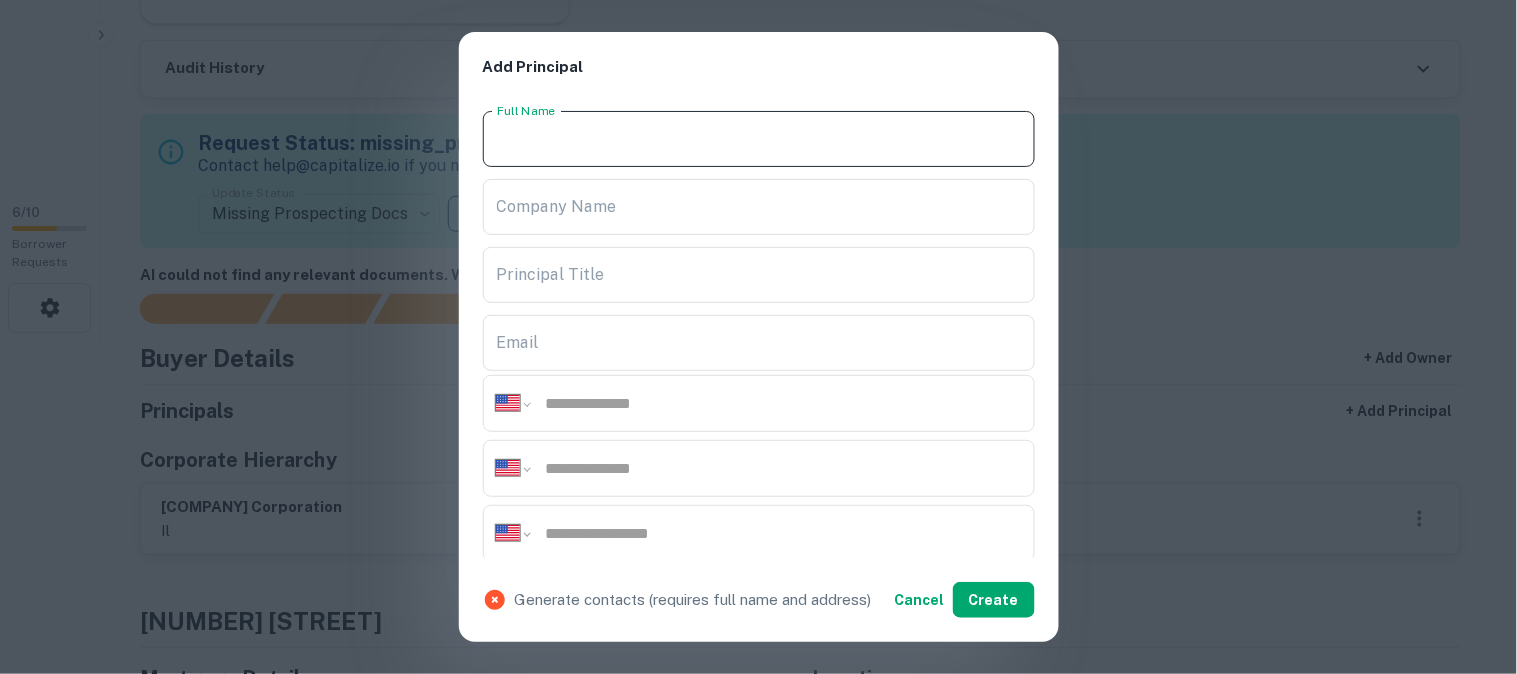 paste on "**********" 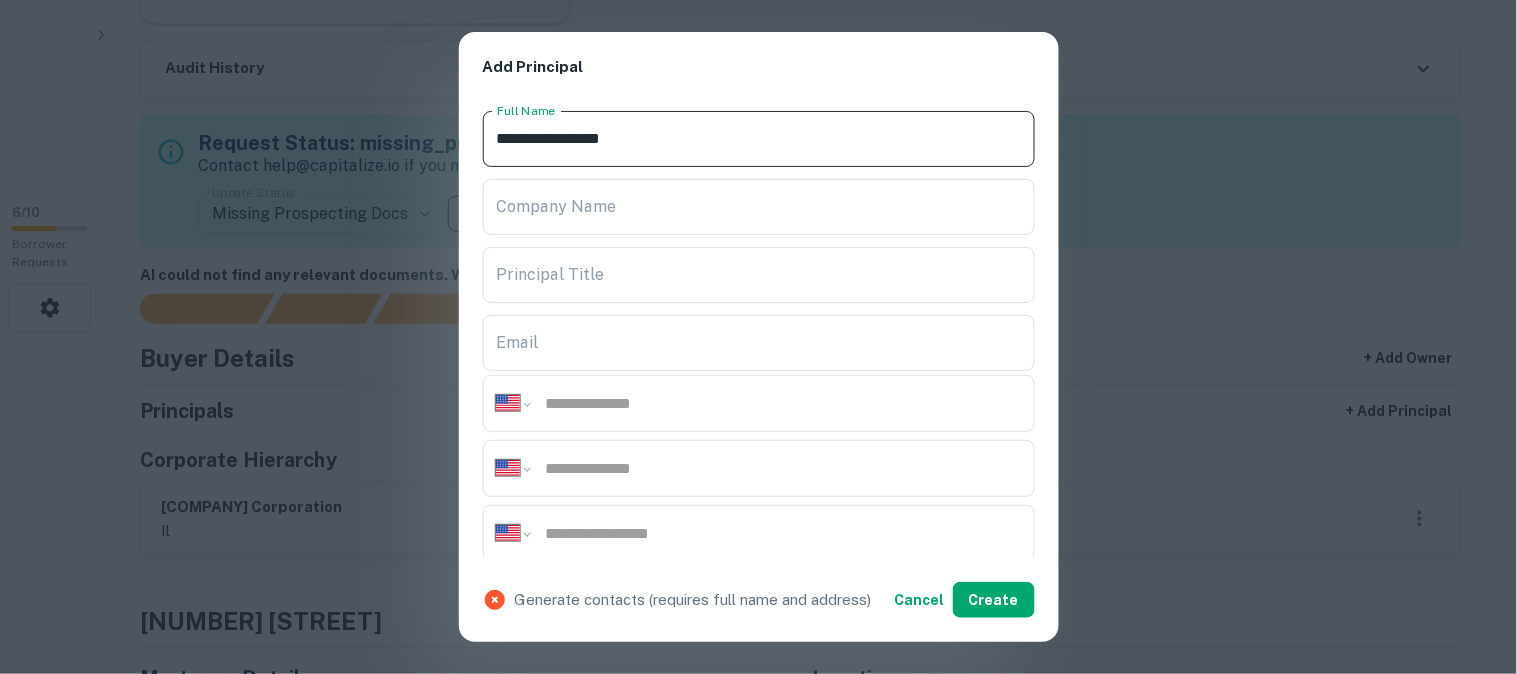type on "**********" 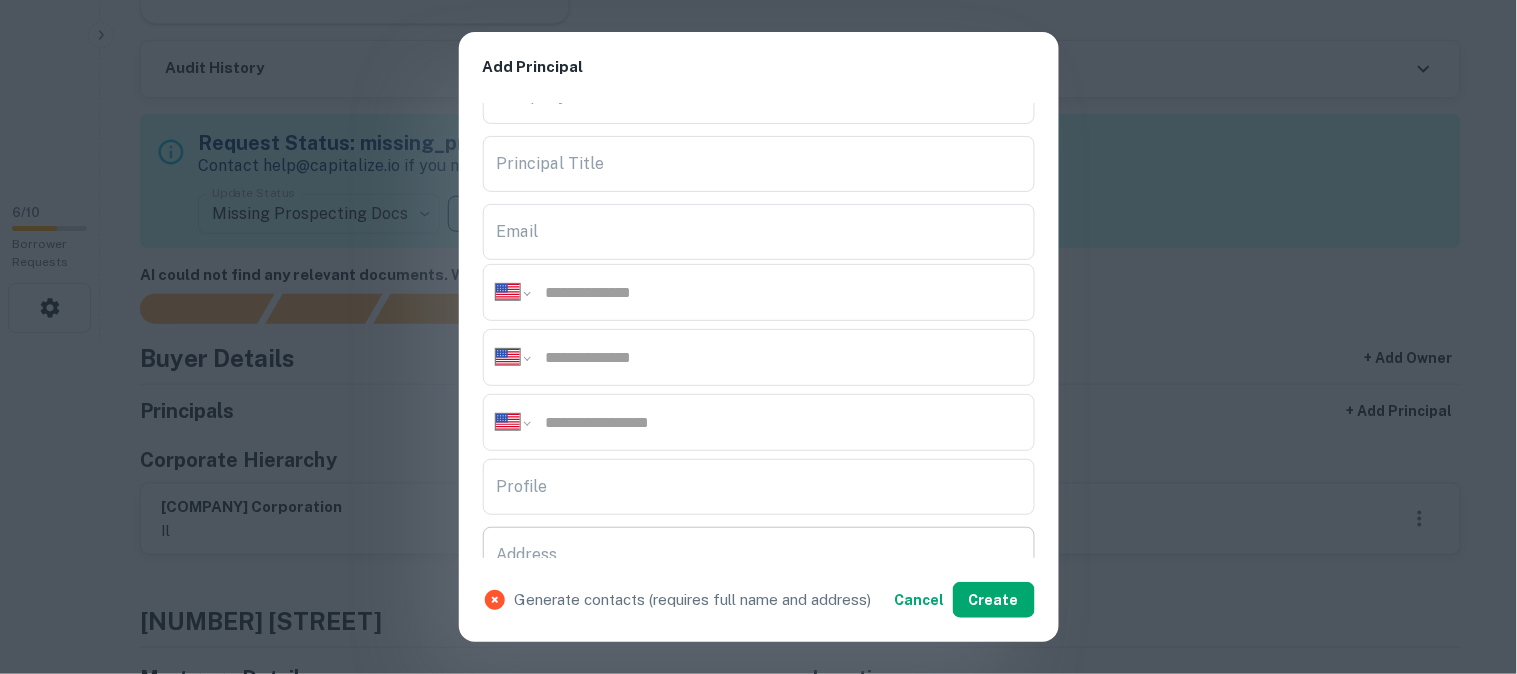scroll, scrollTop: 222, scrollLeft: 0, axis: vertical 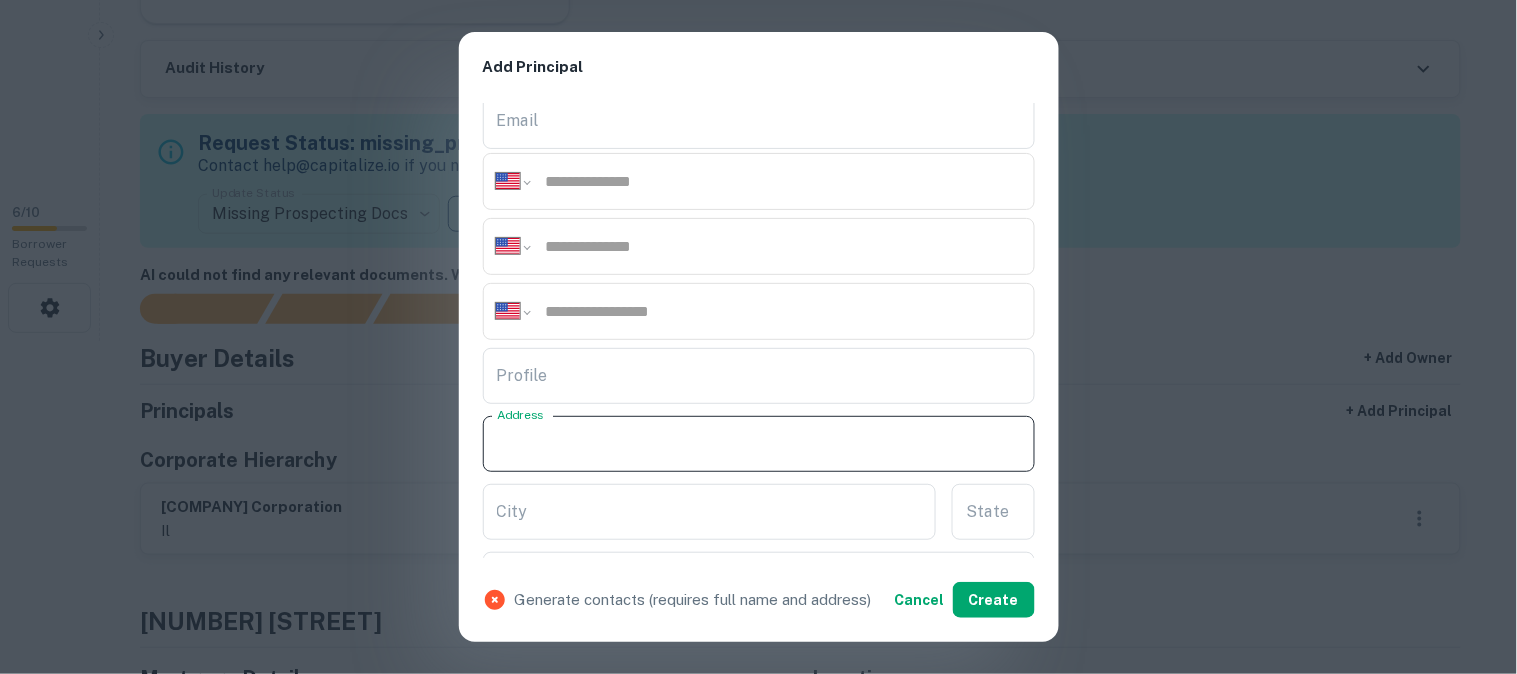 click on "Address" at bounding box center [759, 444] 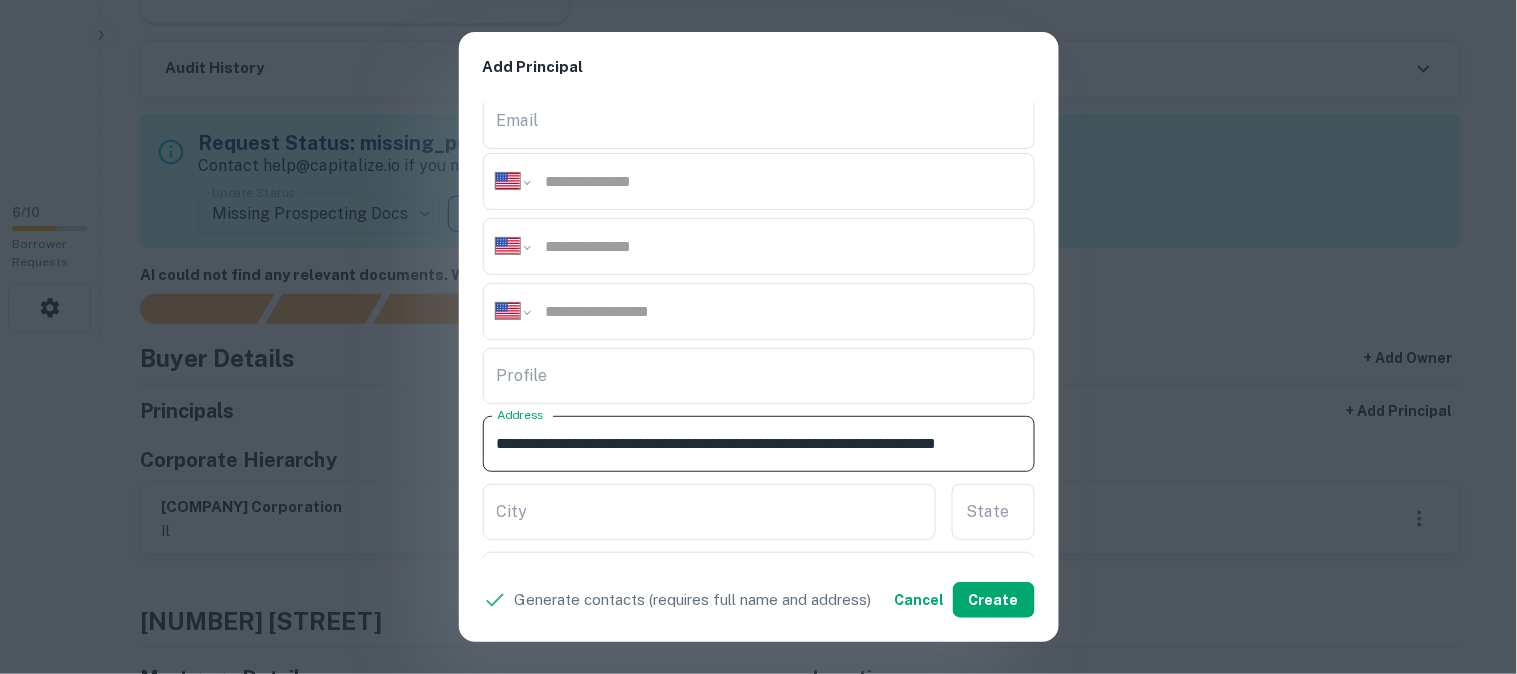scroll, scrollTop: 0, scrollLeft: 95, axis: horizontal 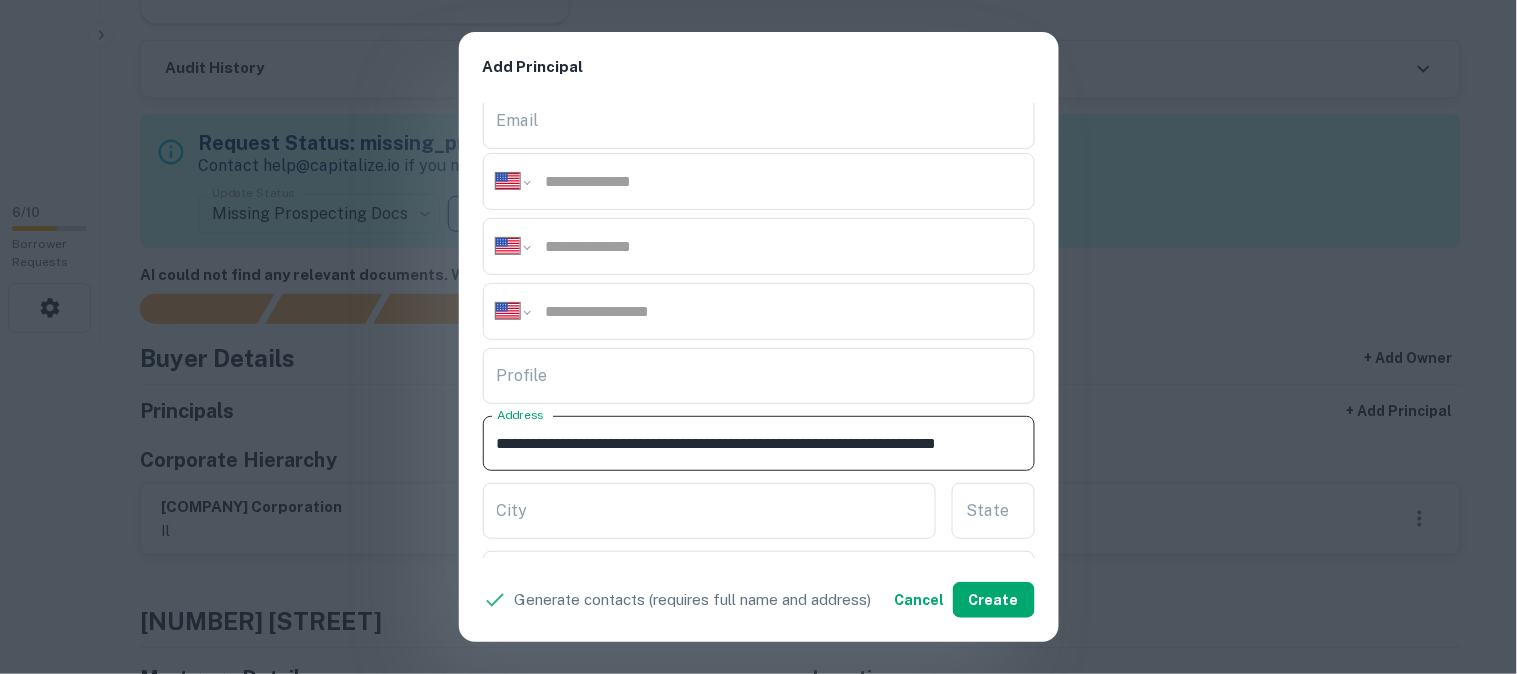 click on "**********" at bounding box center [750, 444] 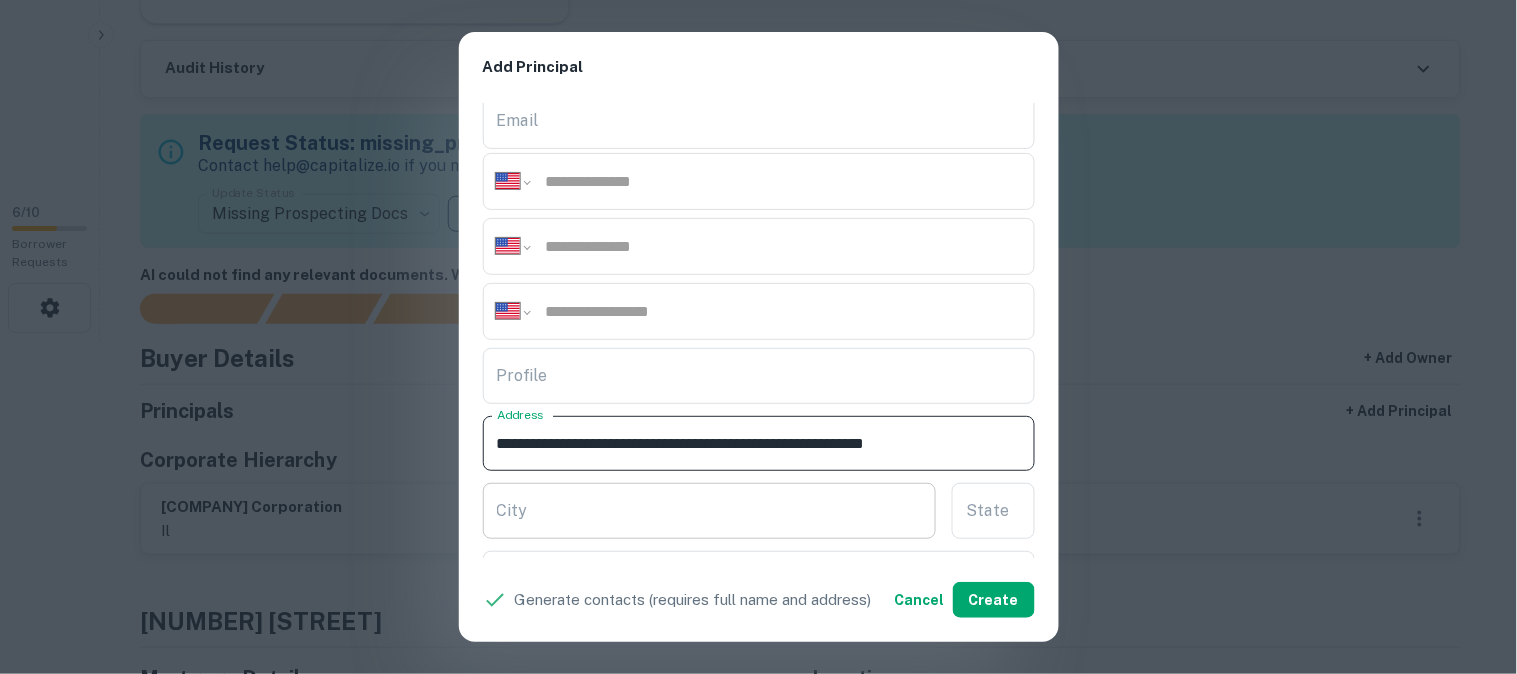 scroll, scrollTop: 0, scrollLeft: 0, axis: both 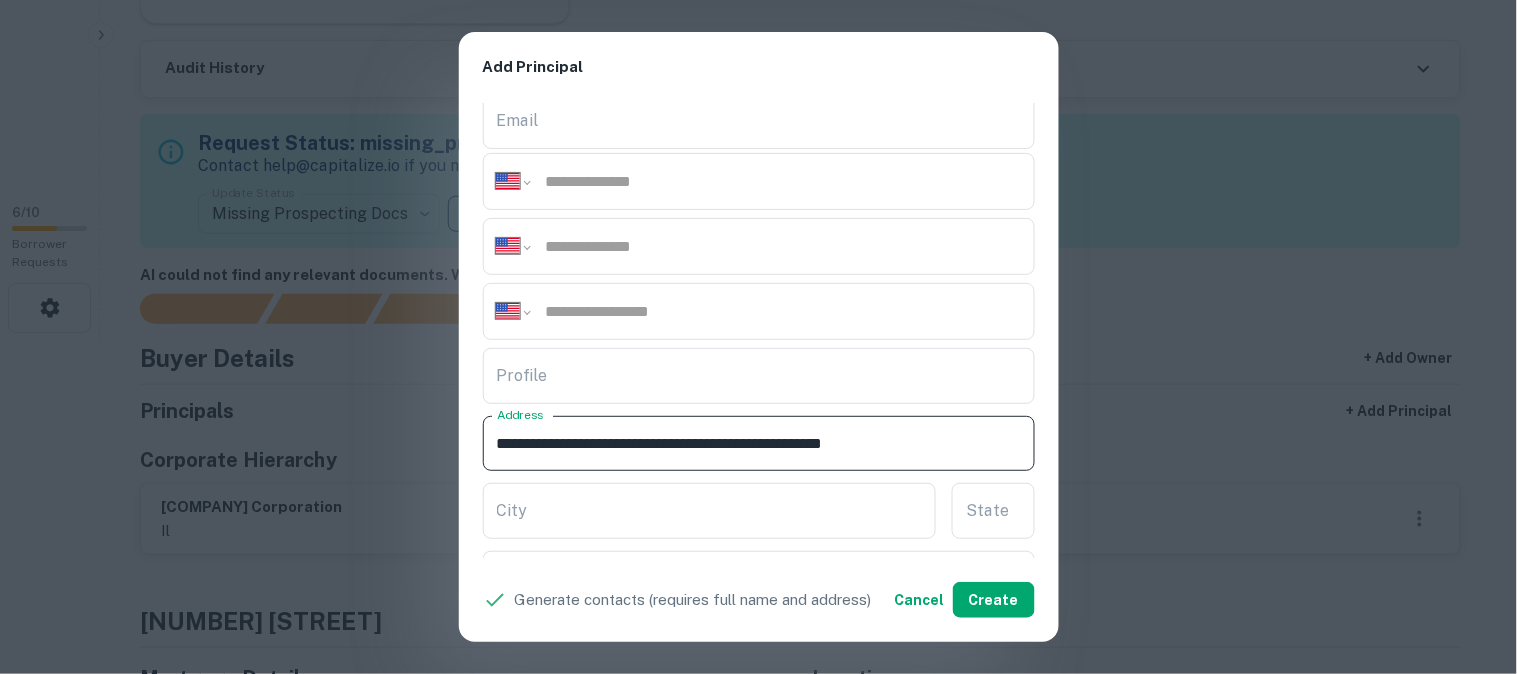 drag, startPoint x: 765, startPoint y: 443, endPoint x: 642, endPoint y: 437, distance: 123.146255 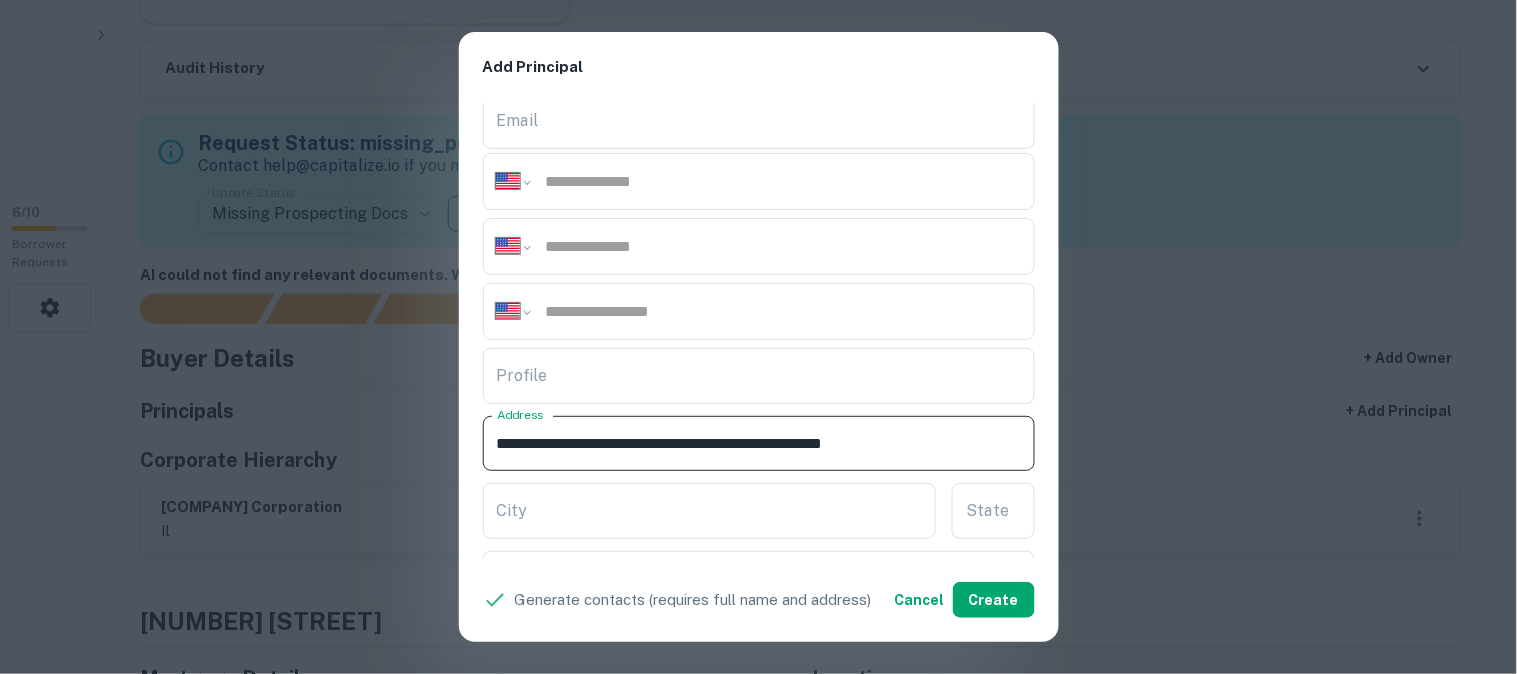 click on "**********" at bounding box center (750, 444) 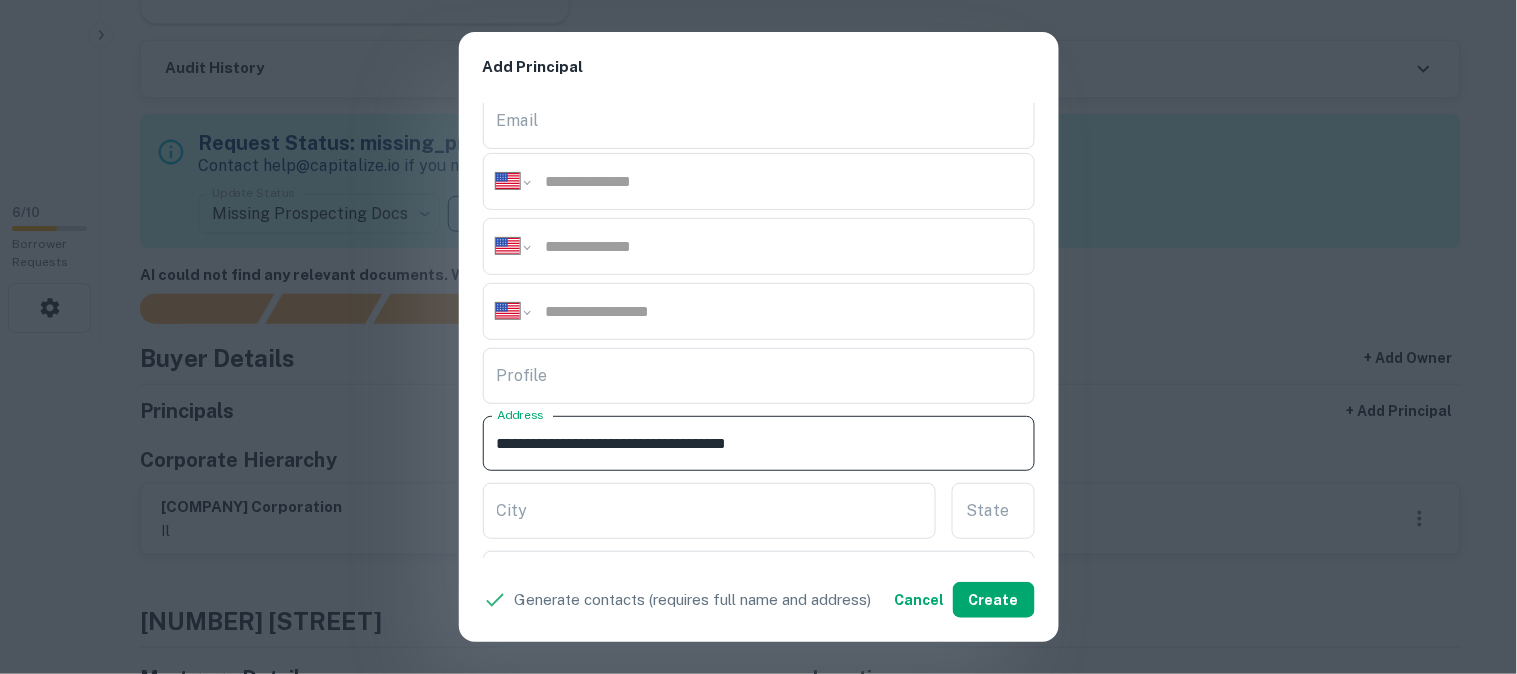 drag, startPoint x: 633, startPoint y: 442, endPoint x: 735, endPoint y: 462, distance: 103.94229 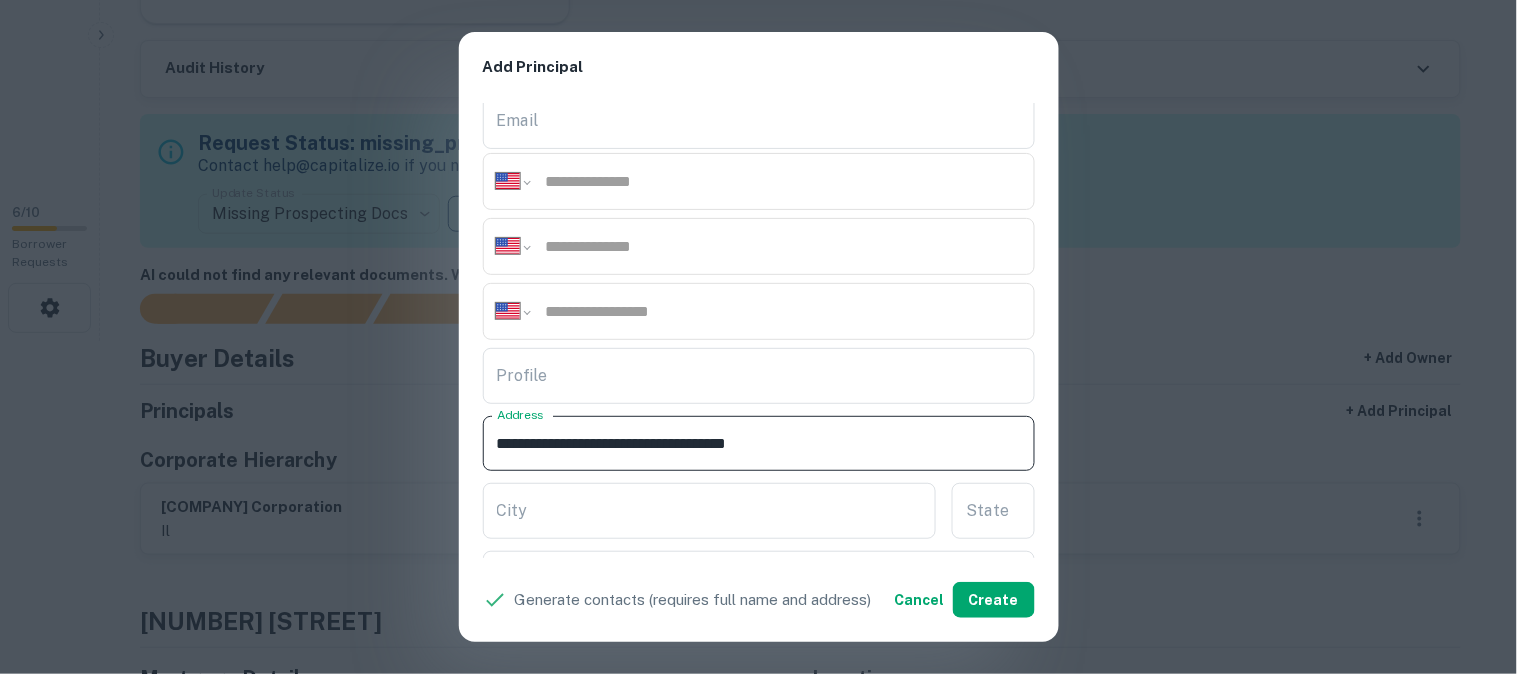 click on "**********" at bounding box center (750, 444) 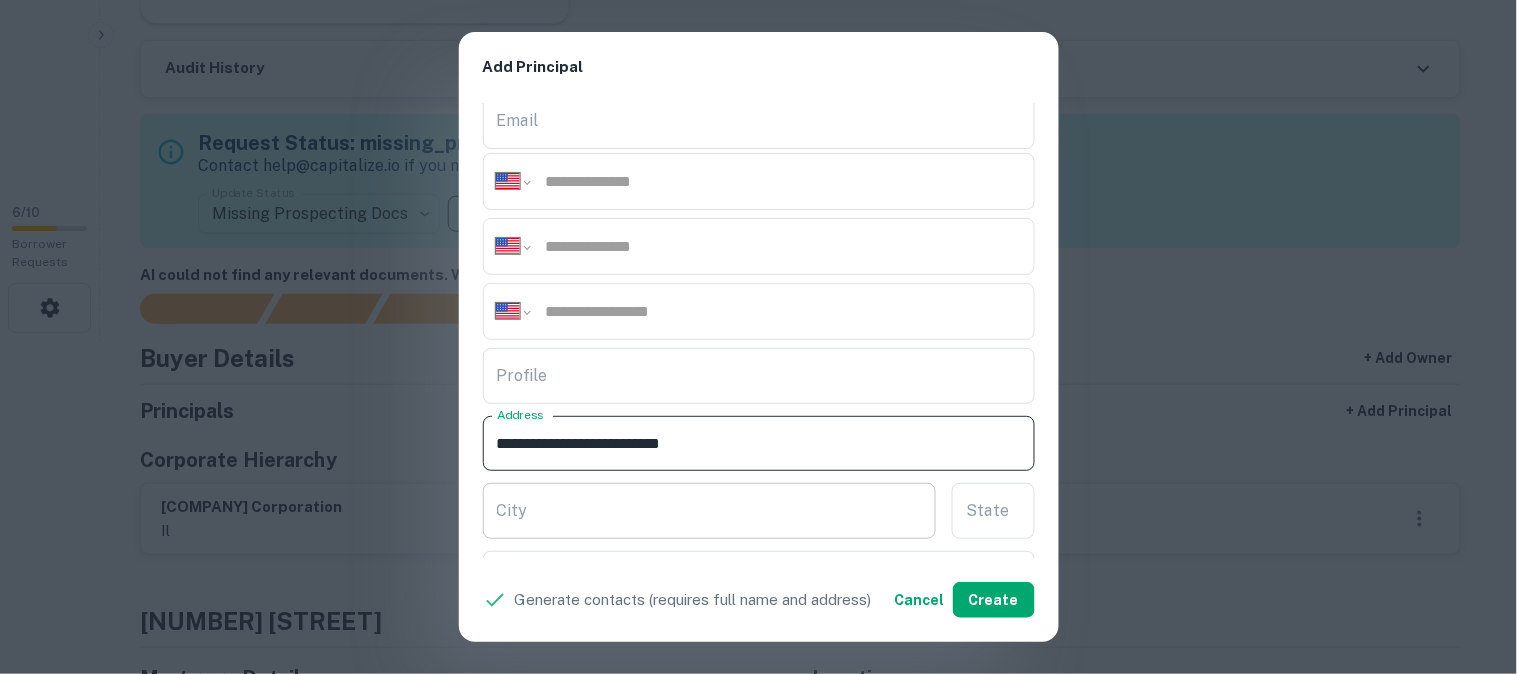 type on "**********" 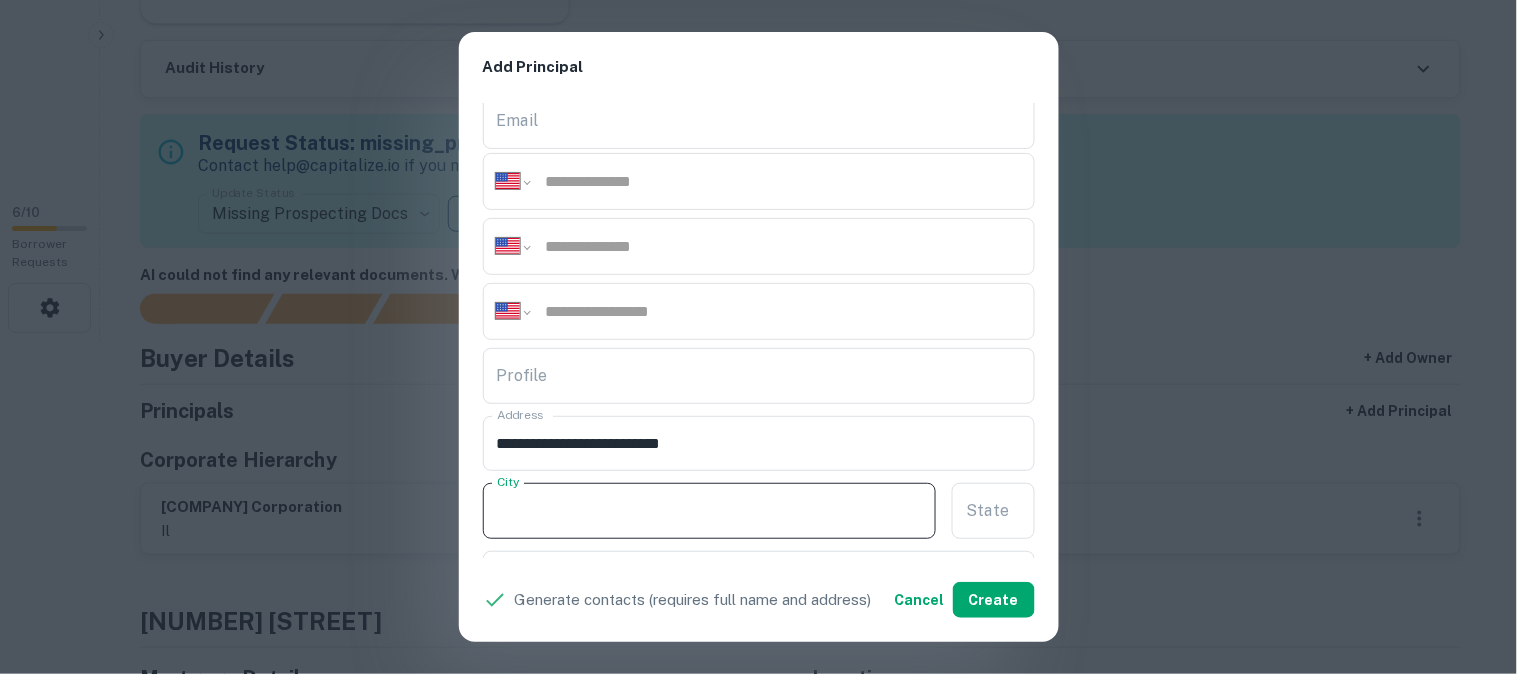 paste on "**********" 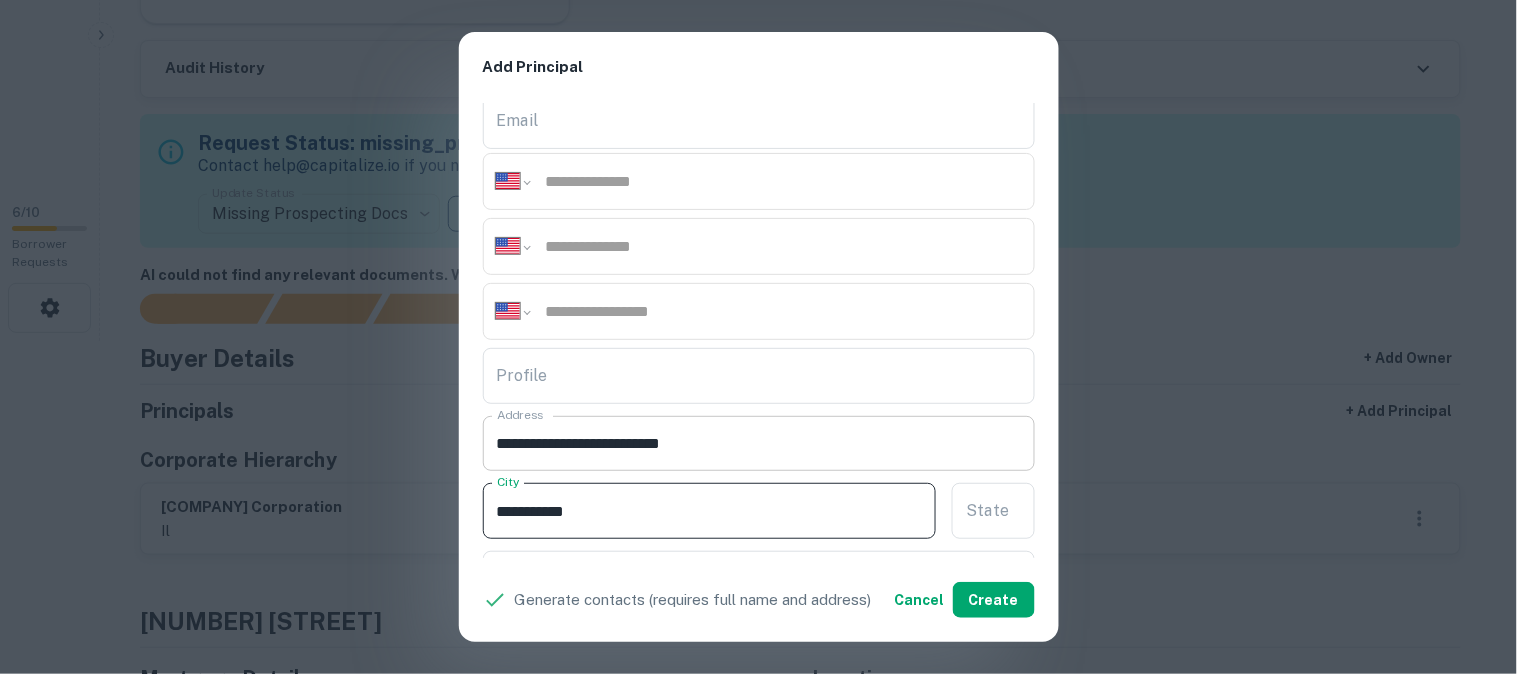 type on "**********" 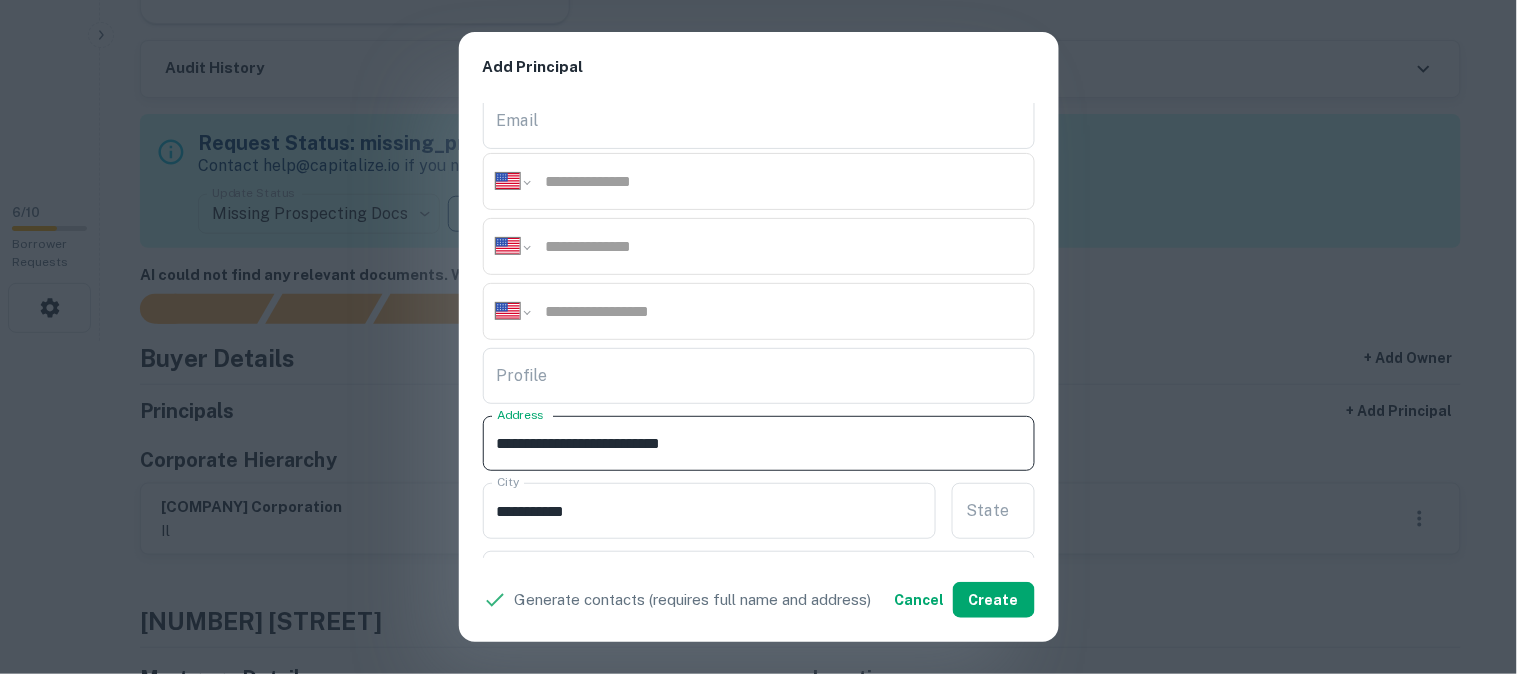 drag, startPoint x: 641, startPoint y: 444, endPoint x: 655, endPoint y: 455, distance: 17.804493 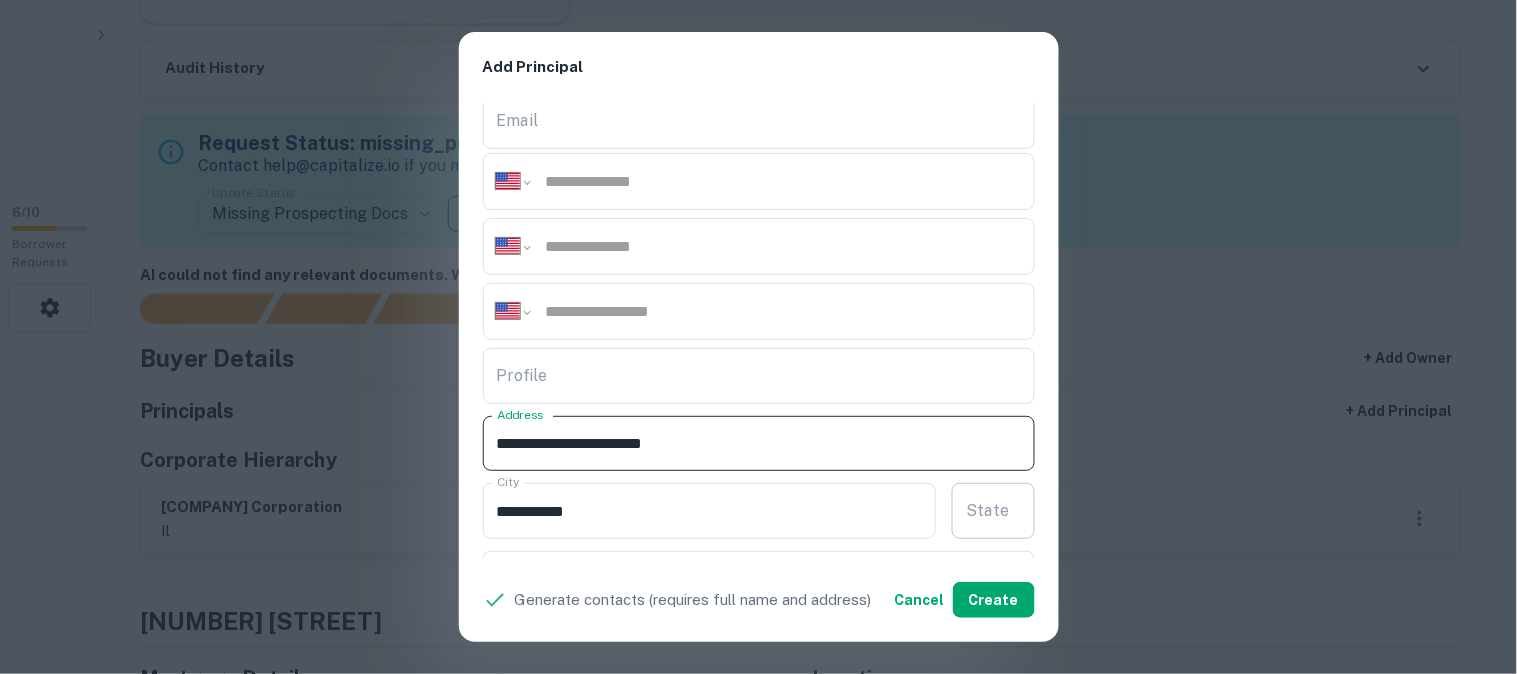 type on "**********" 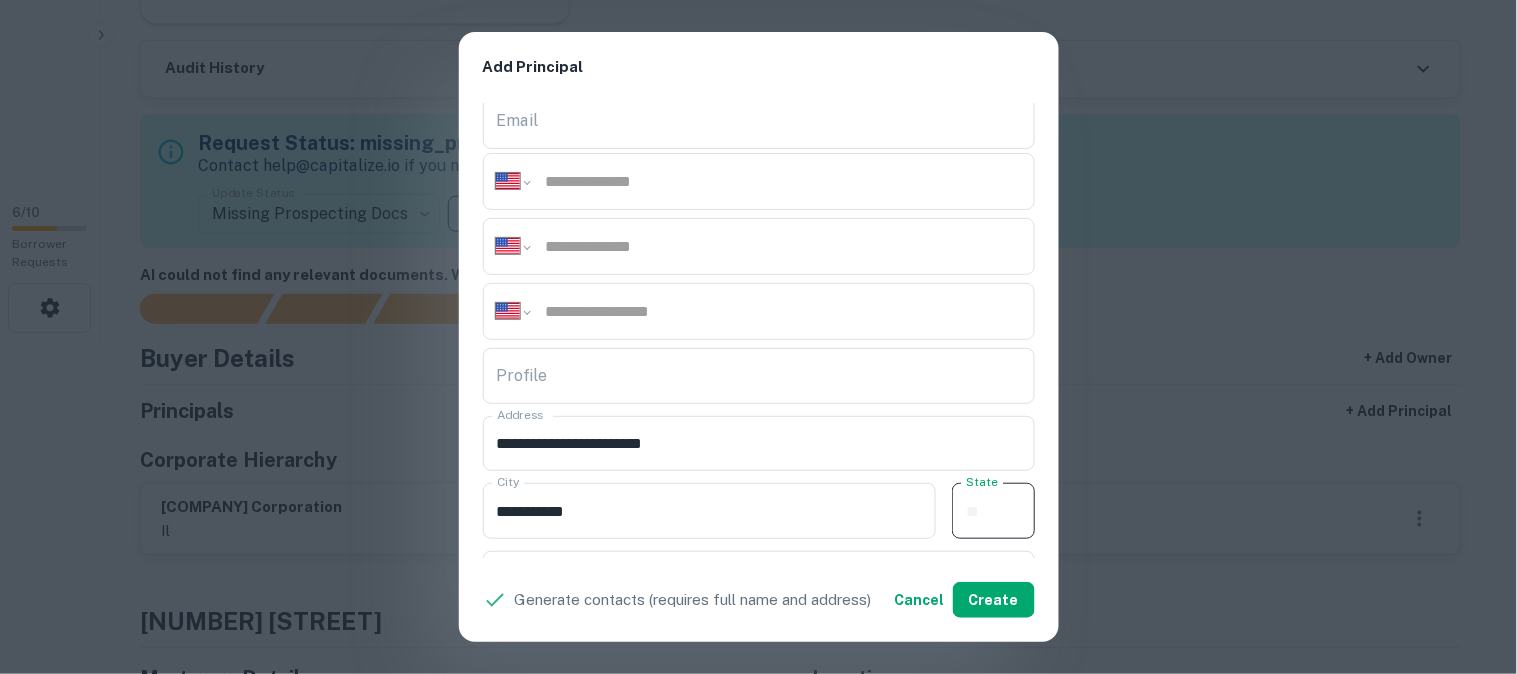 paste on "**" 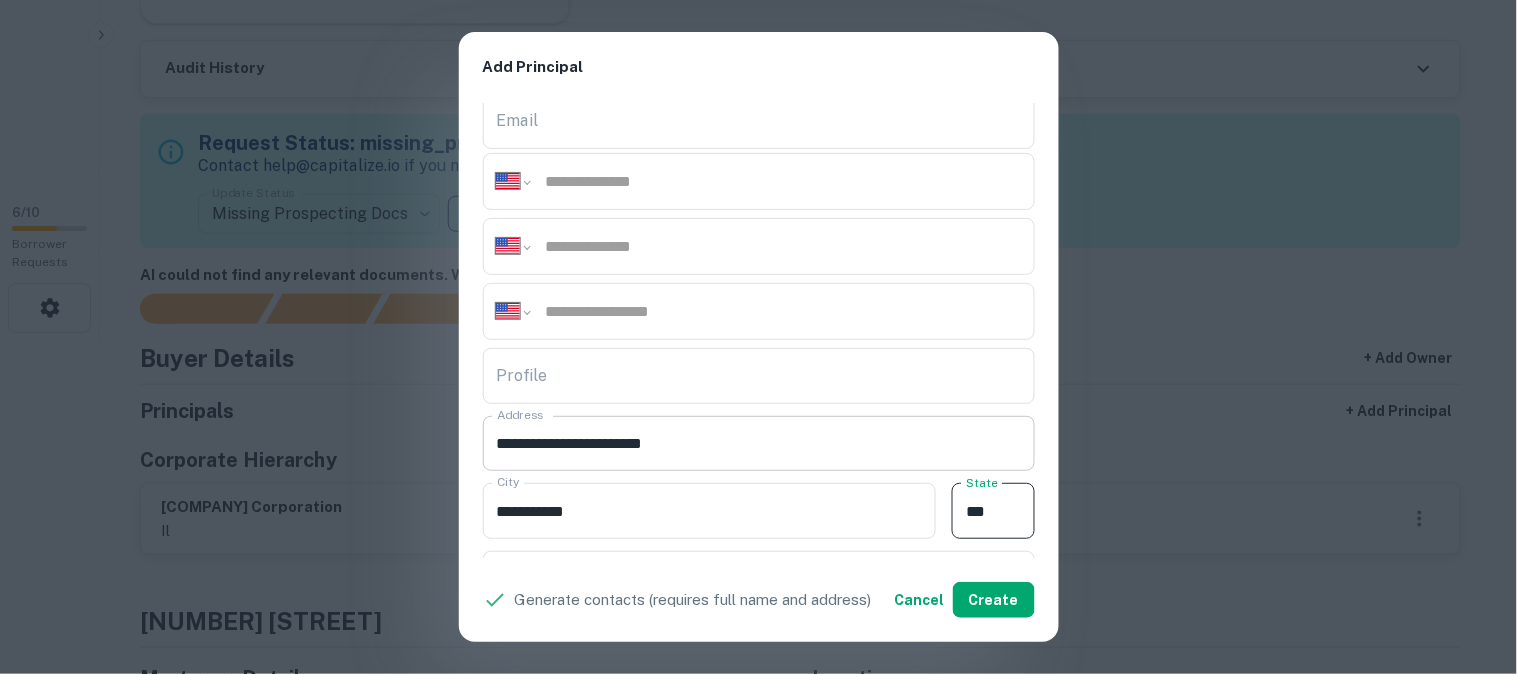 type on "**" 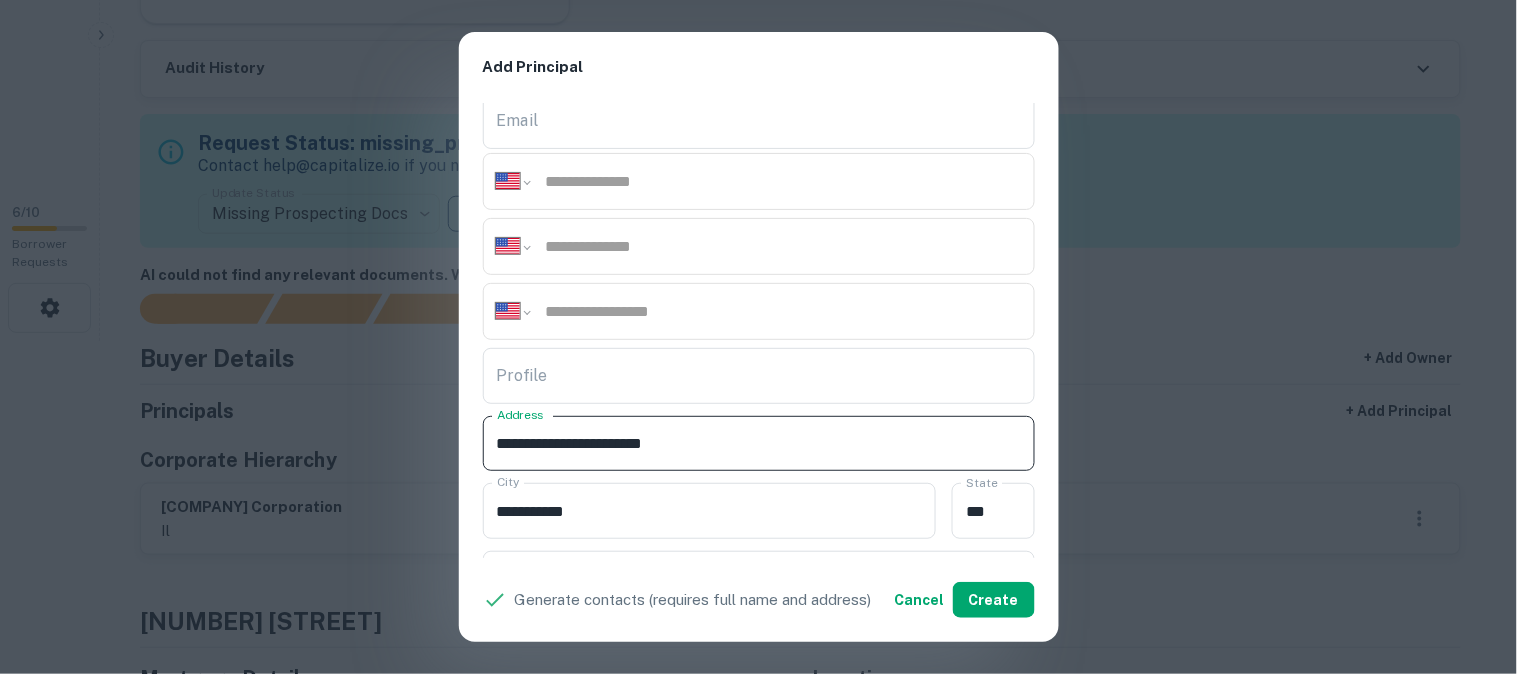 drag, startPoint x: 642, startPoint y: 437, endPoint x: 731, endPoint y: 460, distance: 91.92388 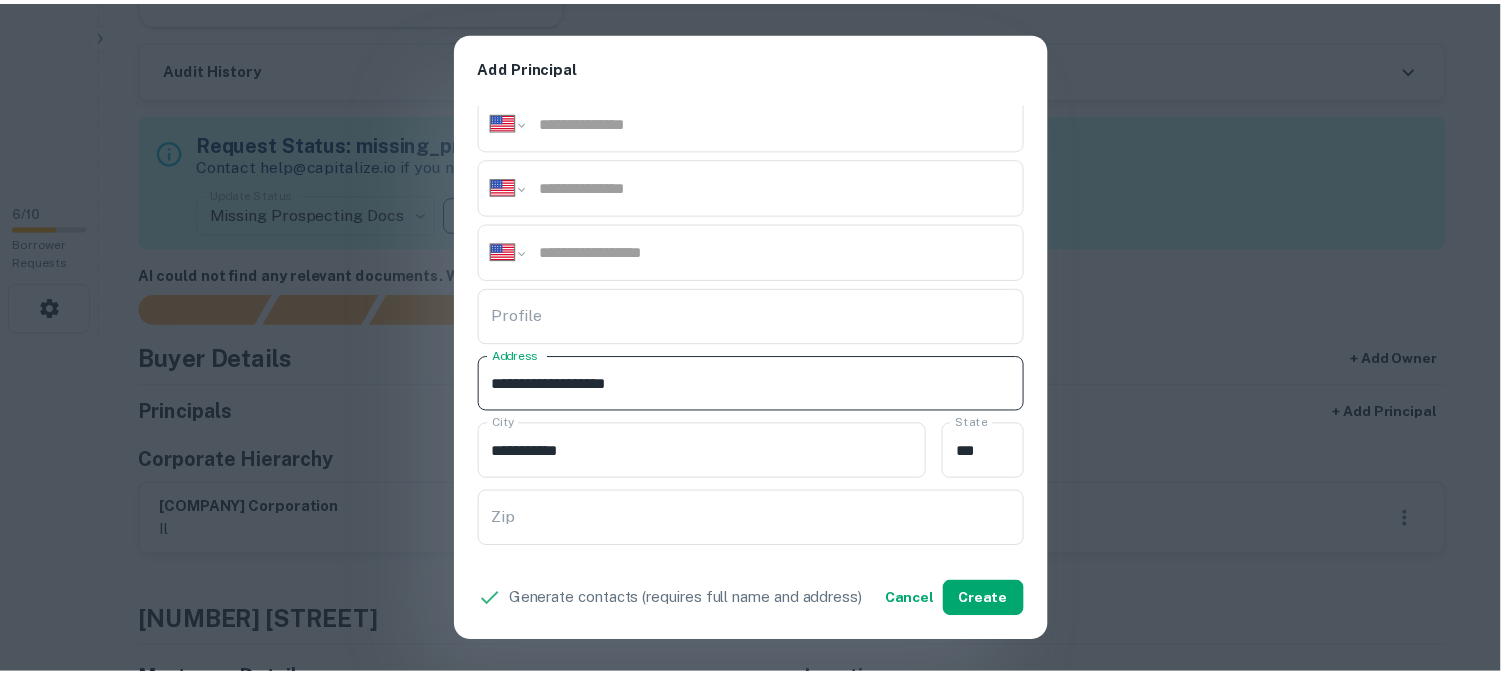 scroll, scrollTop: 333, scrollLeft: 0, axis: vertical 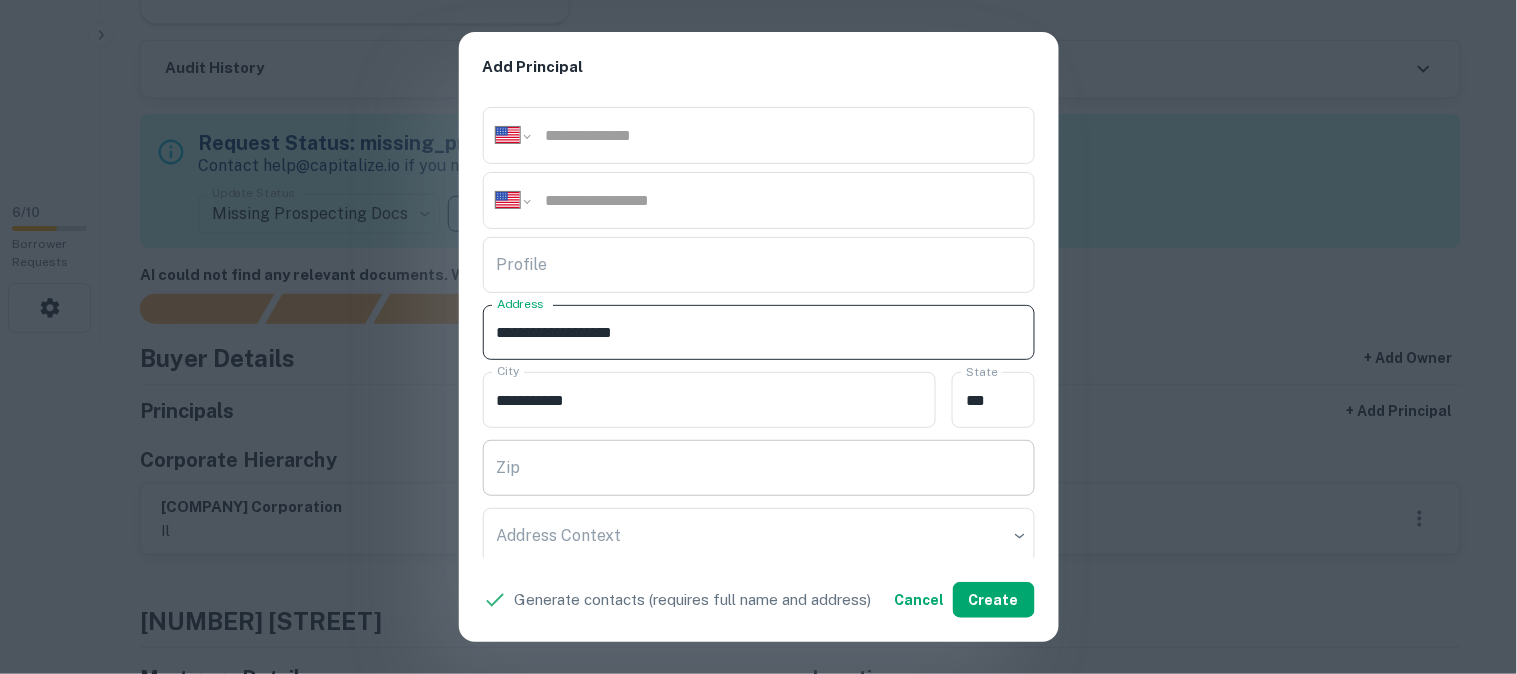 type on "**********" 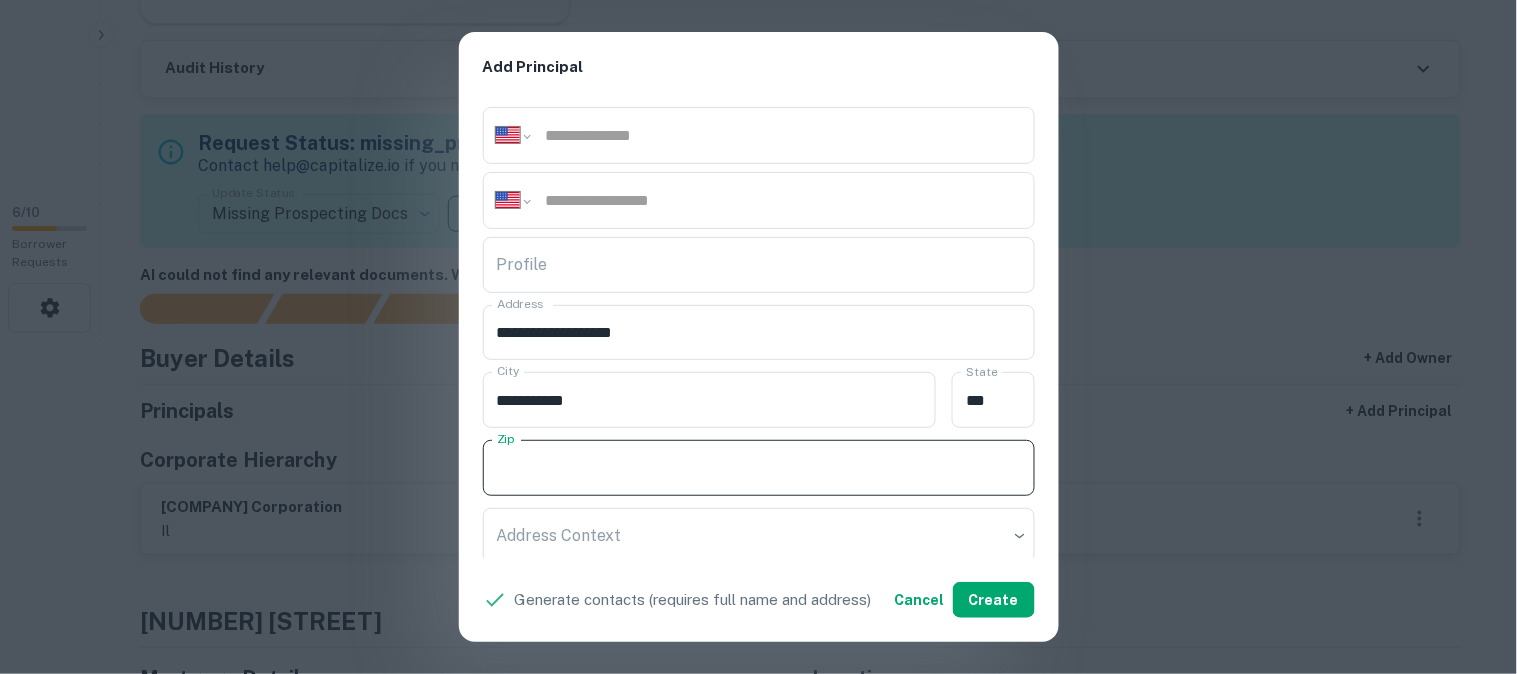 click on "Zip" at bounding box center [759, 468] 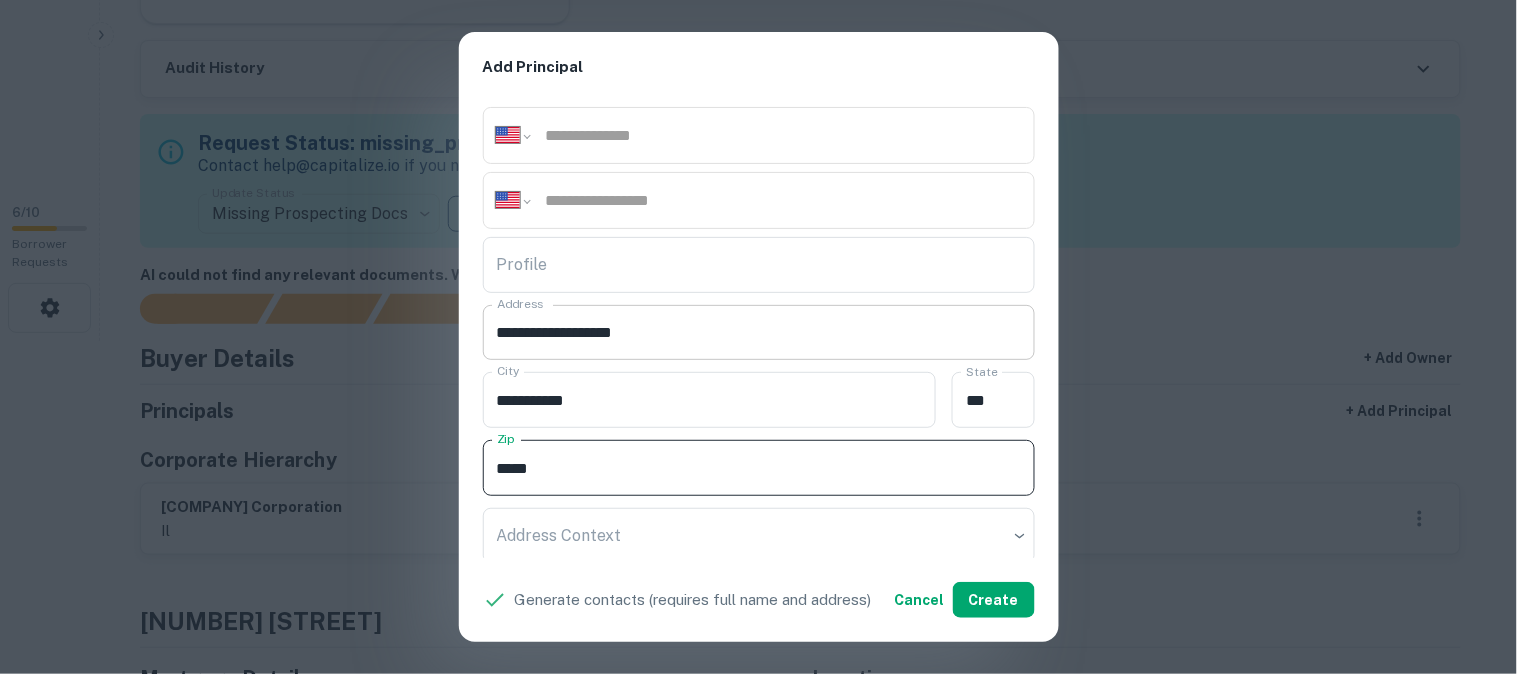 type on "*****" 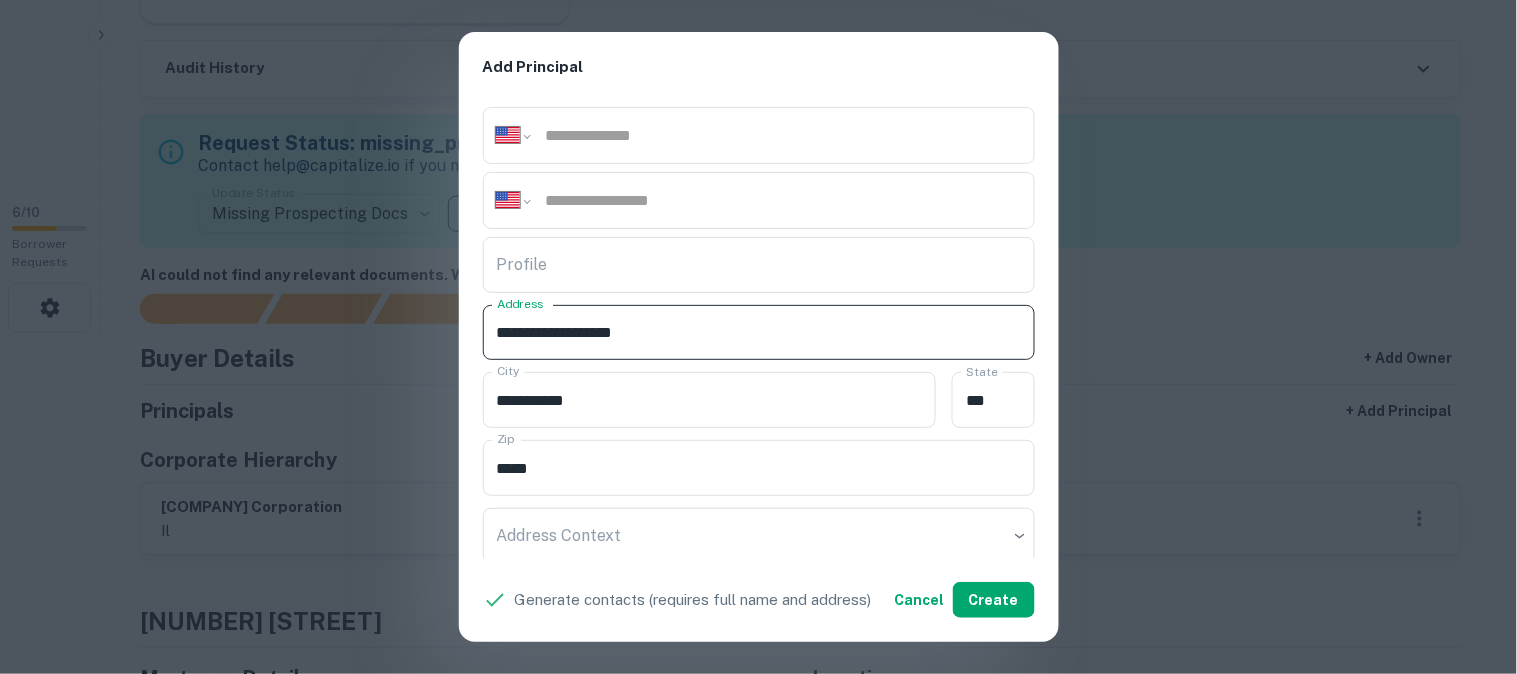 click on "**********" at bounding box center [750, 333] 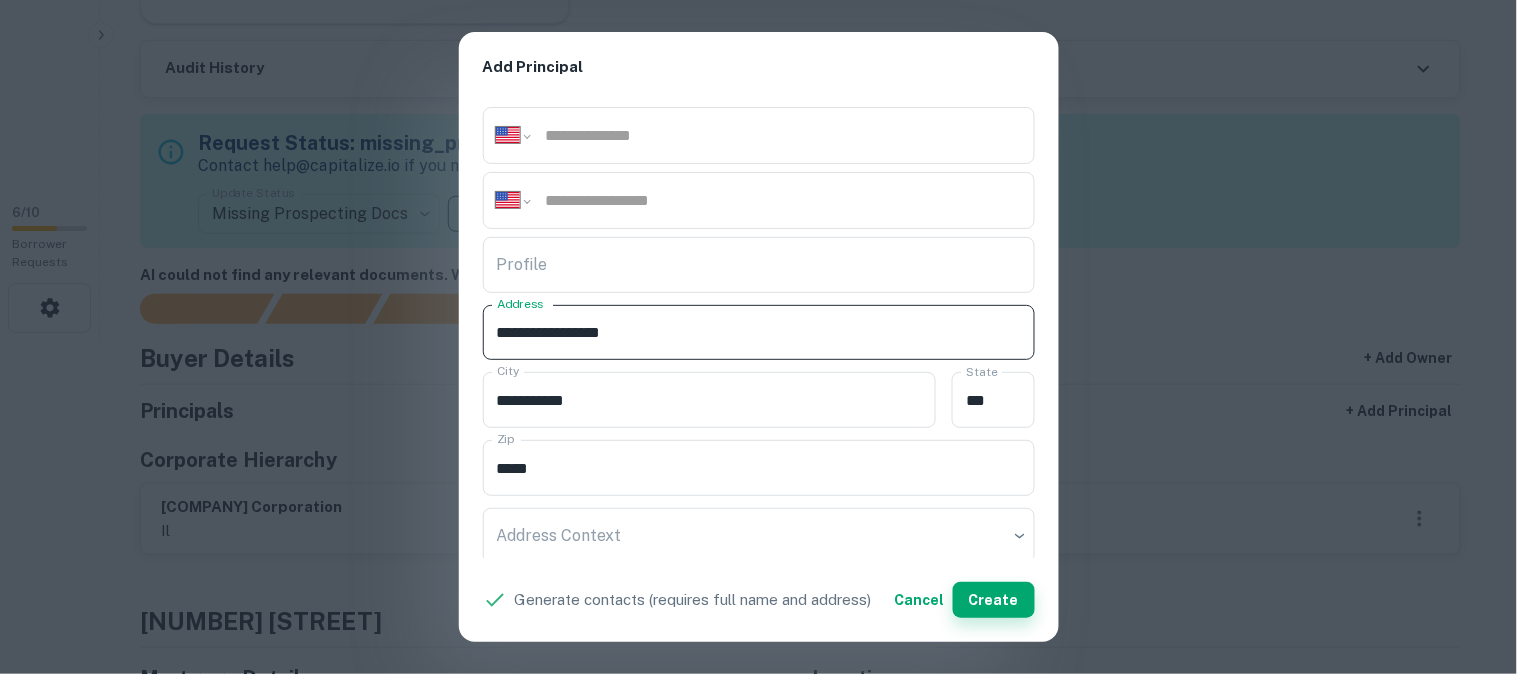 type on "**********" 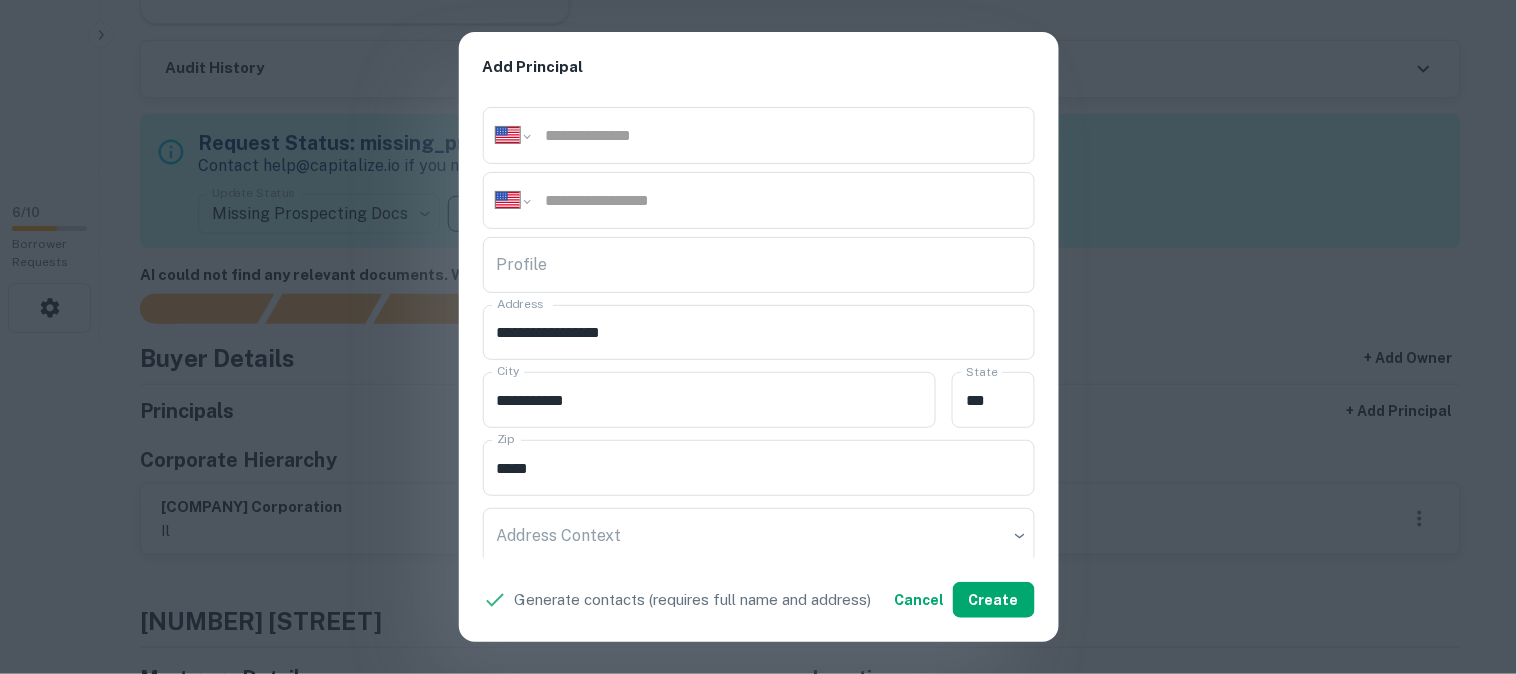 click on "**********" at bounding box center [758, 337] 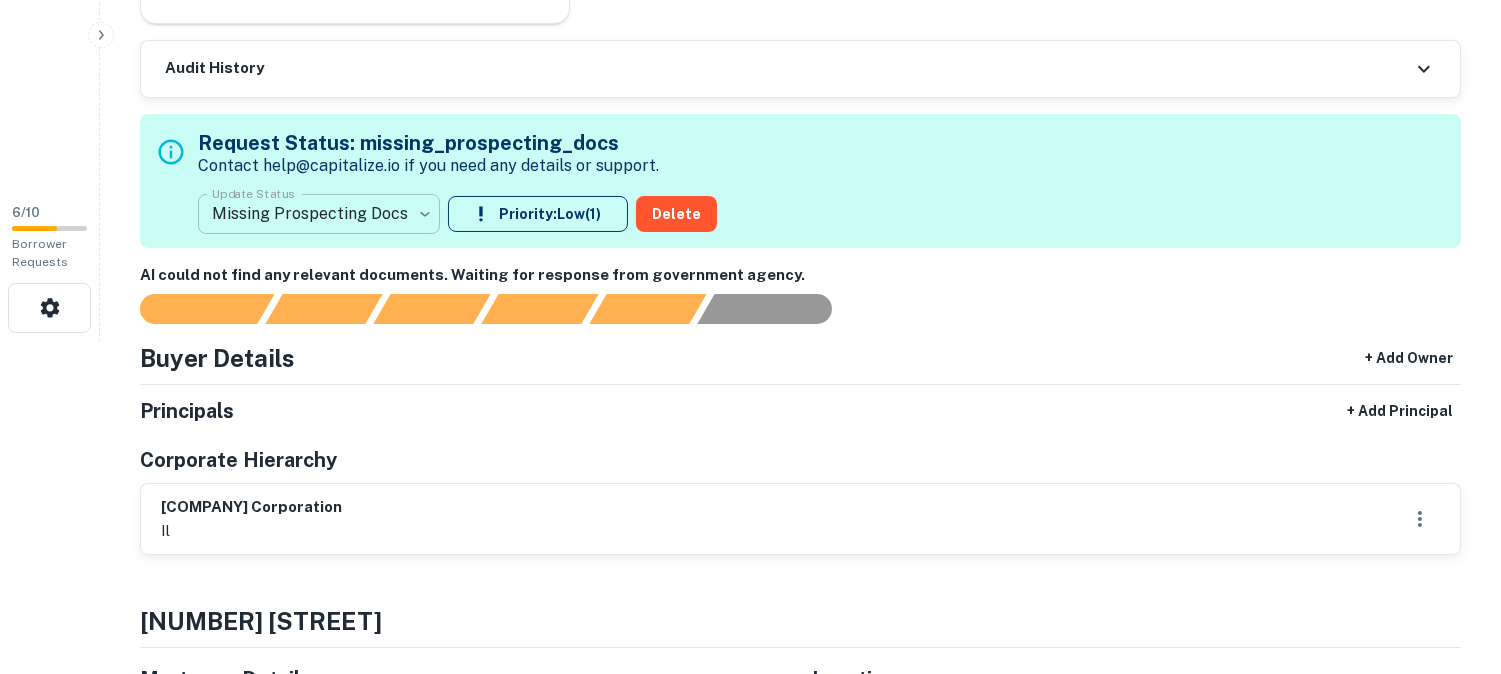 click on "**********" at bounding box center [750, 4] 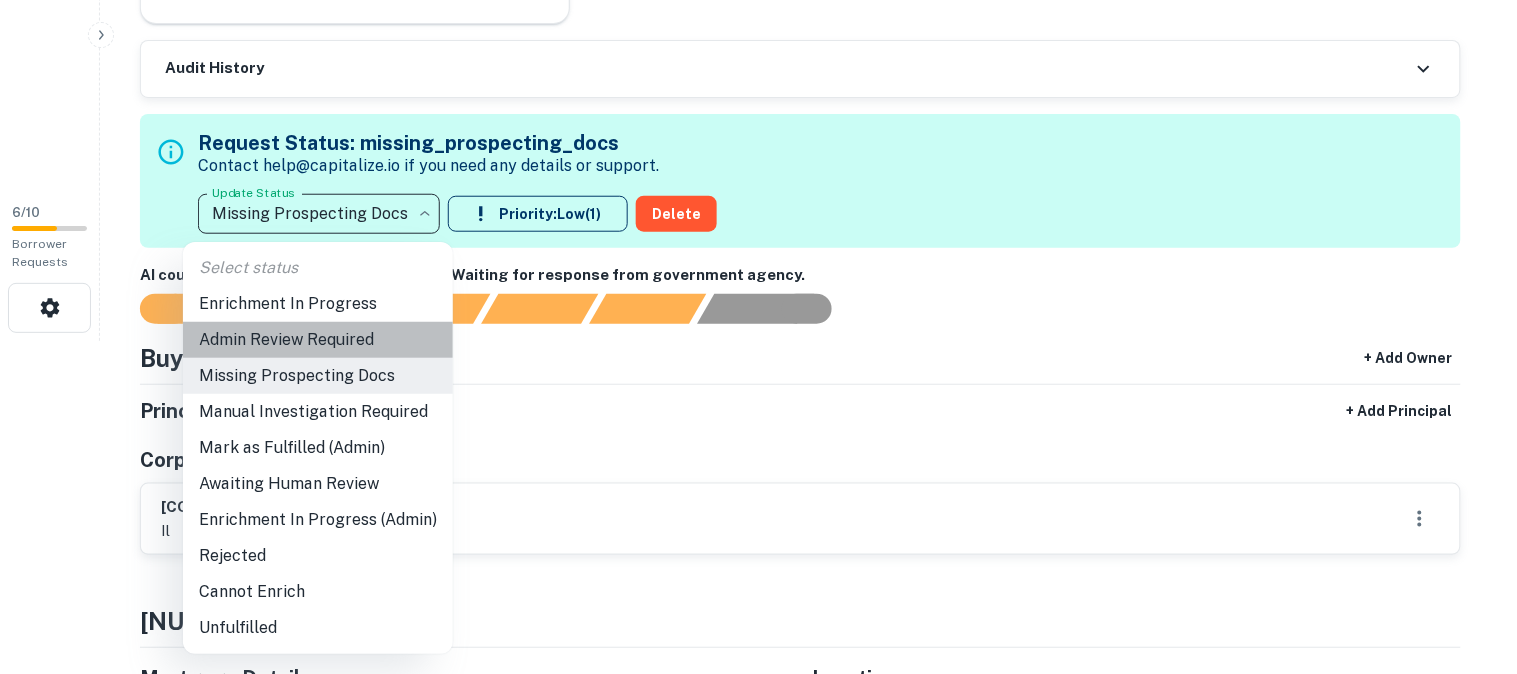 click on "Admin Review Required" at bounding box center (318, 340) 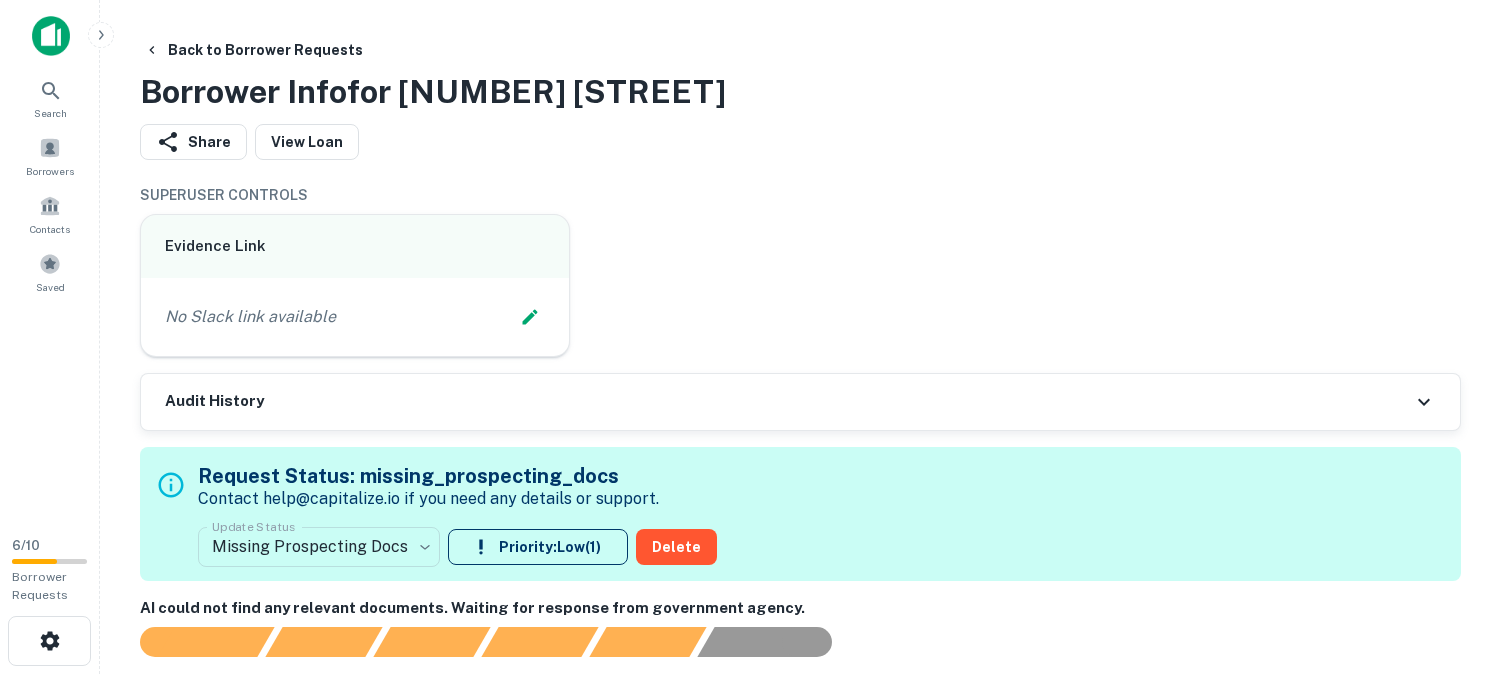 scroll, scrollTop: 0, scrollLeft: 0, axis: both 